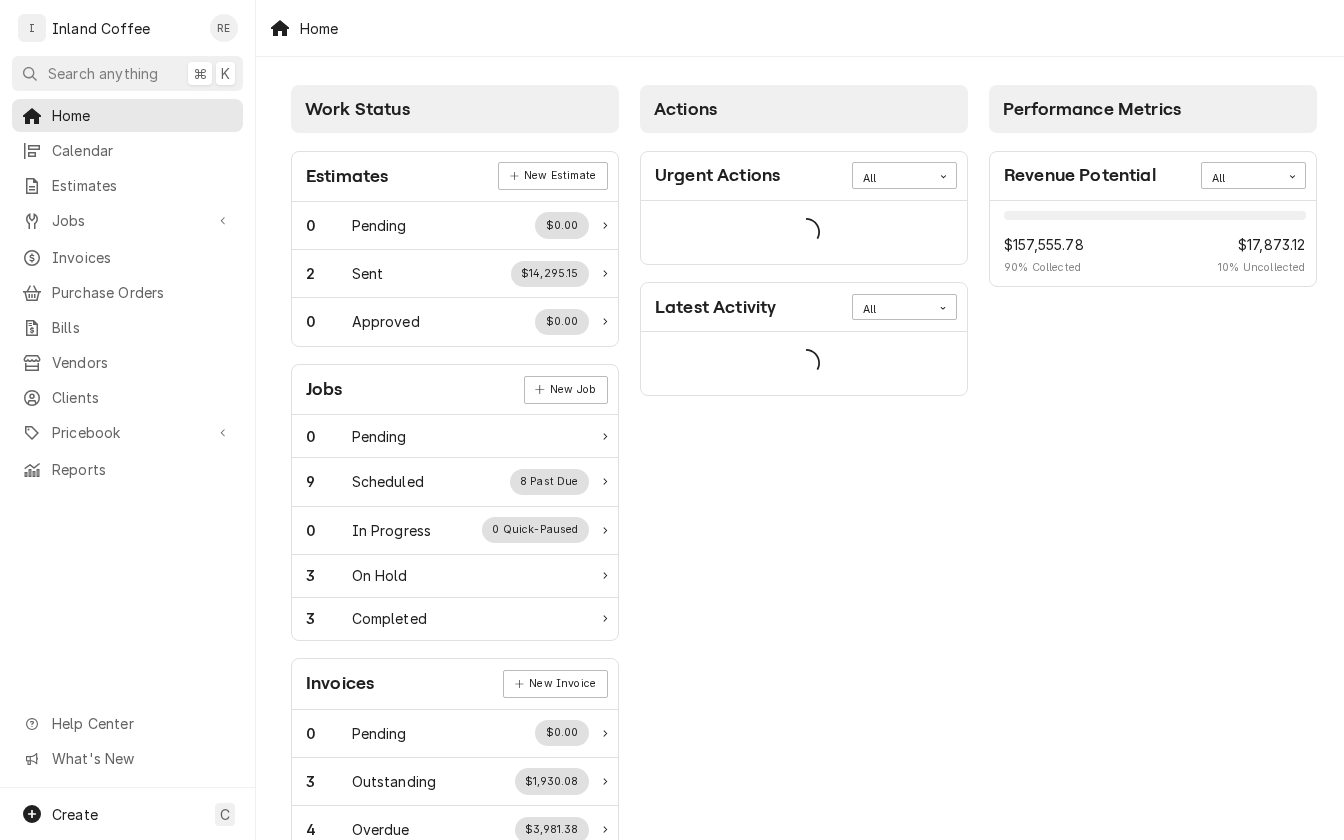 scroll, scrollTop: 0, scrollLeft: 0, axis: both 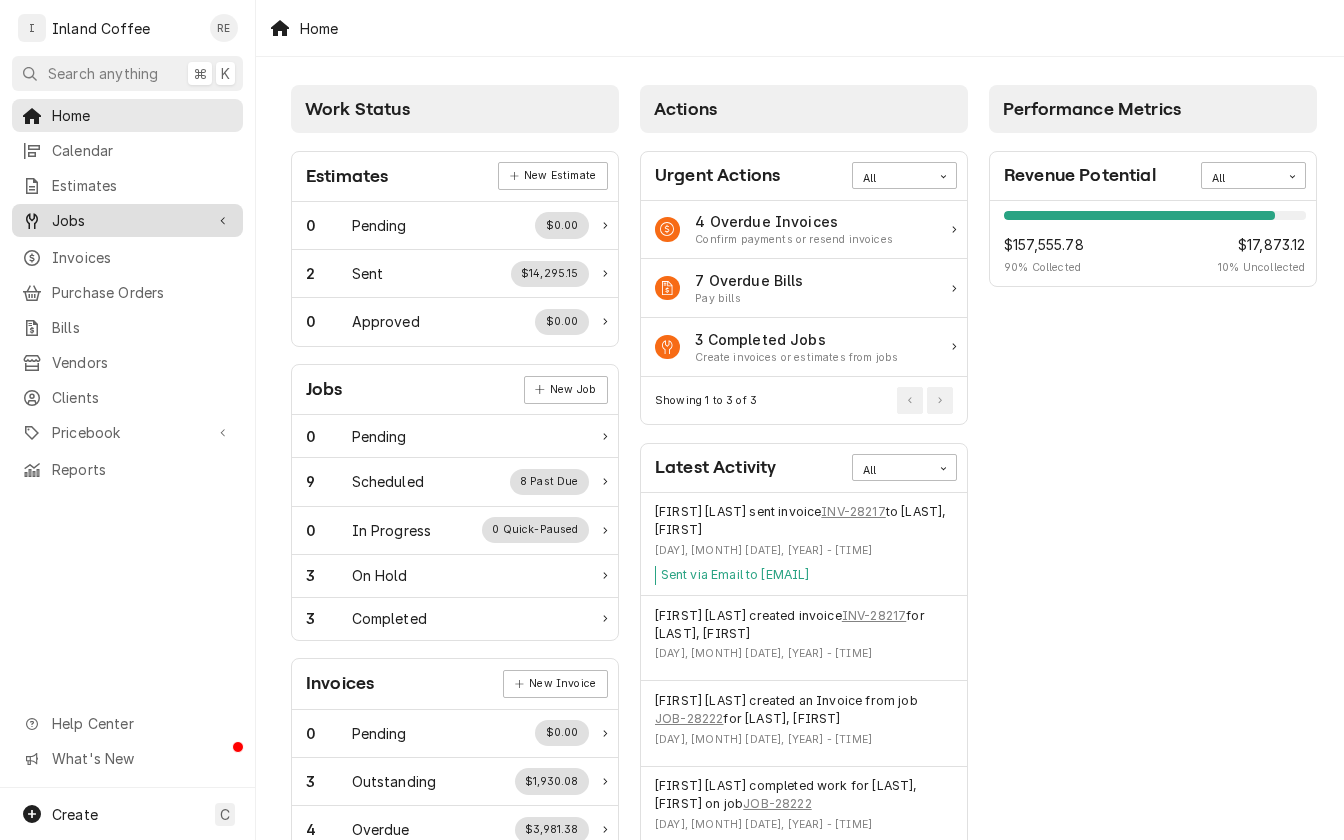 click on "Jobs" at bounding box center [127, 220] 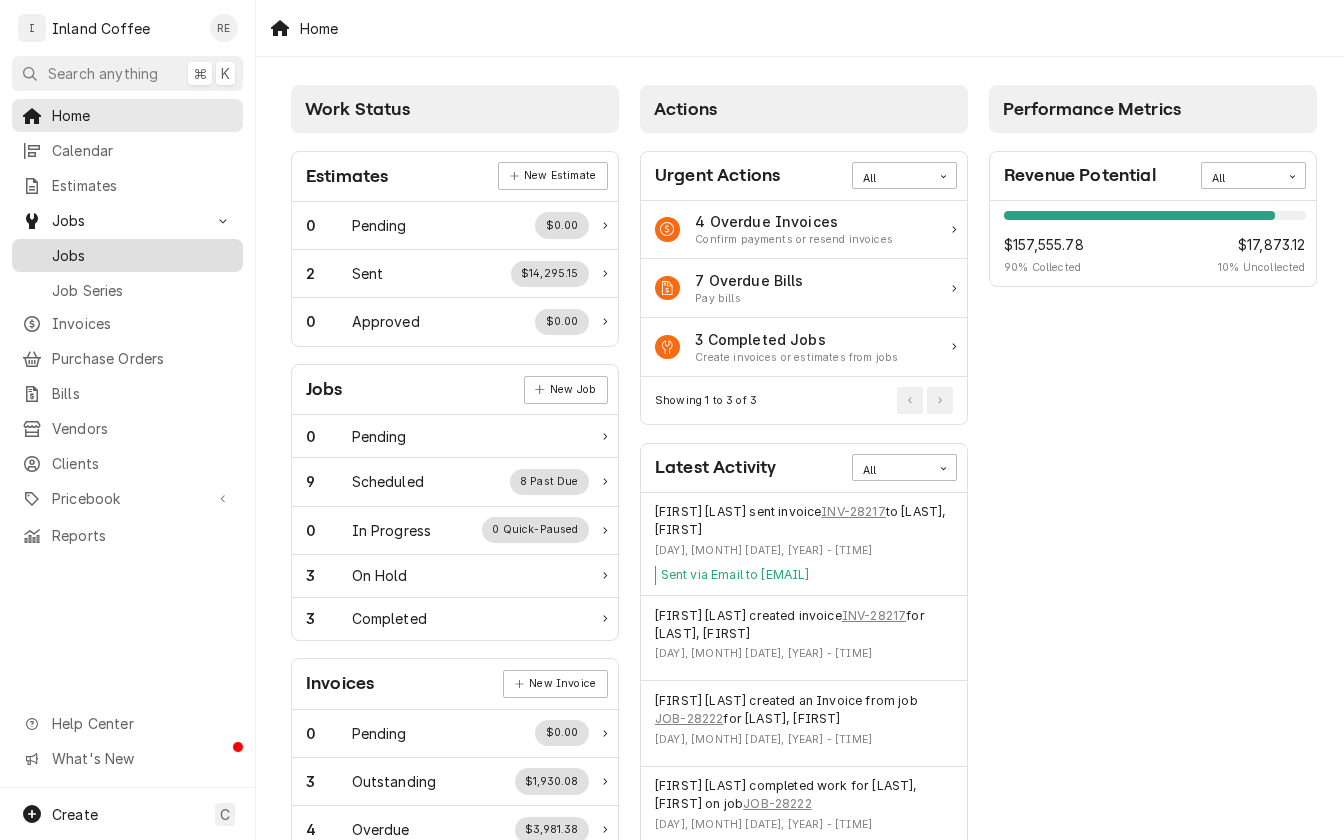 click on "Jobs" at bounding box center [142, 255] 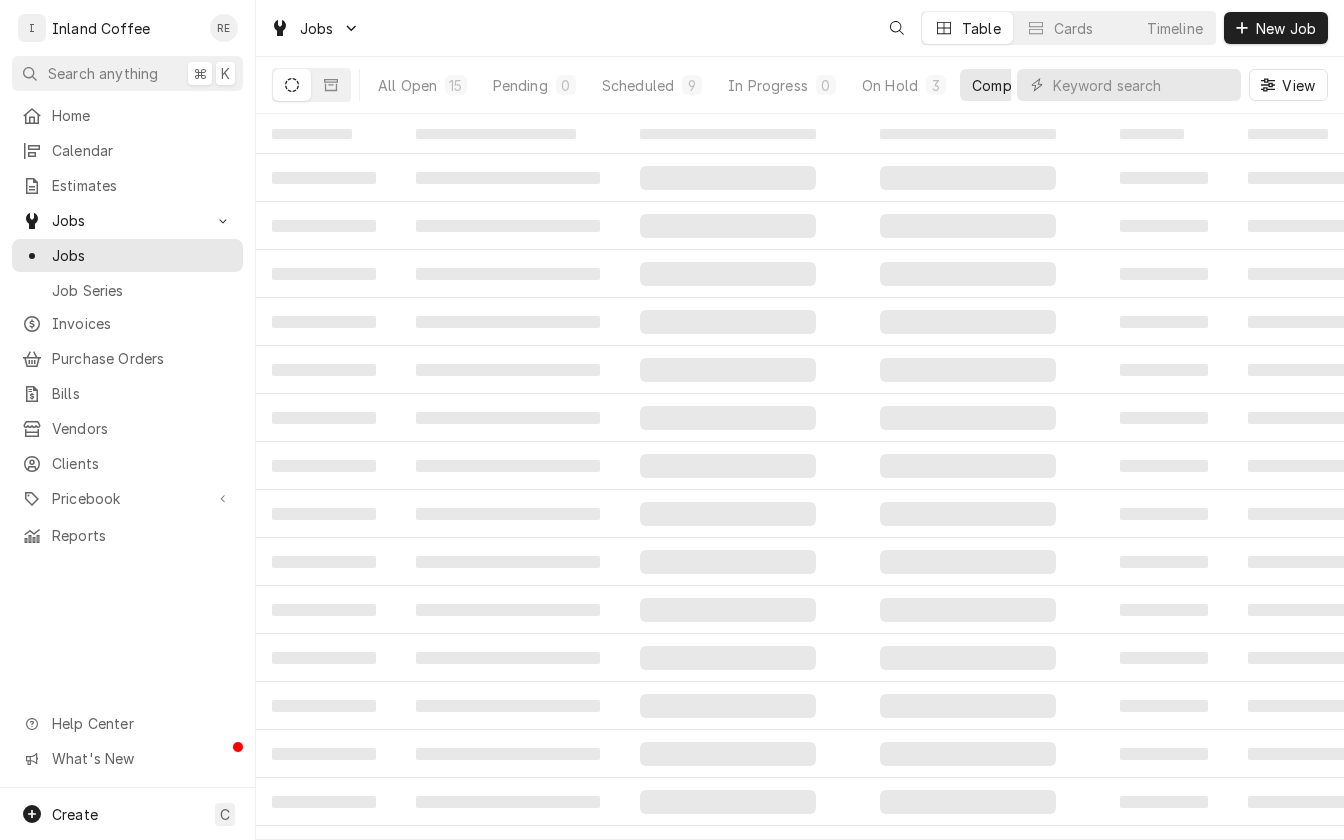 scroll, scrollTop: 0, scrollLeft: 0, axis: both 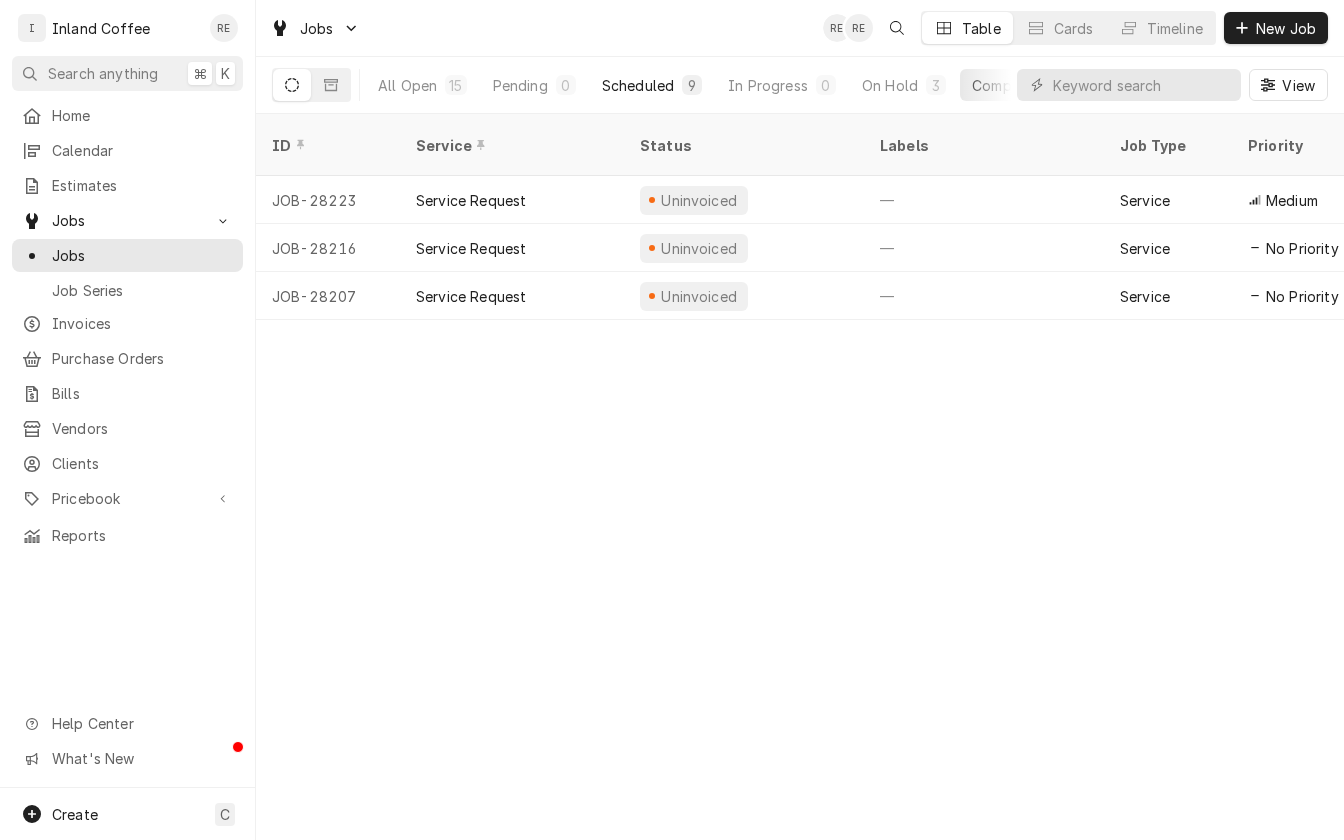click on "Scheduled" at bounding box center (638, 85) 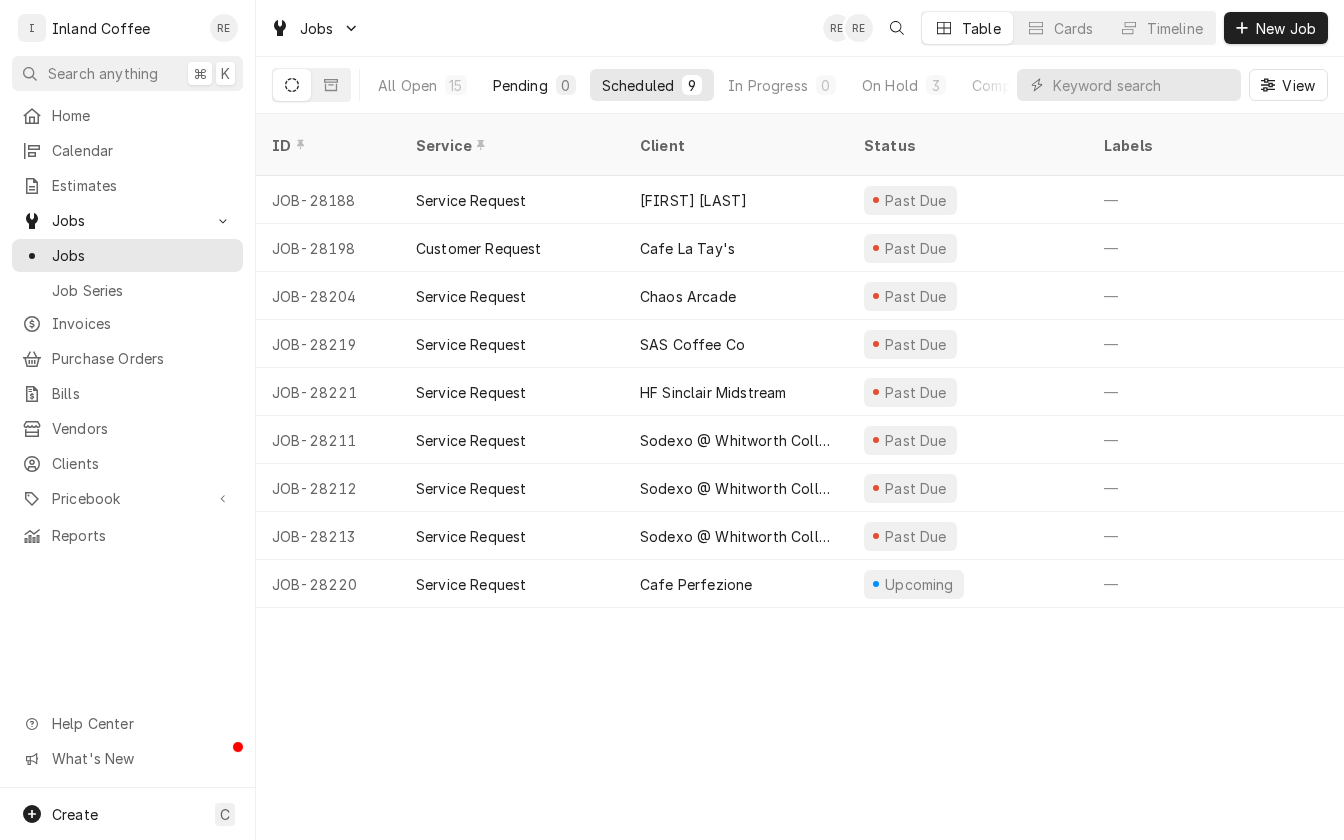 click on "Pending" at bounding box center [520, 85] 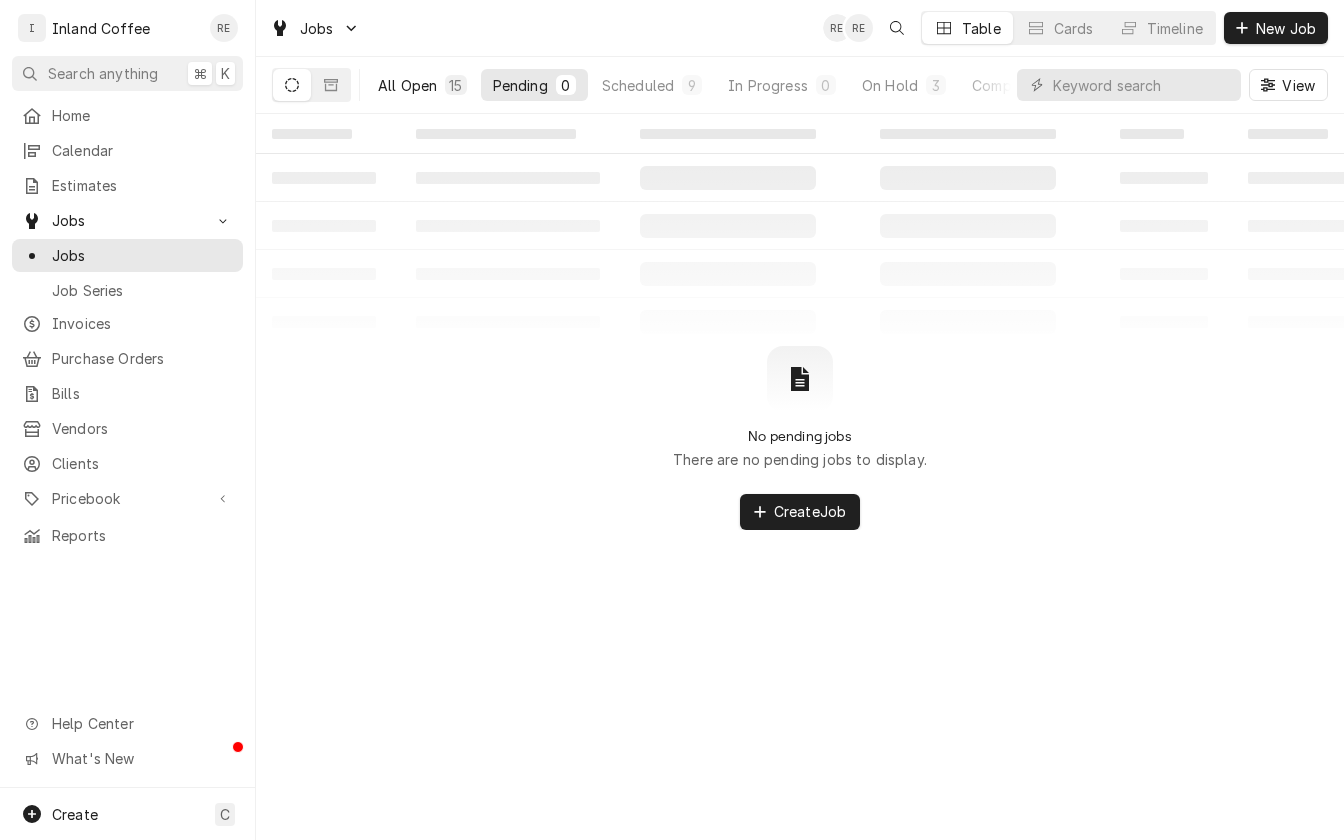 click on "All Open" at bounding box center (407, 85) 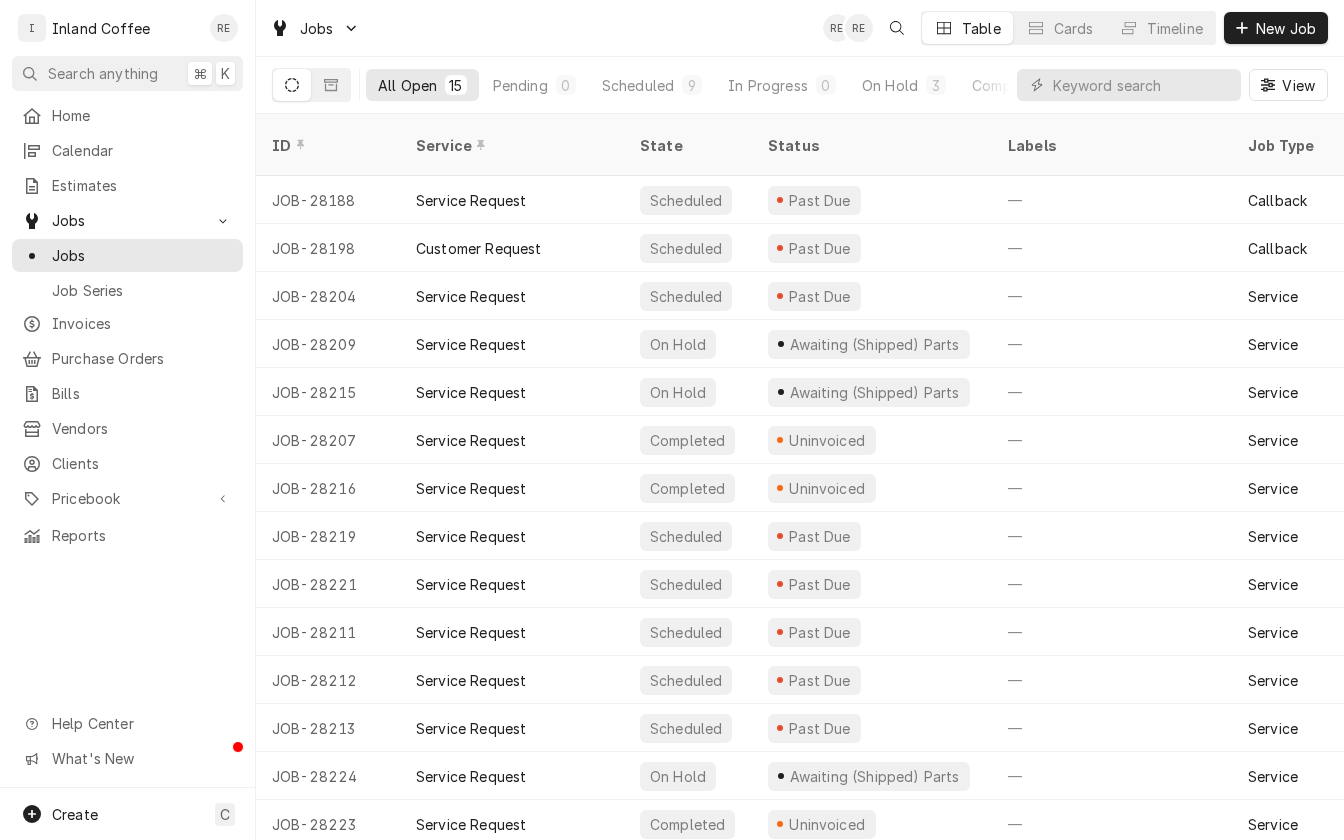 scroll, scrollTop: 0, scrollLeft: 0, axis: both 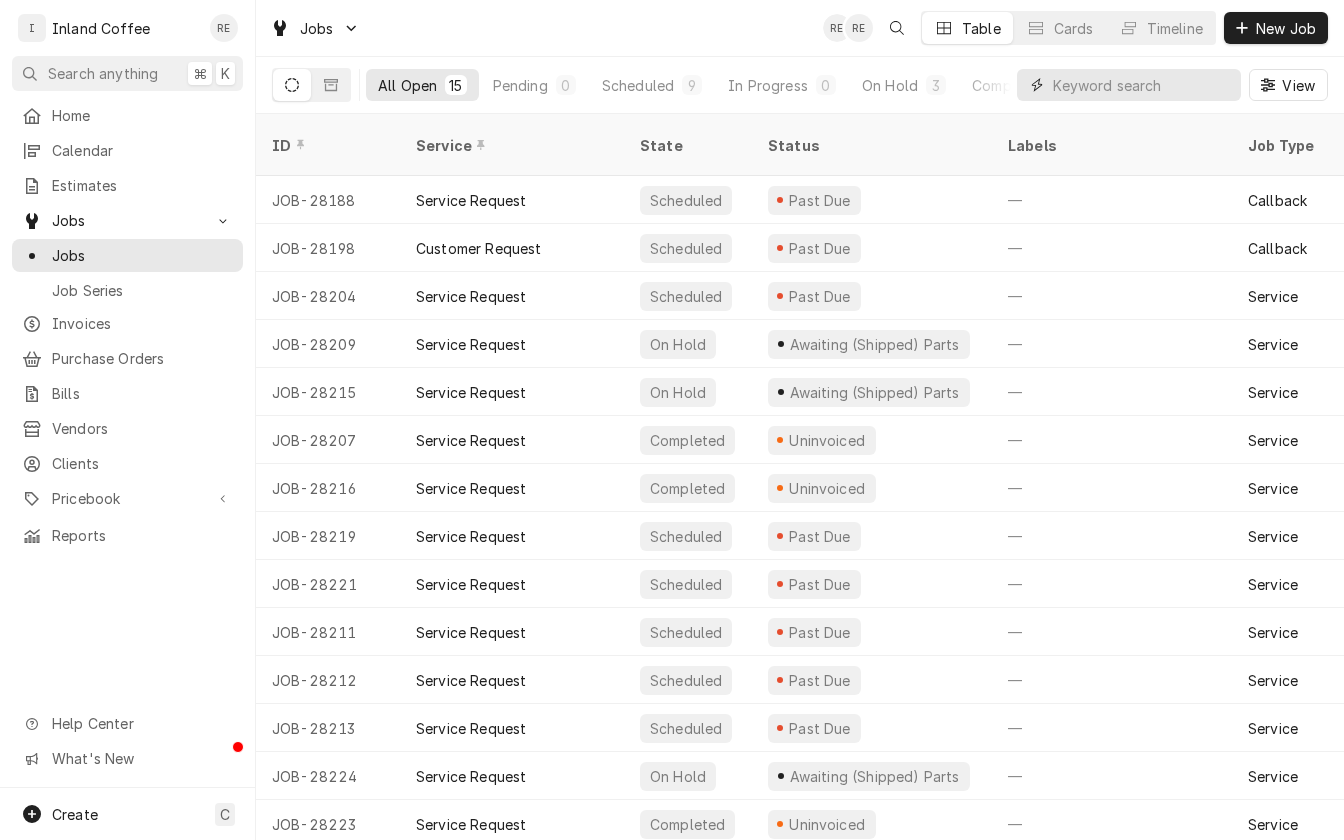 click at bounding box center (1142, 85) 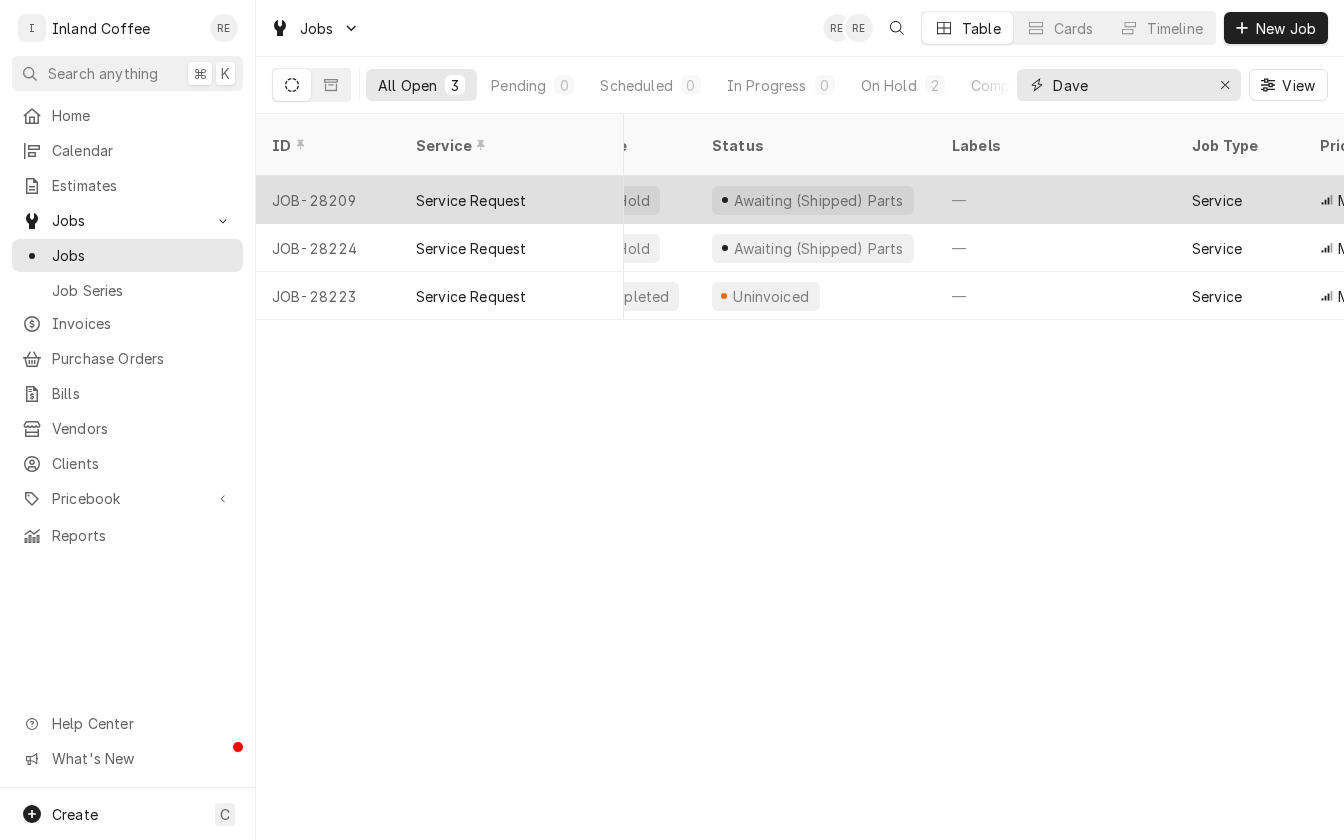 scroll, scrollTop: 0, scrollLeft: 60, axis: horizontal 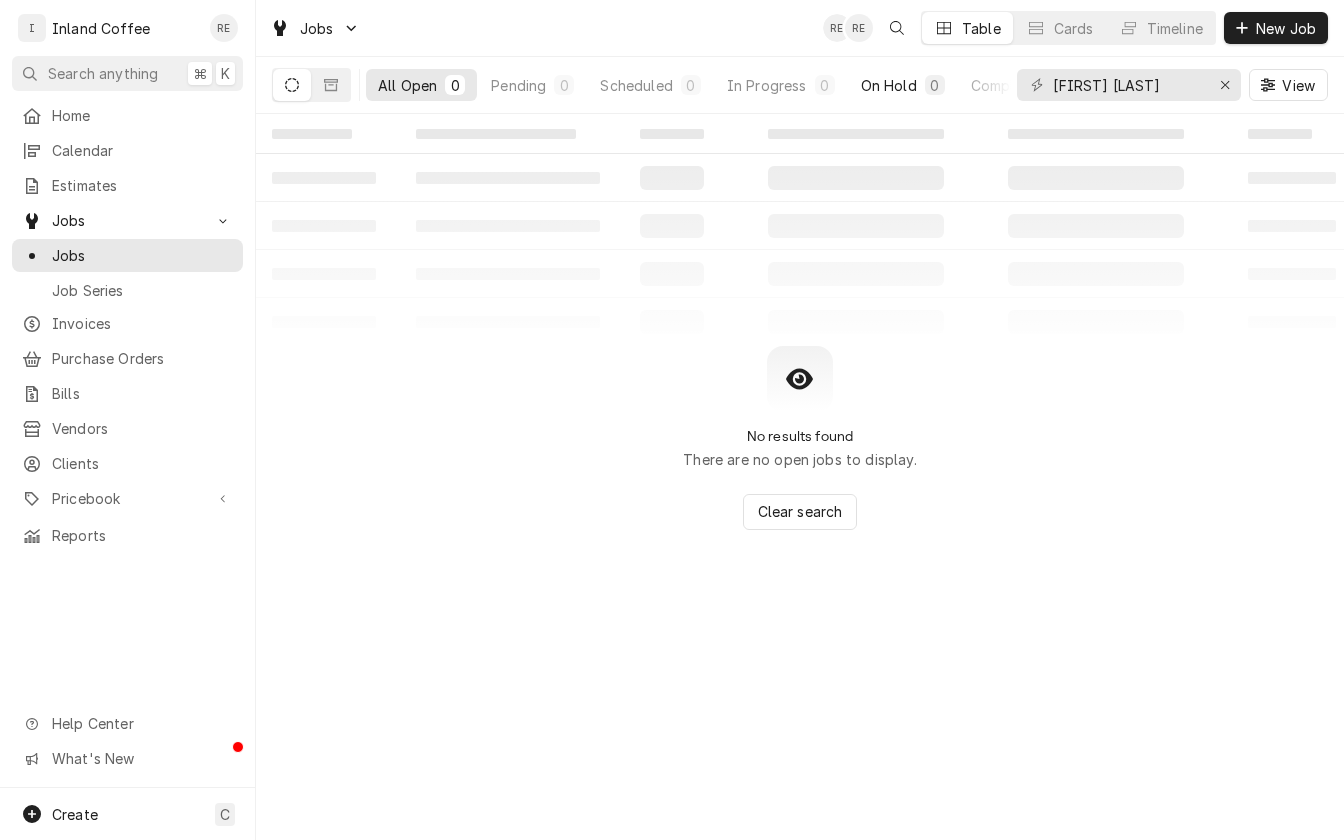 click on "On Hold" at bounding box center [889, 85] 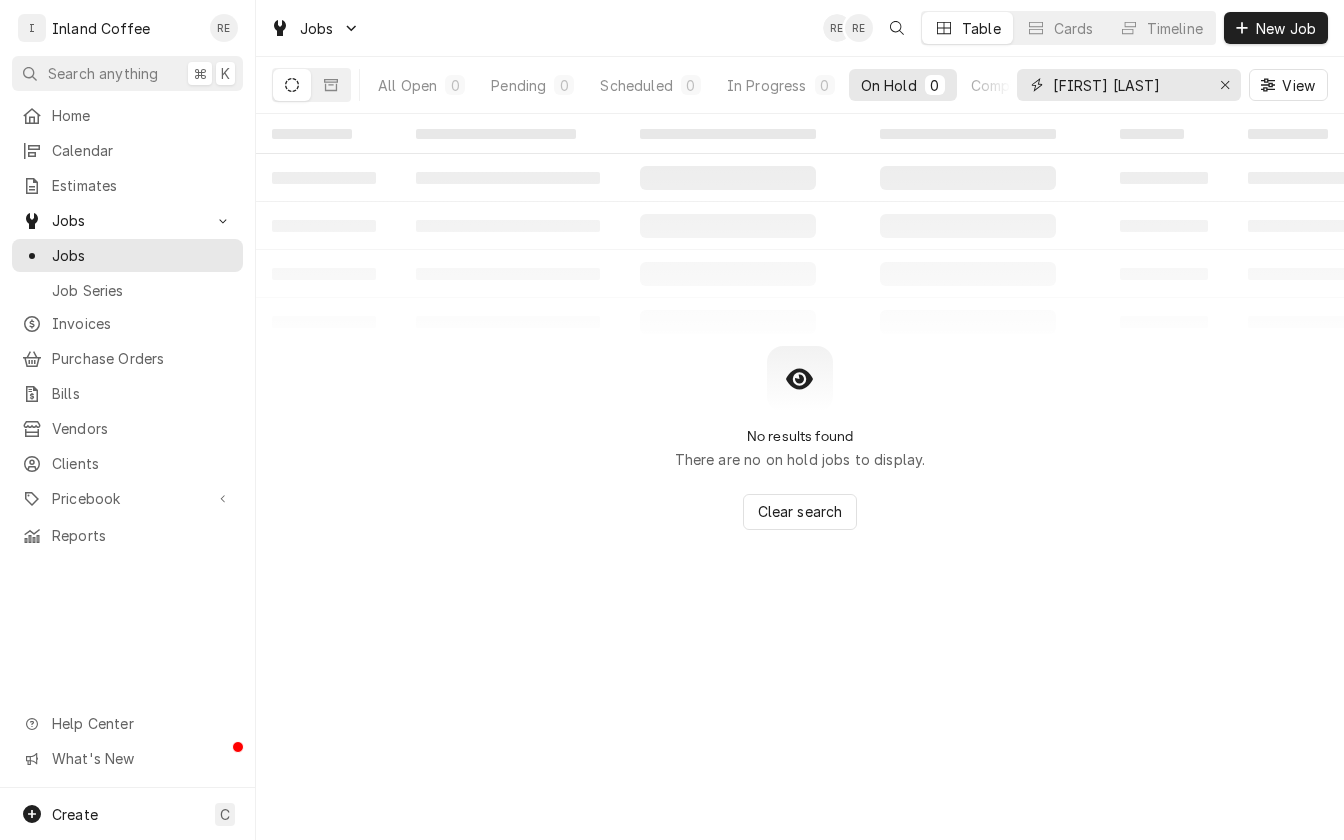 click on "Dave Smith" at bounding box center (1128, 85) 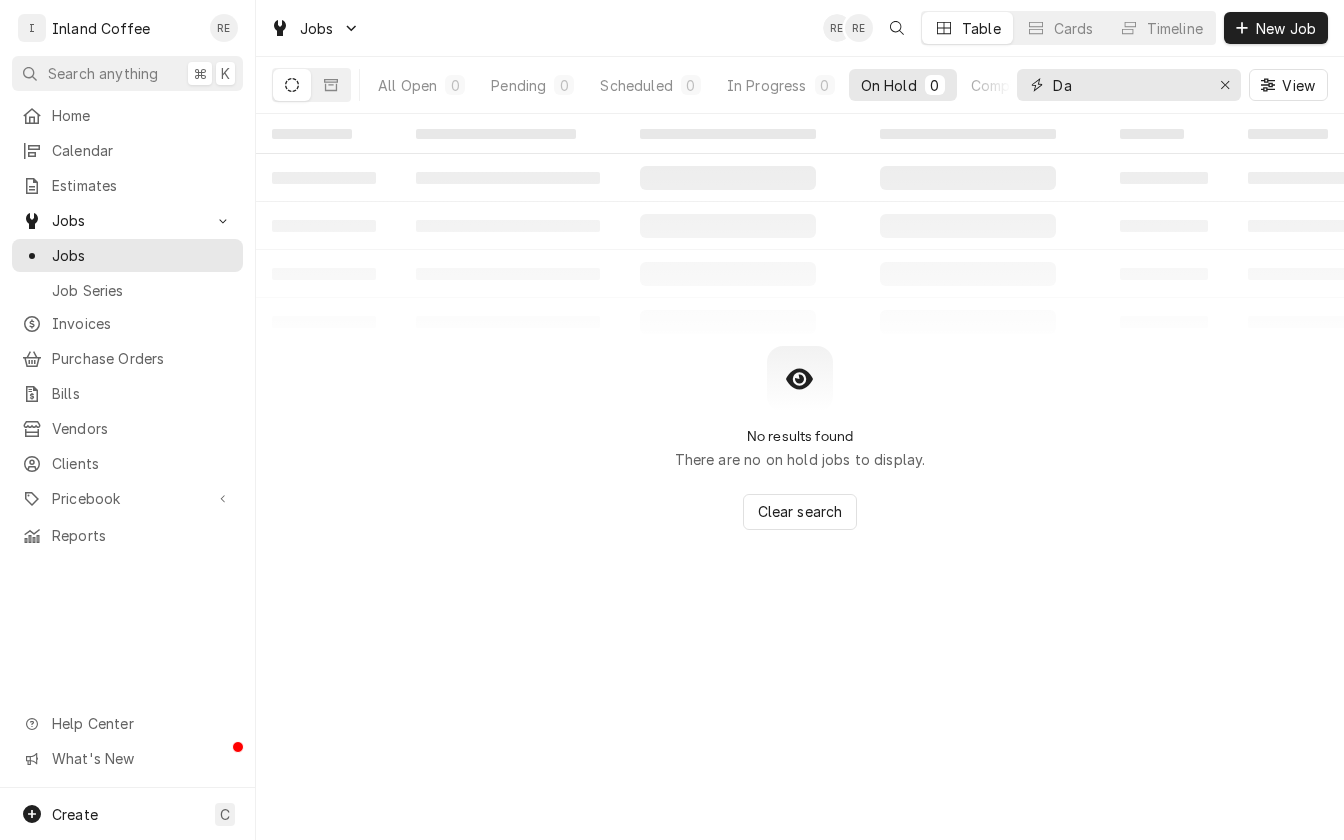 type on "D" 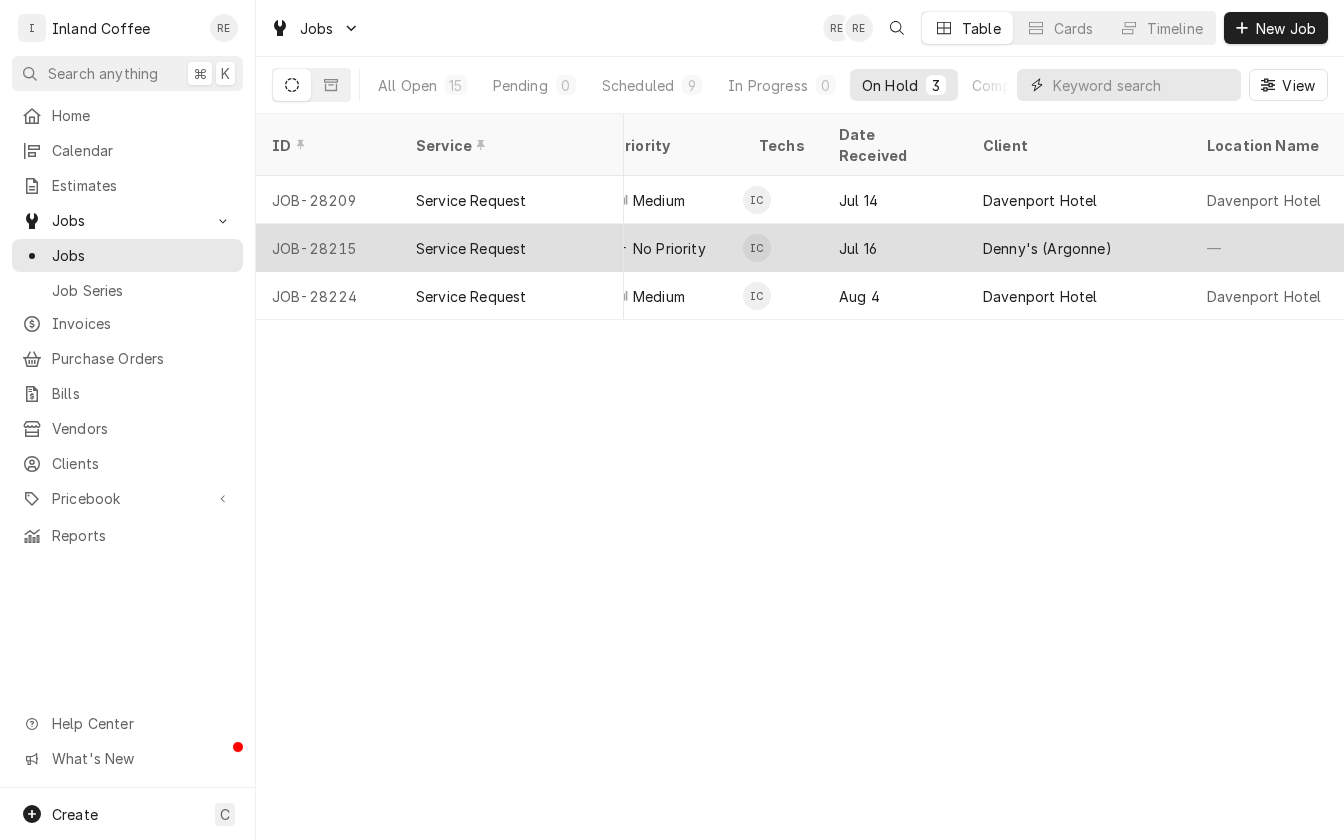 scroll, scrollTop: 0, scrollLeft: 634, axis: horizontal 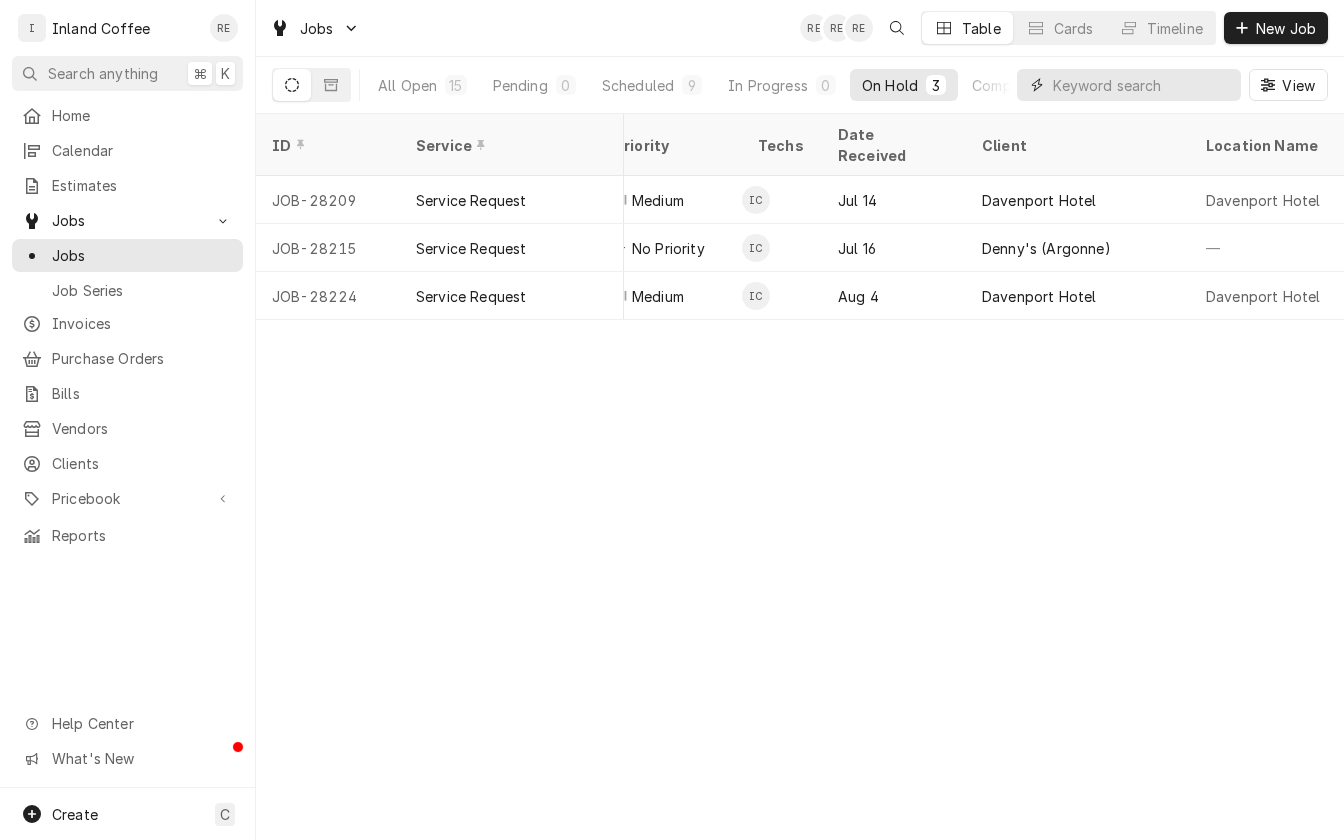 type 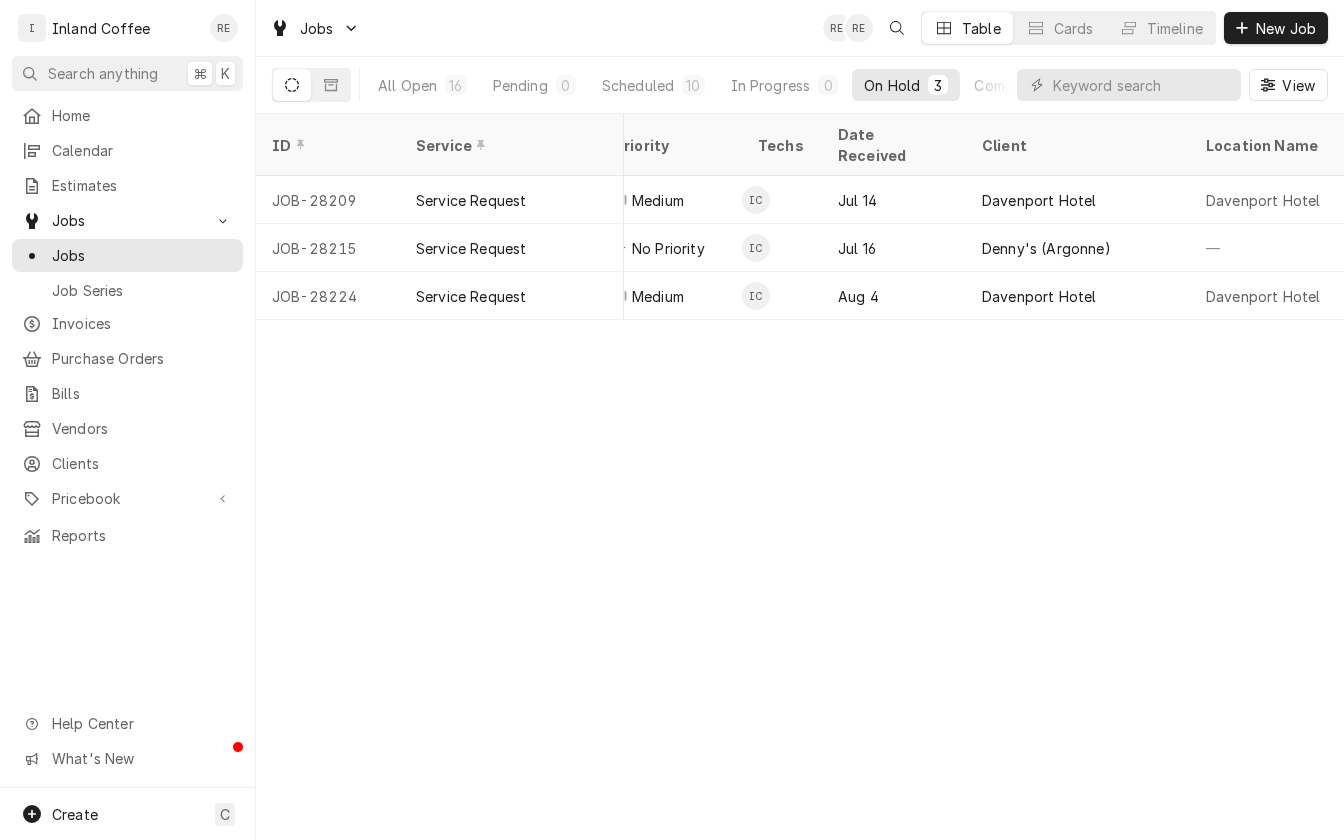 click on "ID Service Status Labels Job Type Priority Techs Date Received Client Location Name Location Address Scheduled For Duration On Hold Last Modified JOB-28209 Service Request Awaiting (Shipped) Parts — Service Medium IC Jul 14   Davenport Hotel Davenport Hotel Davenport Historic Hotel 10 S. Post Spokane WA 99201, Spokane, WA 99201 Jul 14   • 5:00 PM 30min Jul 14   Jul 14   JOB-28215 Service Request Awaiting (Shipped) Parts — Service No Priority IC Jul 16   Denny's (Argonne) — 2022 N Argonne, Spokane Valley, WA 99212 Jul 16   • 11:00 PM 30min Jul 17   Jul 17   JOB-28224 Service Request Awaiting (Shipped) Parts — Service Medium IC Aug 4   Davenport Hotel Davenport Hotel The Davenport Grand Hotel 333 W. Spokane Falls Blvd., Spokane, WA 99201 Aug 5   • 3:15 PM 1h Aug 5   Aug 5   xqNeM71 Date — Time — Duration — Labels No labels Reason For Call Not mentioned" at bounding box center (800, 477) 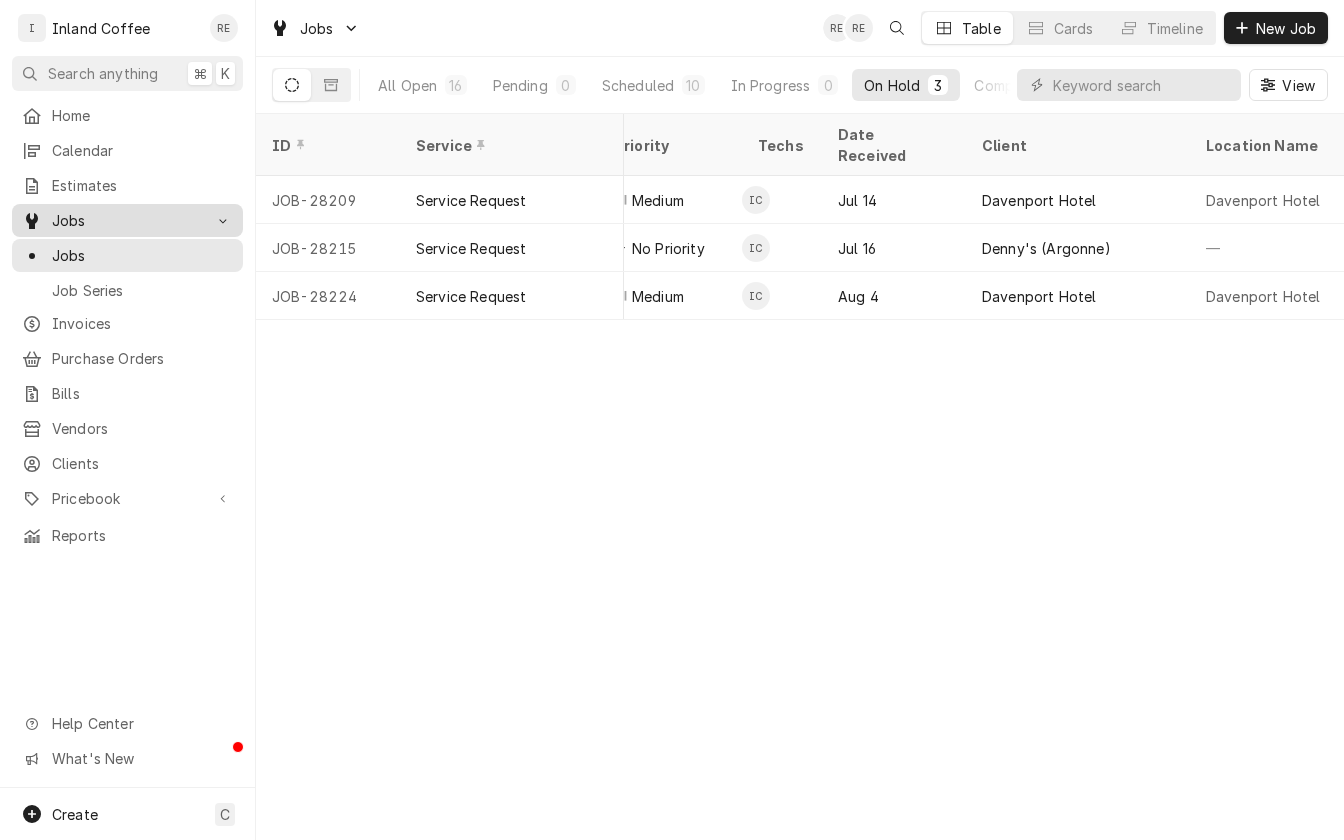 click on "Jobs" at bounding box center (127, 220) 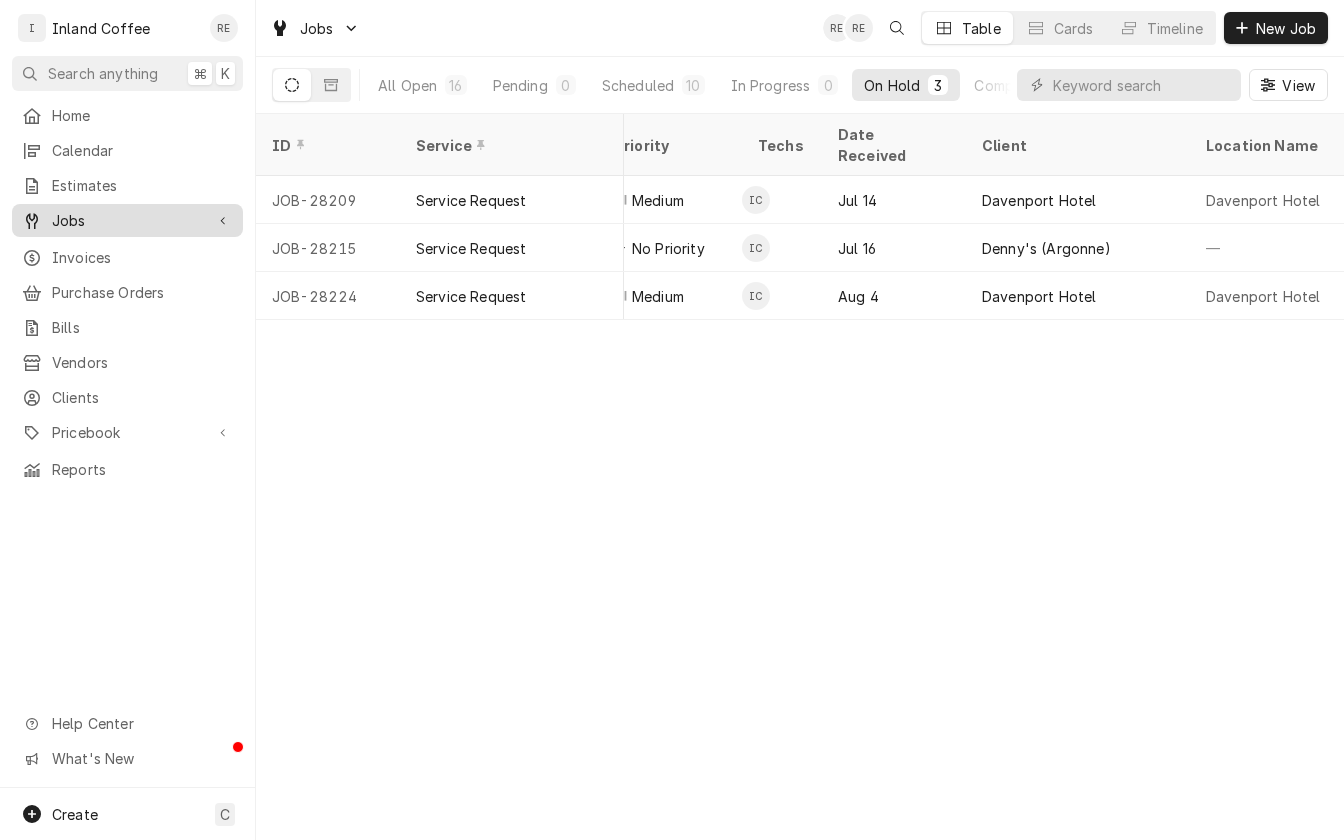 click on "Jobs" at bounding box center (127, 220) 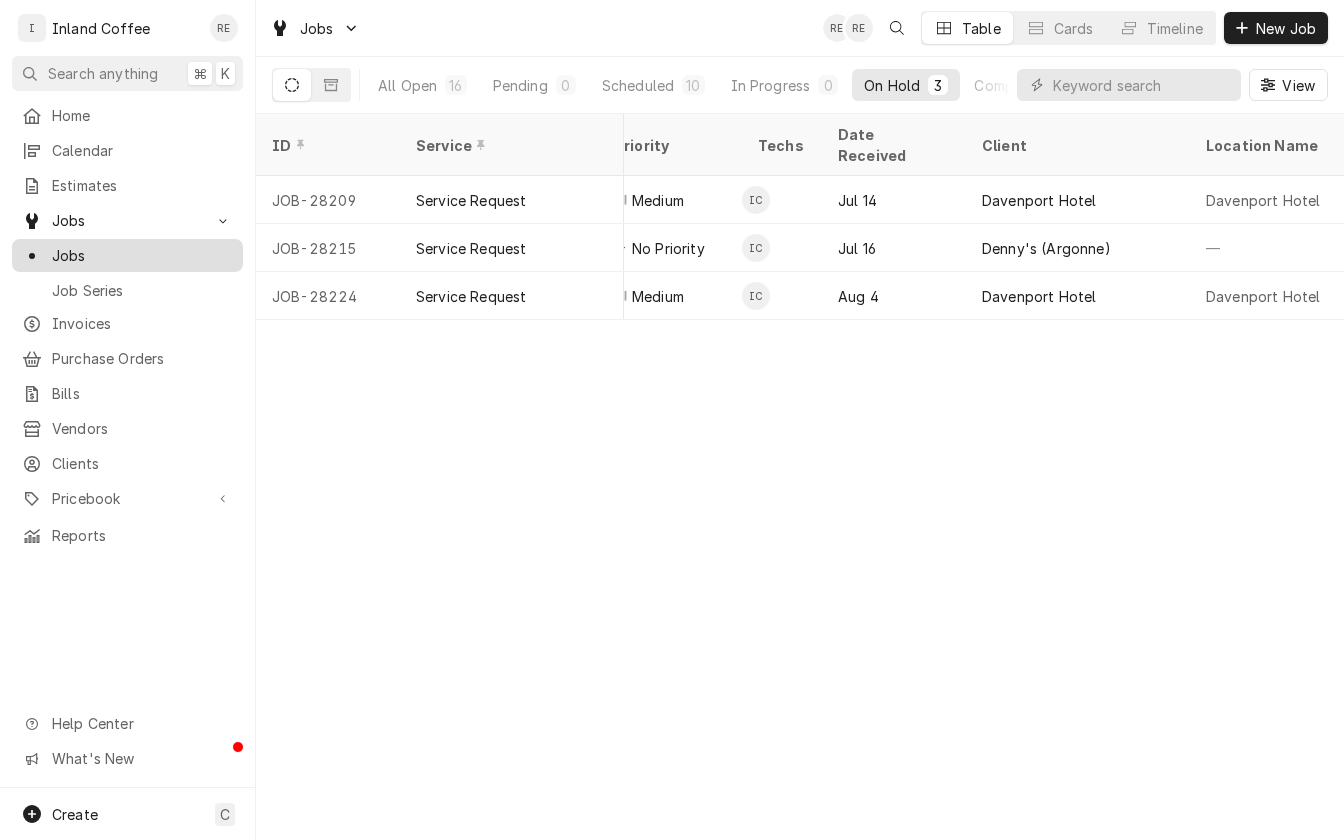 click on "Jobs" at bounding box center [142, 255] 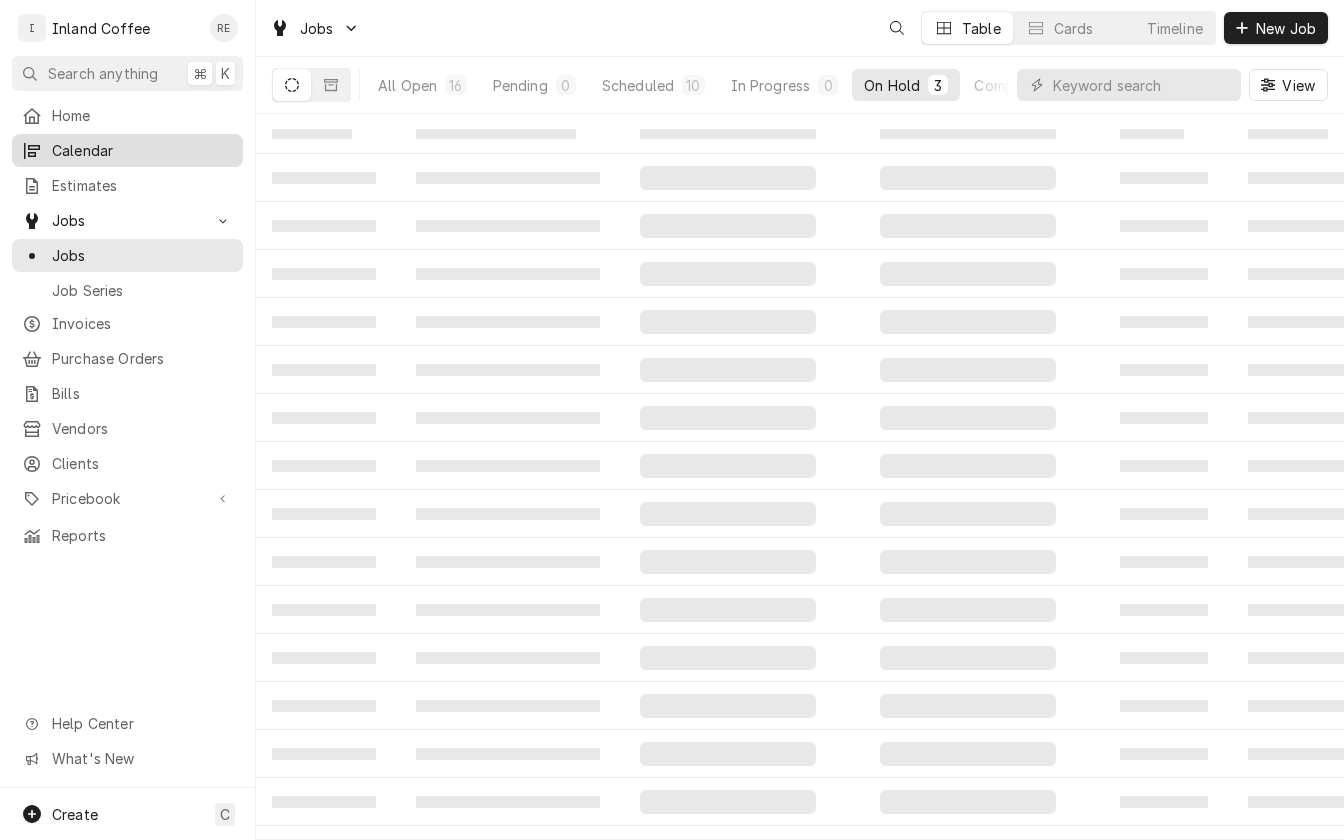 scroll, scrollTop: 0, scrollLeft: 0, axis: both 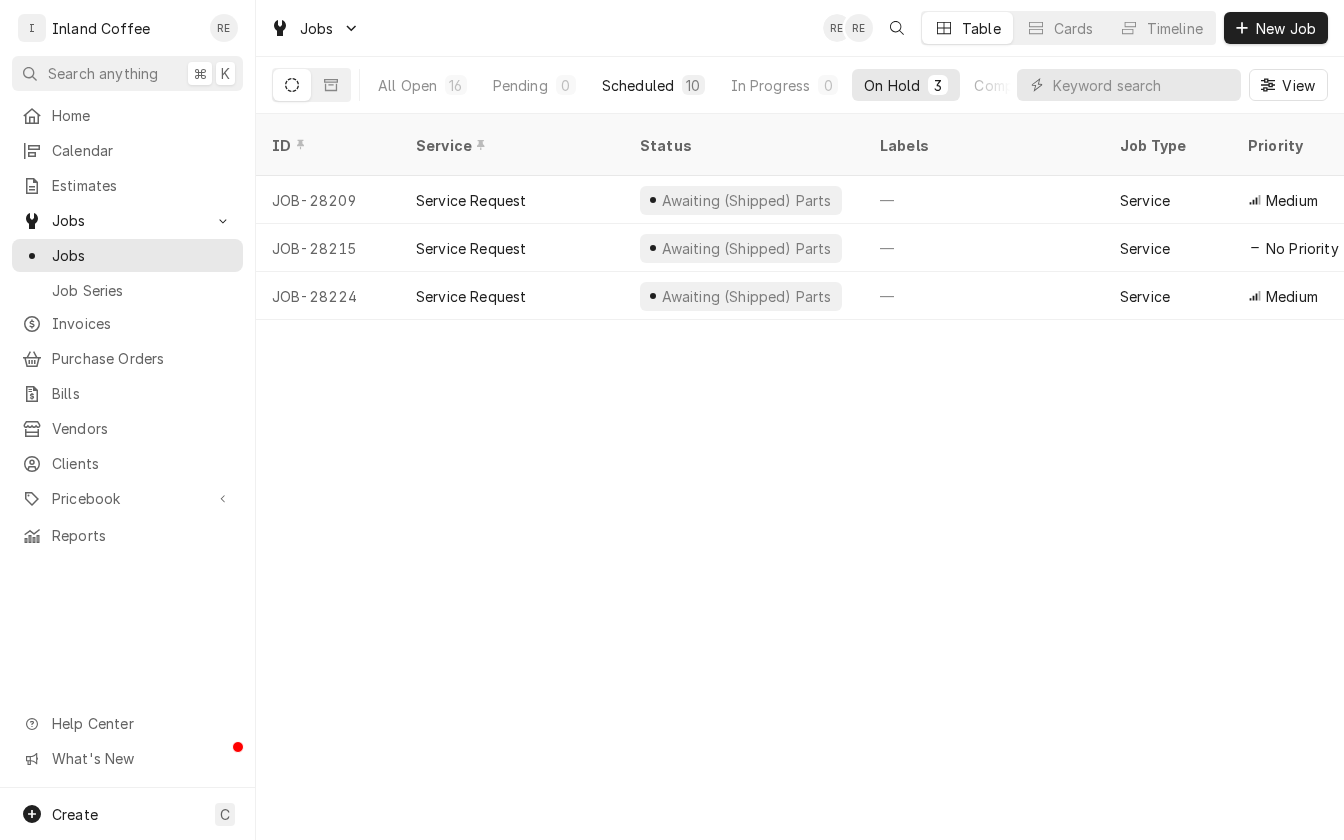 click on "Scheduled" at bounding box center [638, 85] 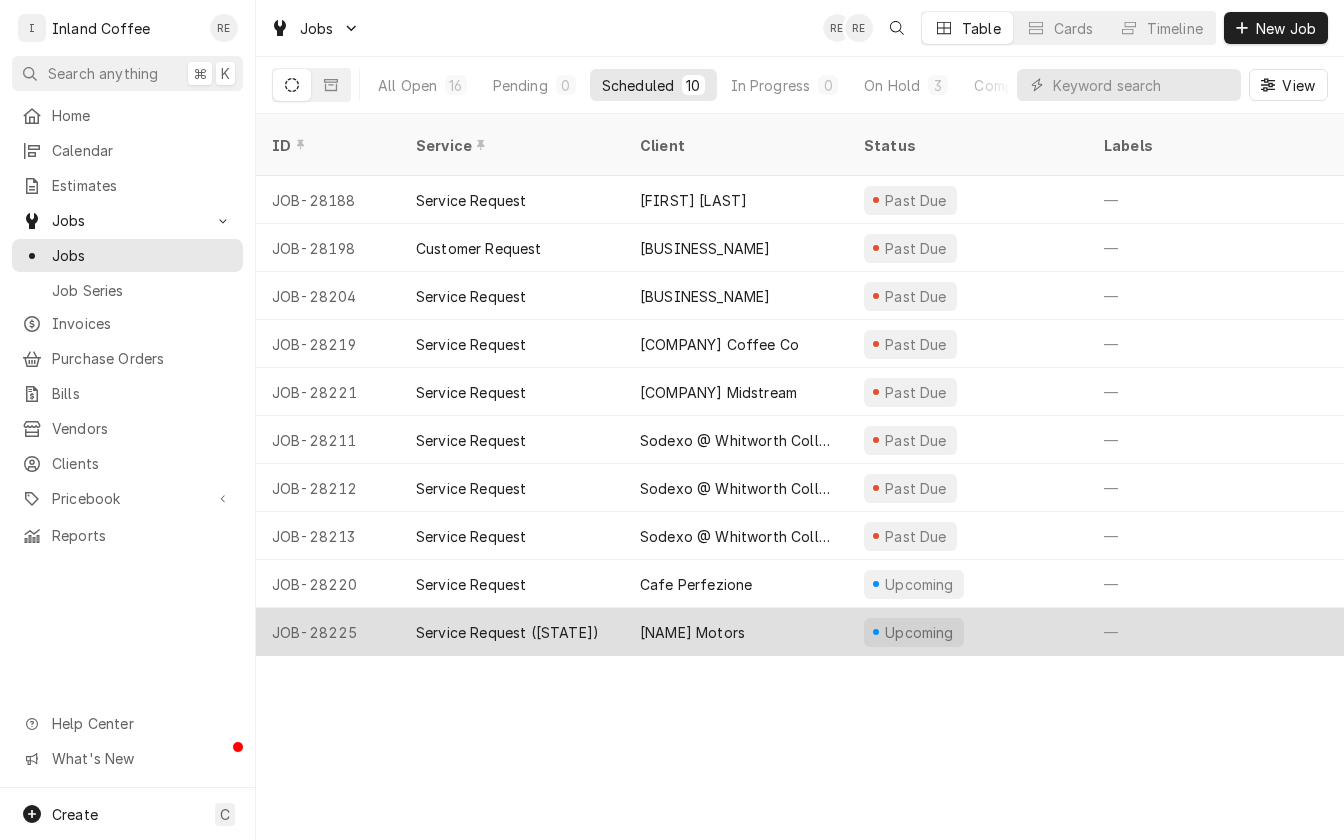 click on "Service Request (Idaho)" at bounding box center (507, 632) 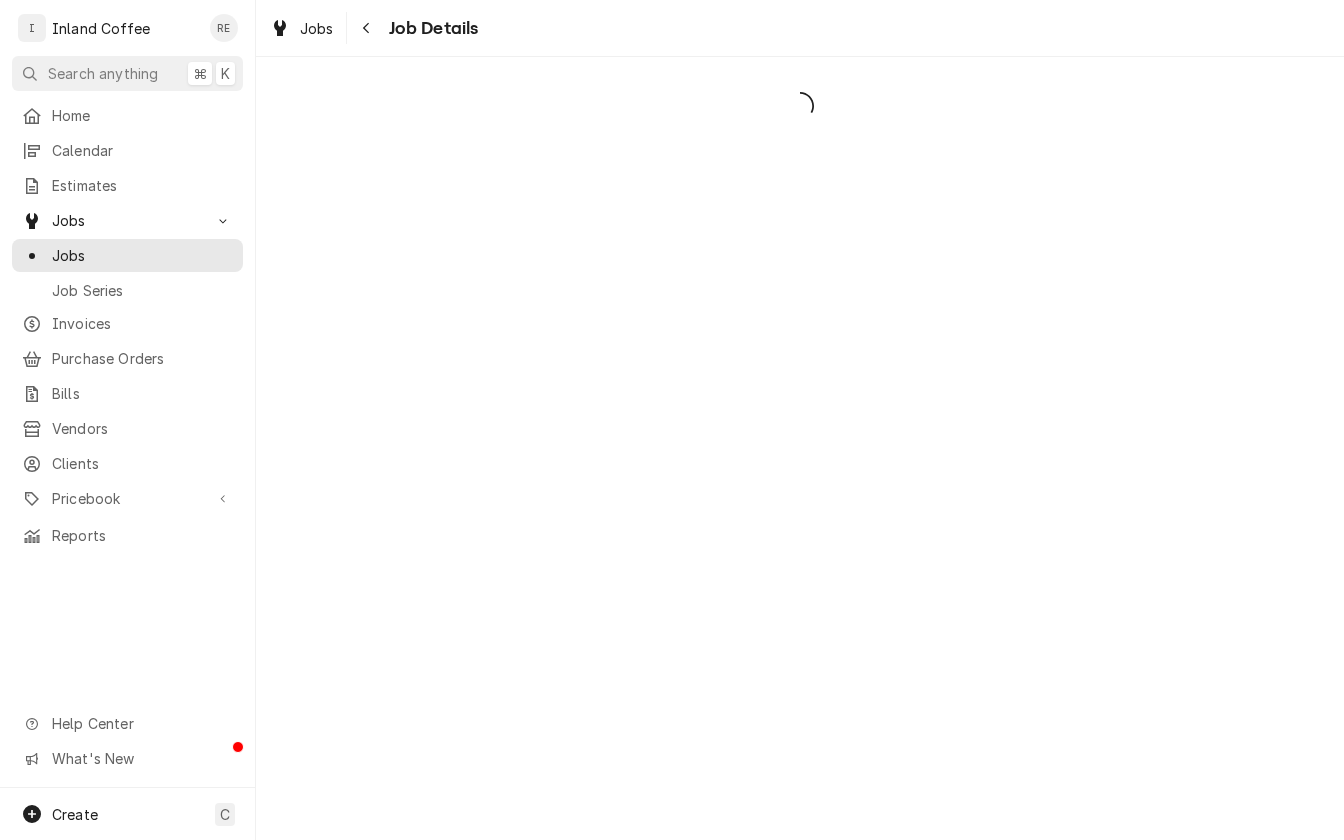 scroll, scrollTop: 0, scrollLeft: 0, axis: both 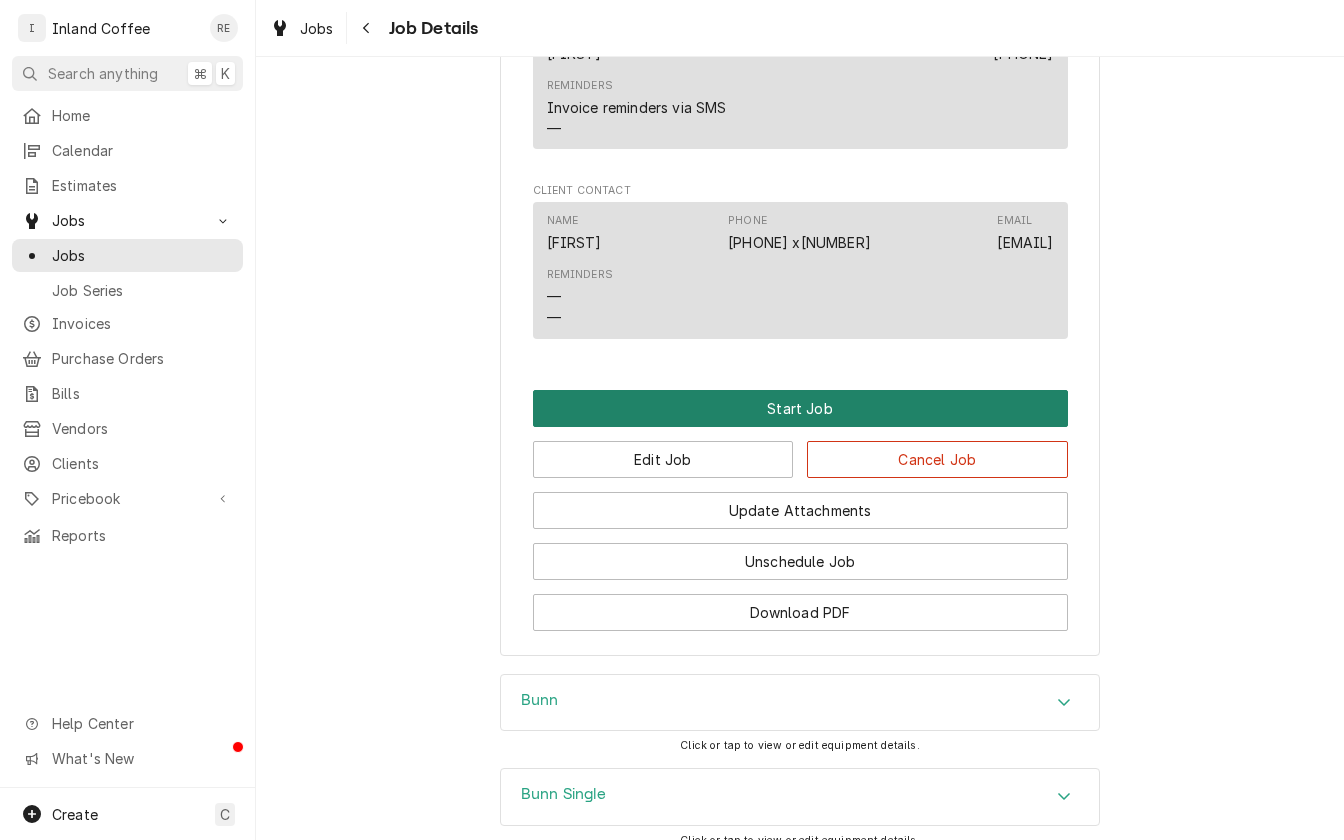 click on "Start Job" at bounding box center (800, 408) 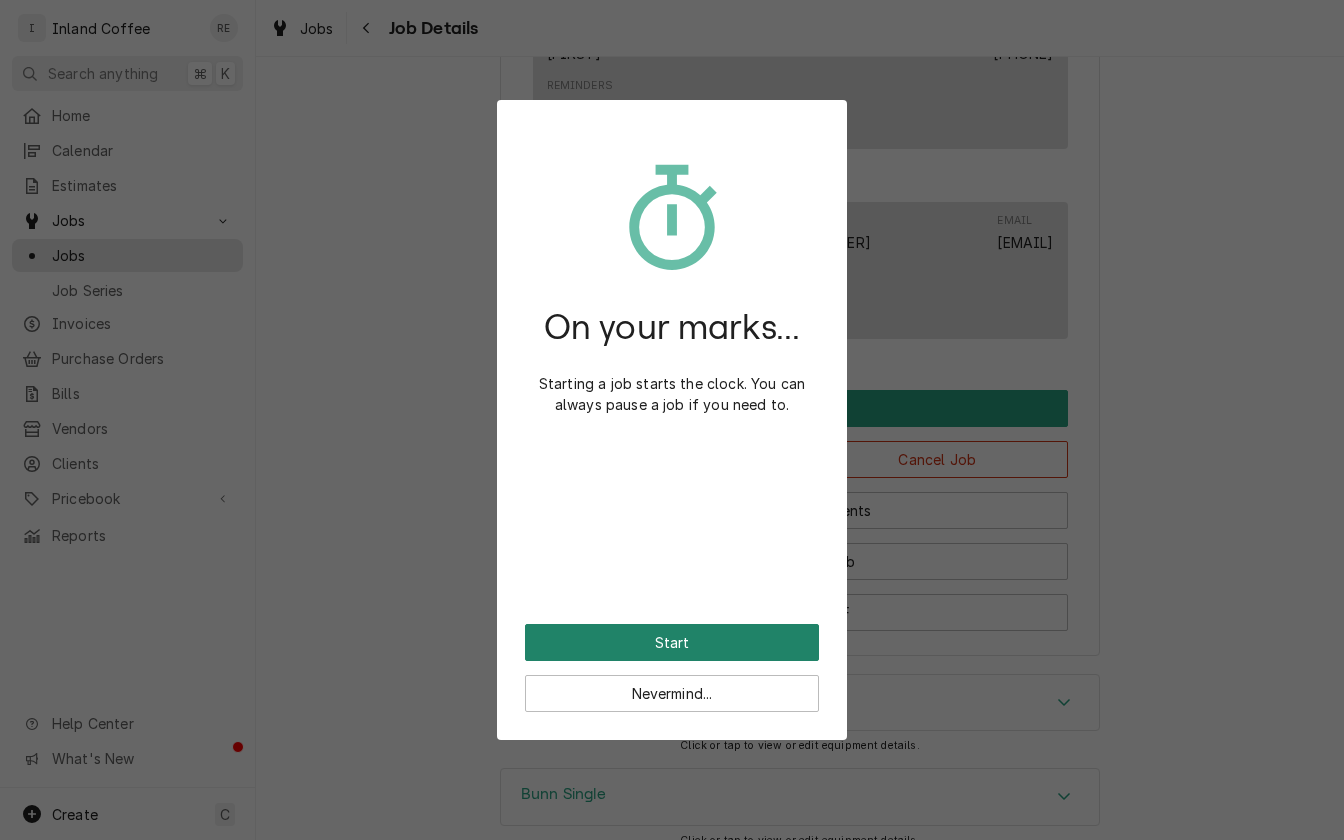 click on "Start" at bounding box center [672, 642] 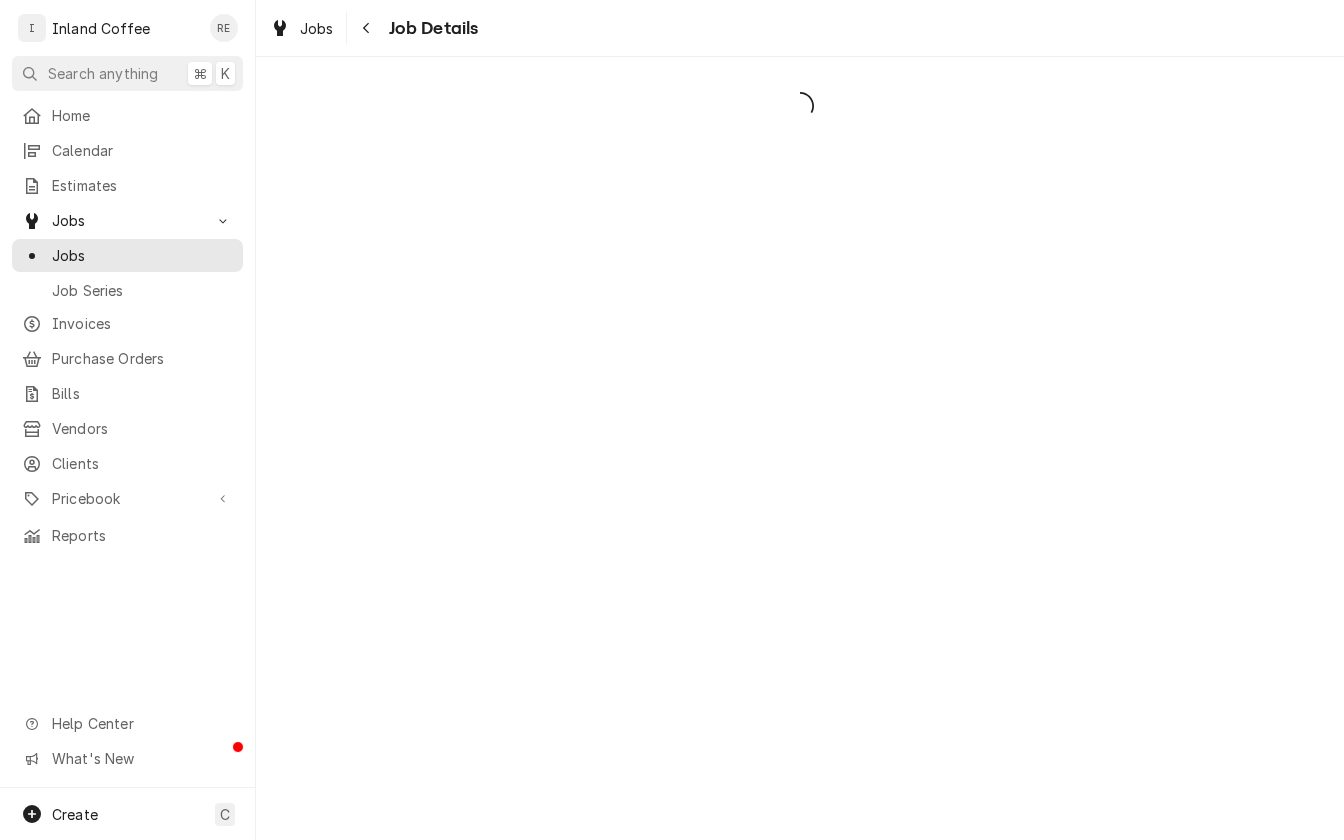 scroll, scrollTop: 0, scrollLeft: 0, axis: both 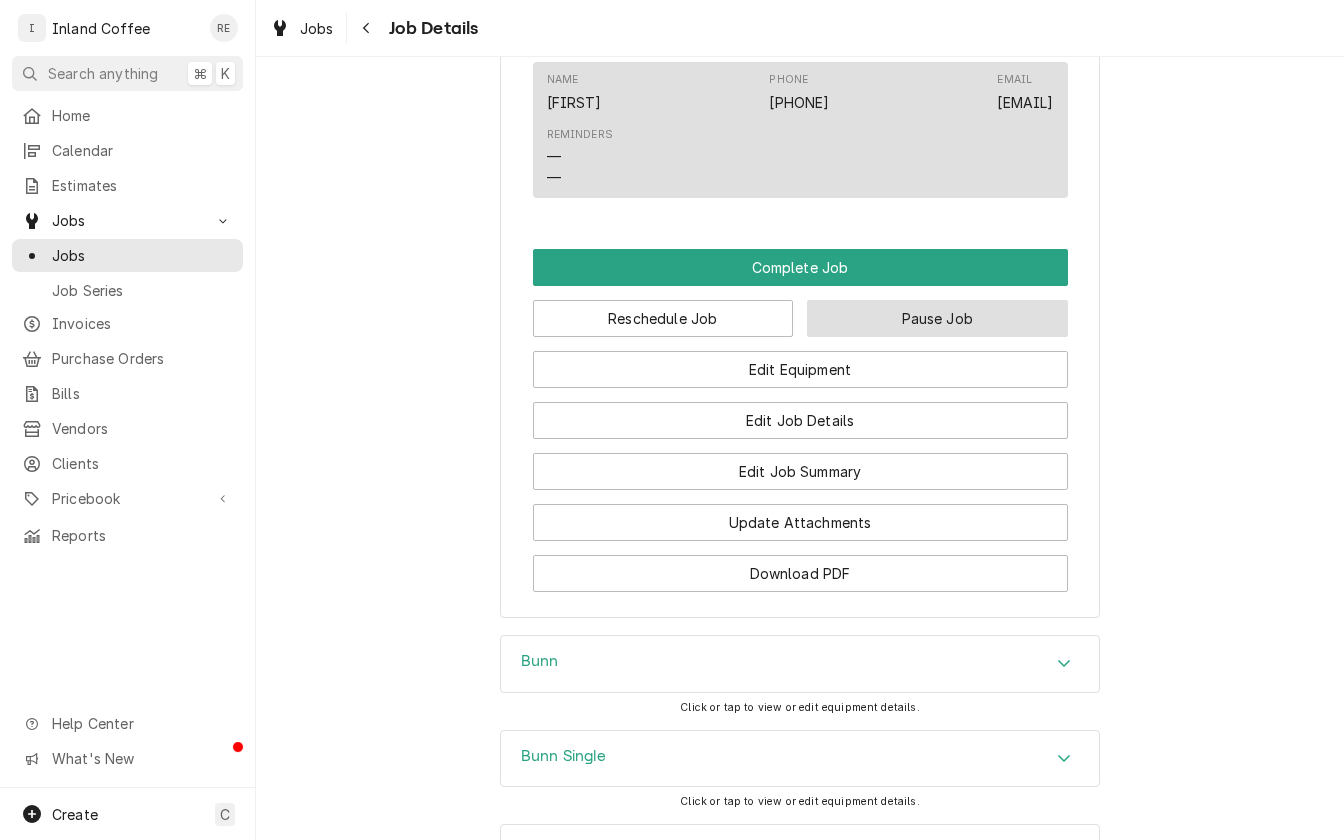 click on "Pause Job" at bounding box center [937, 318] 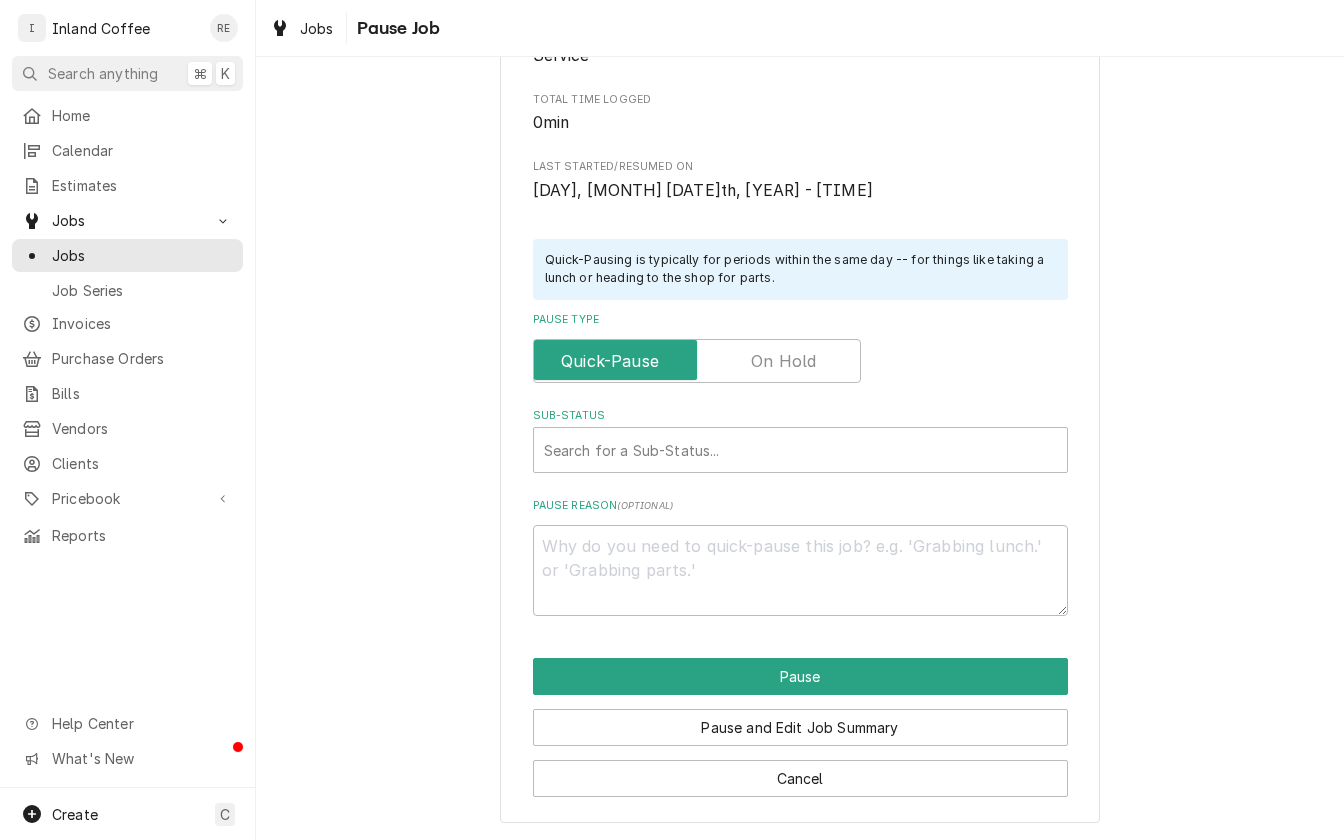scroll, scrollTop: 0, scrollLeft: 0, axis: both 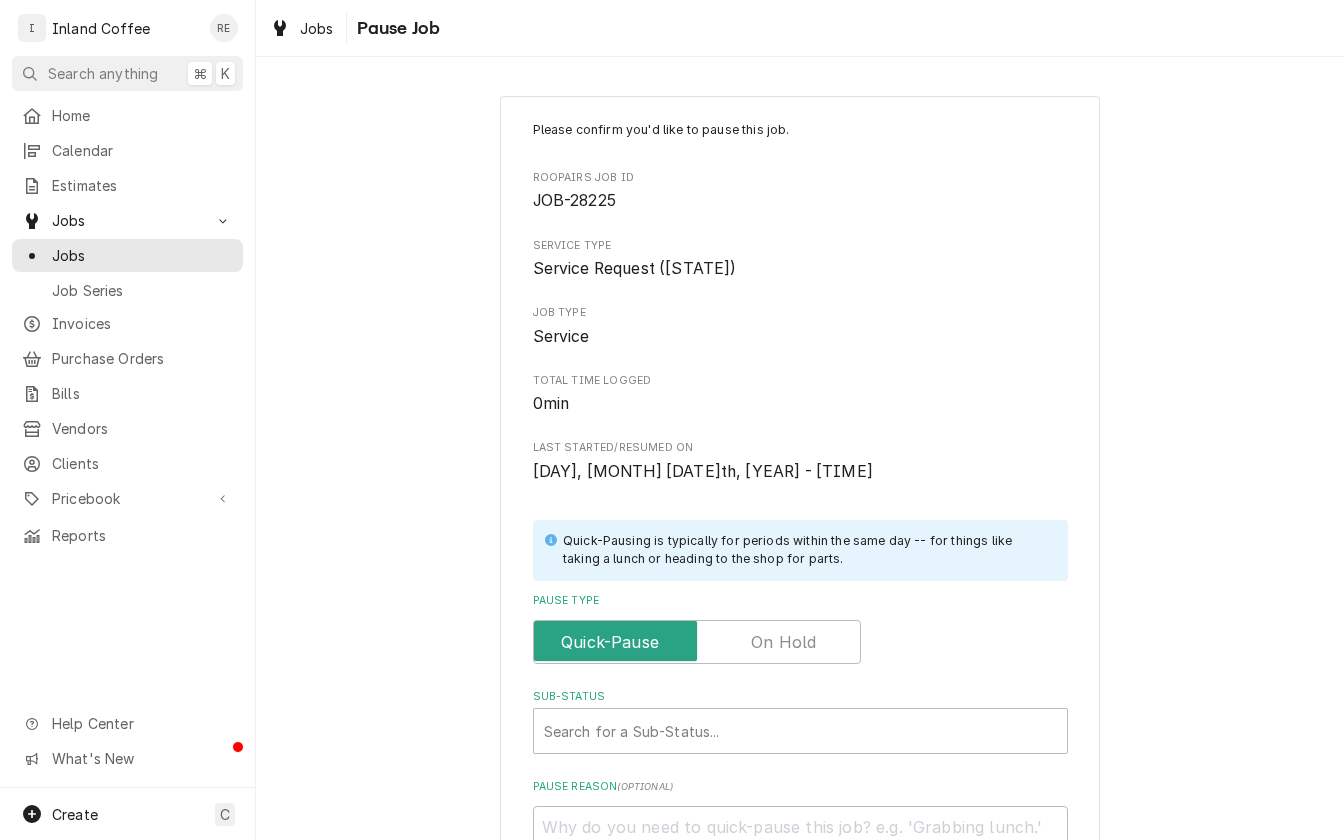 click at bounding box center [697, 642] 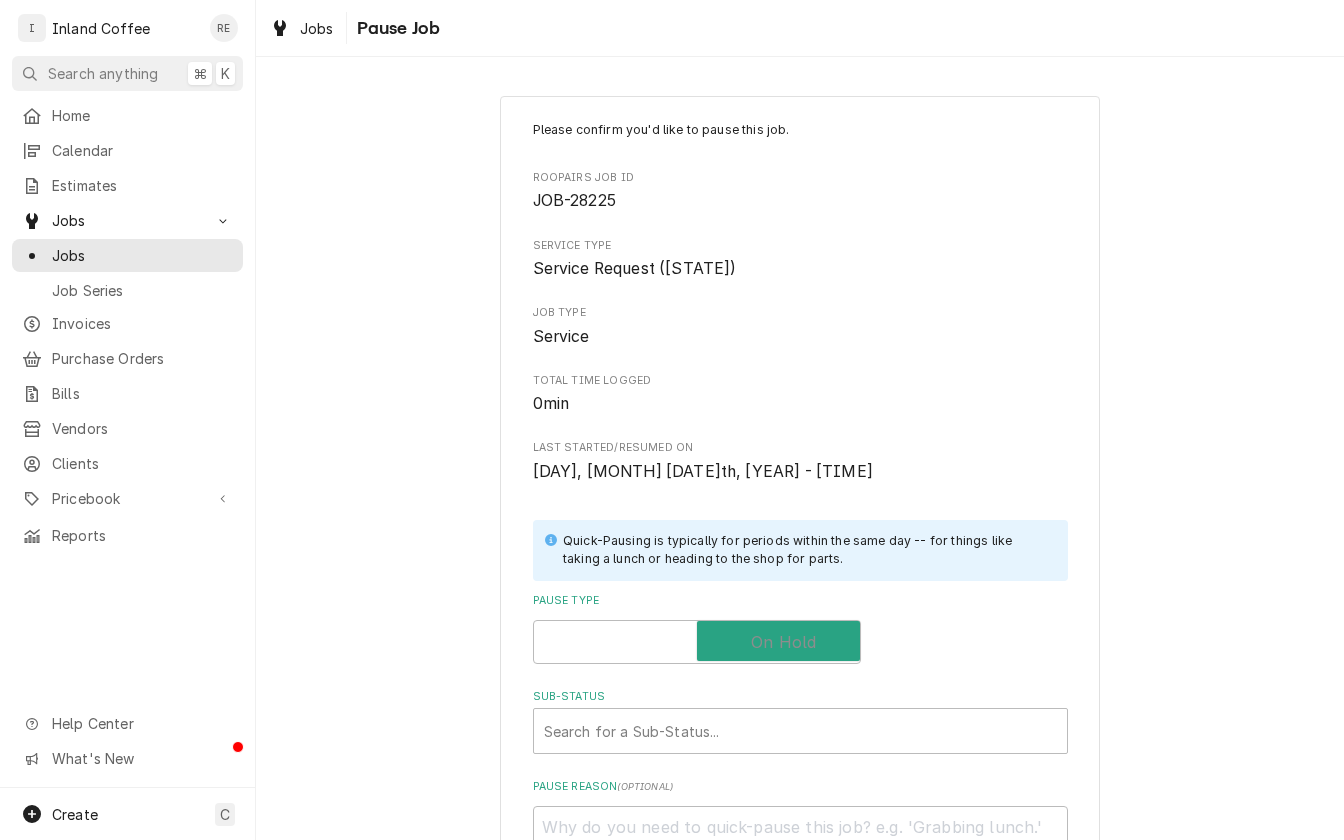 checkbox on "true" 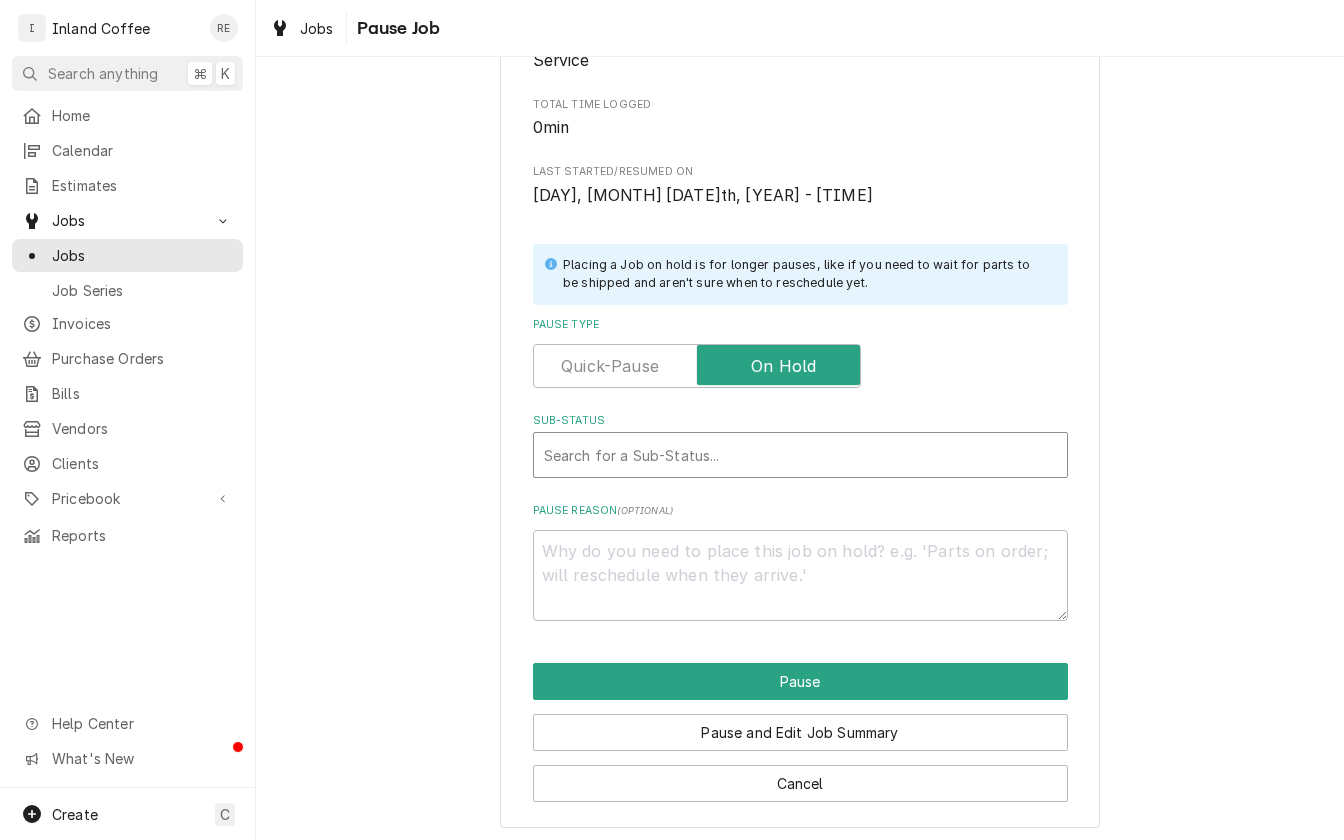 scroll, scrollTop: 275, scrollLeft: 0, axis: vertical 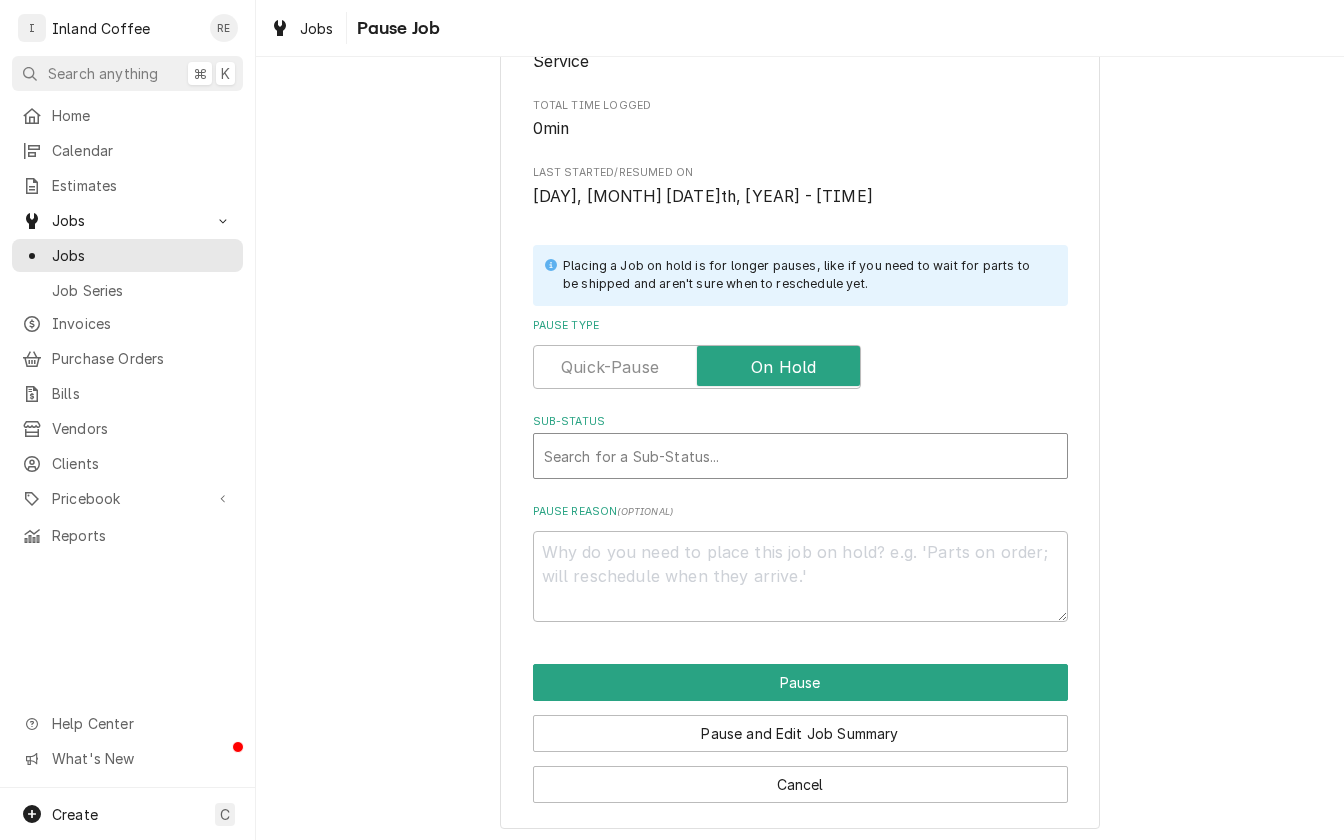 click on "Search for a Sub-Status..." at bounding box center (800, 456) 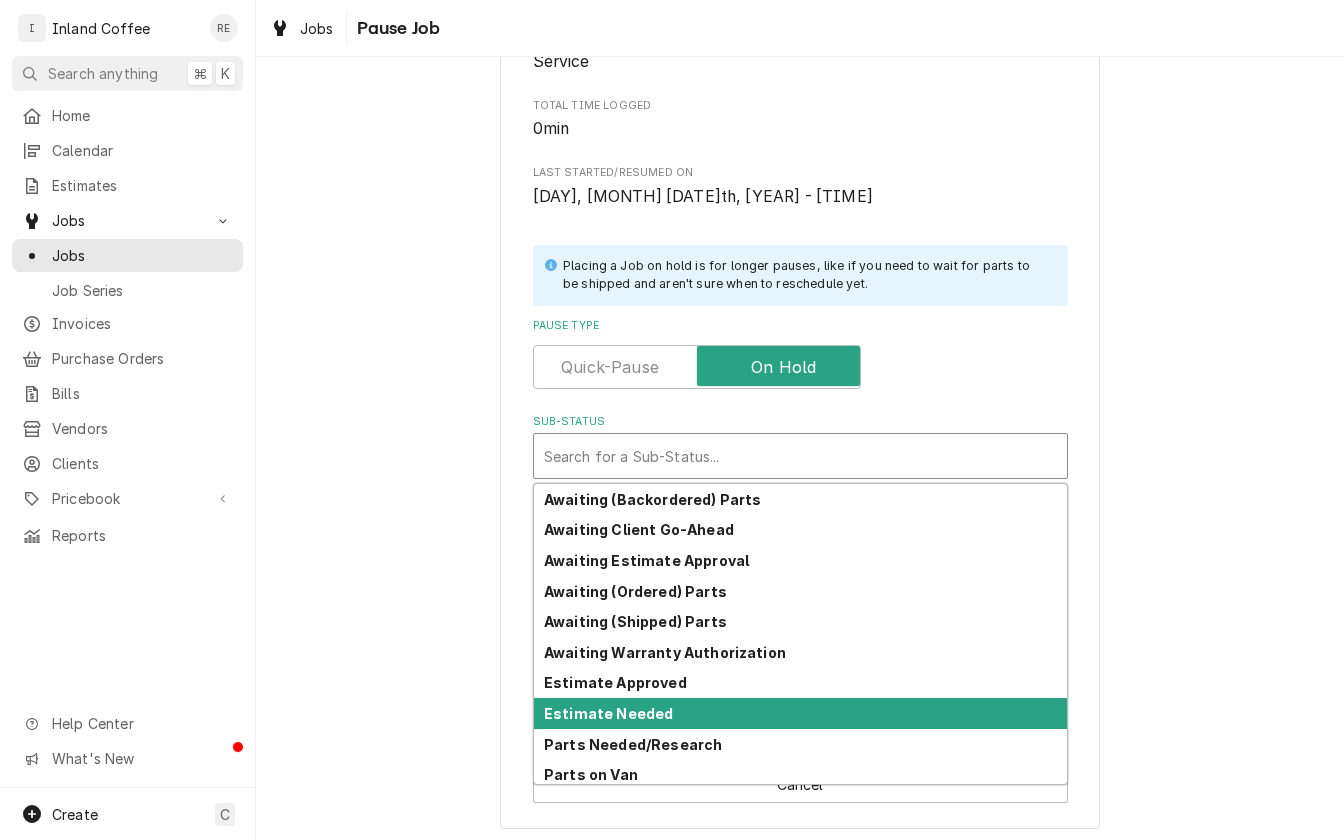 click on "Estimate Needed" at bounding box center [800, 713] 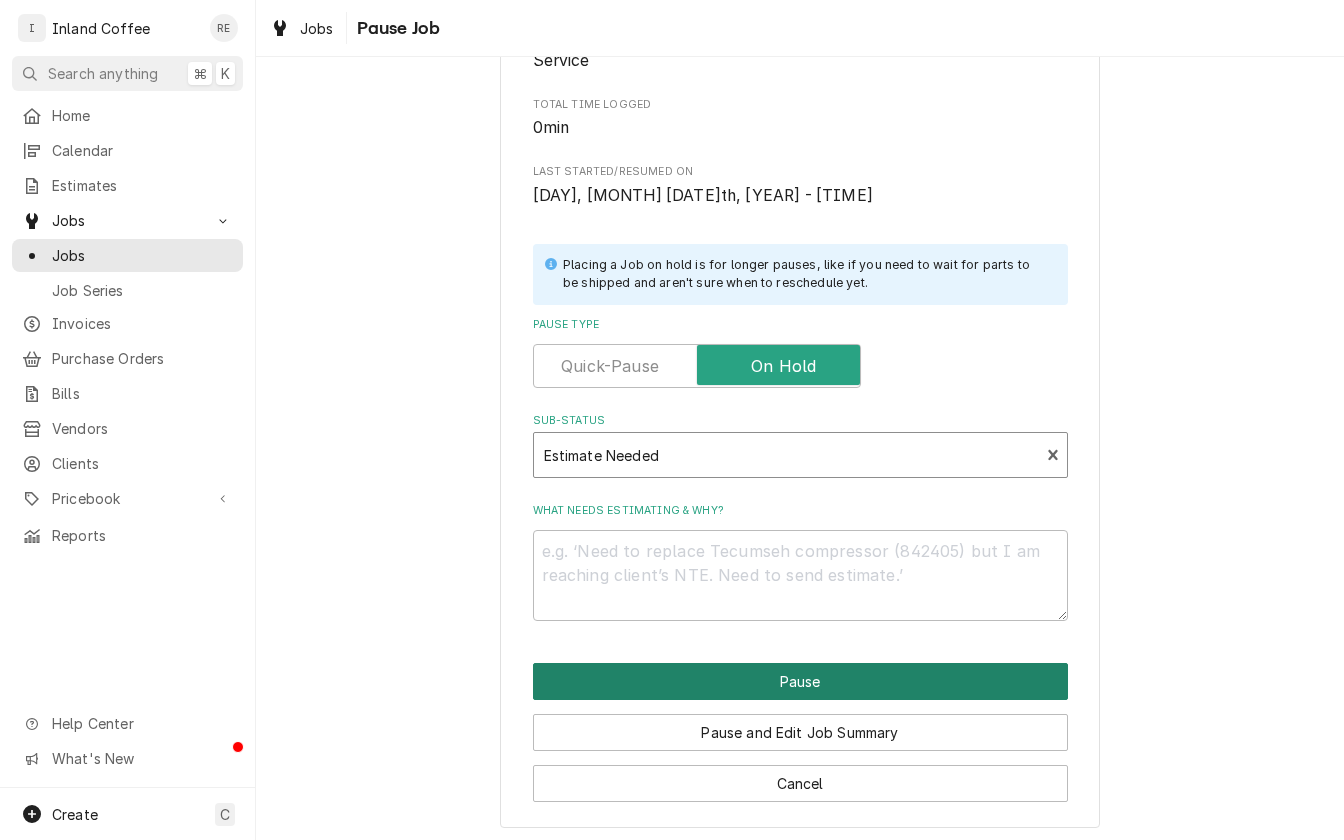 scroll, scrollTop: 275, scrollLeft: 0, axis: vertical 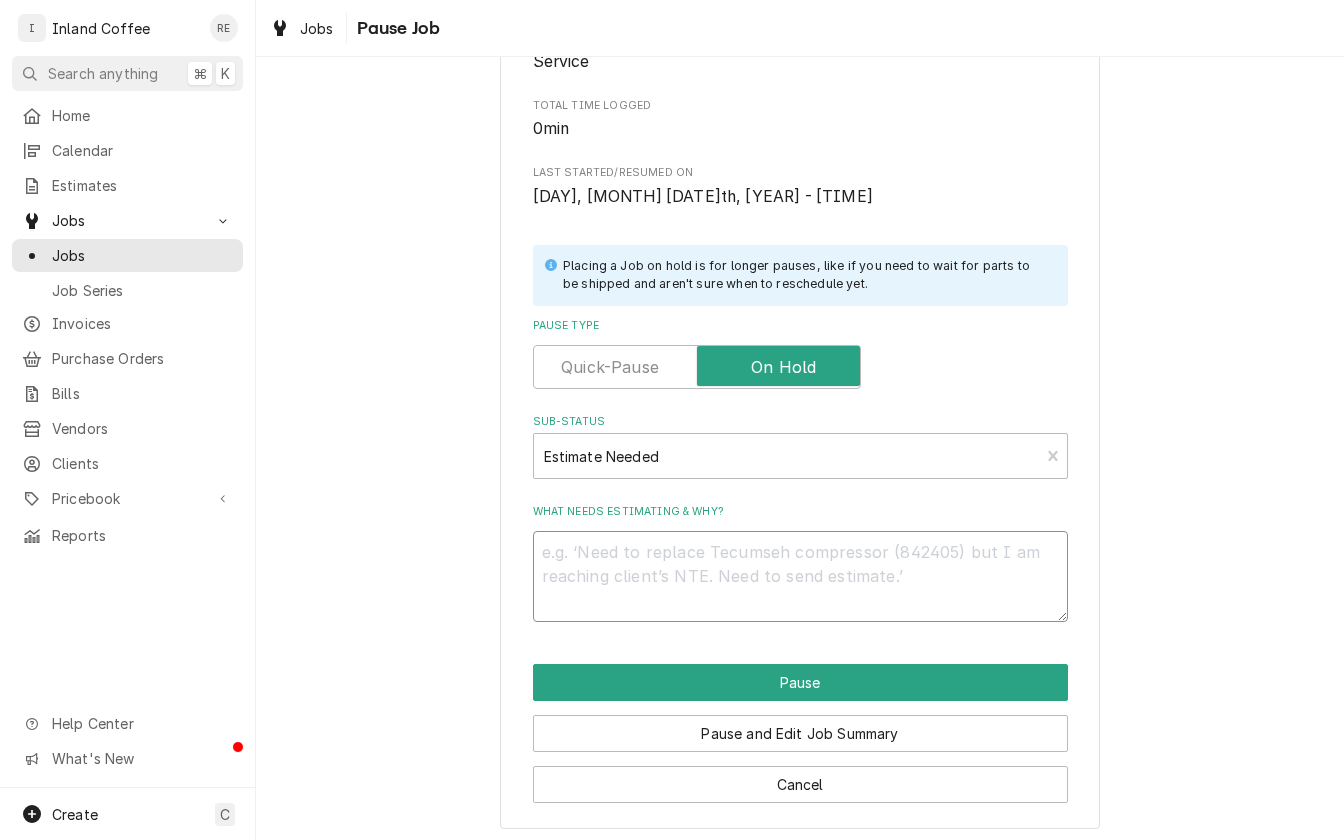 click on "What needs estimating & why?" at bounding box center [800, 576] 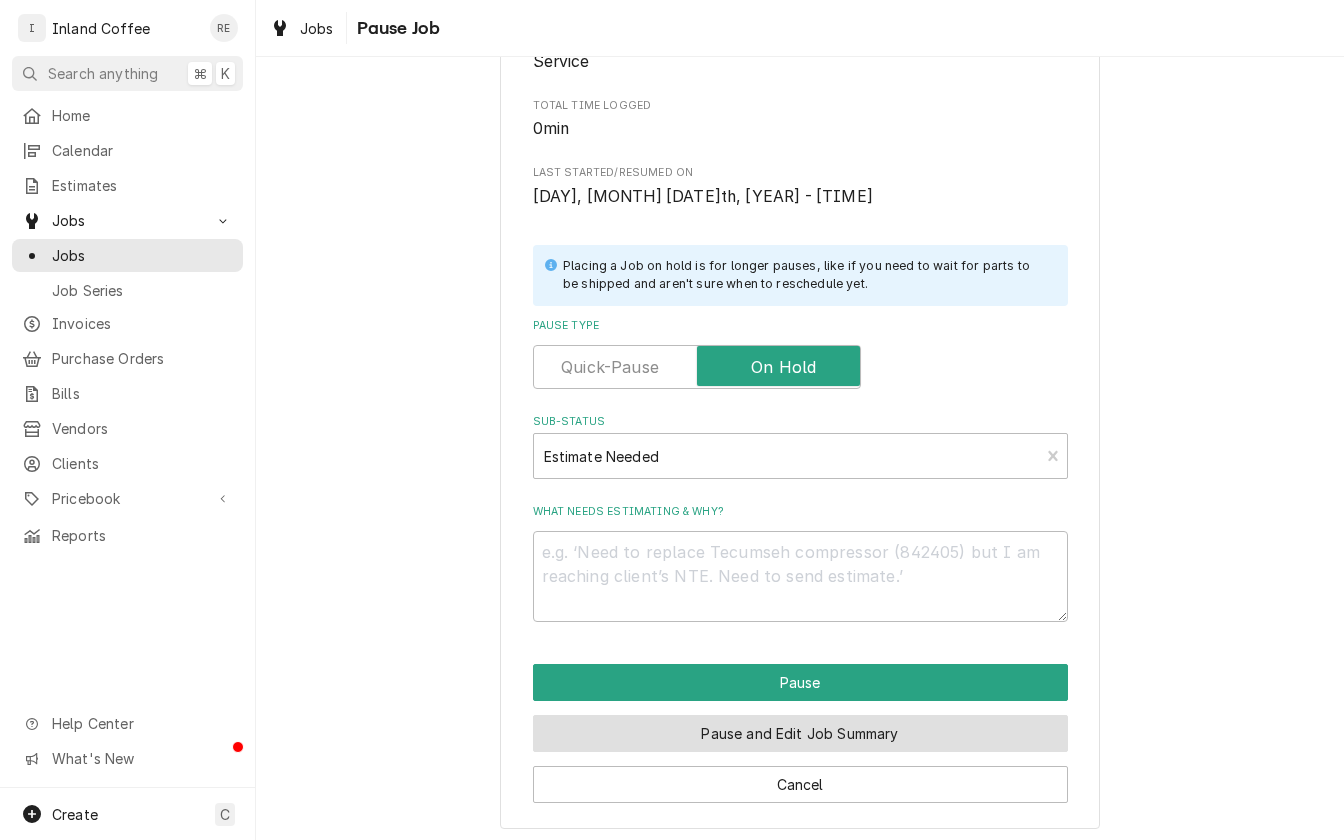 click on "Pause and Edit Job Summary" at bounding box center (800, 733) 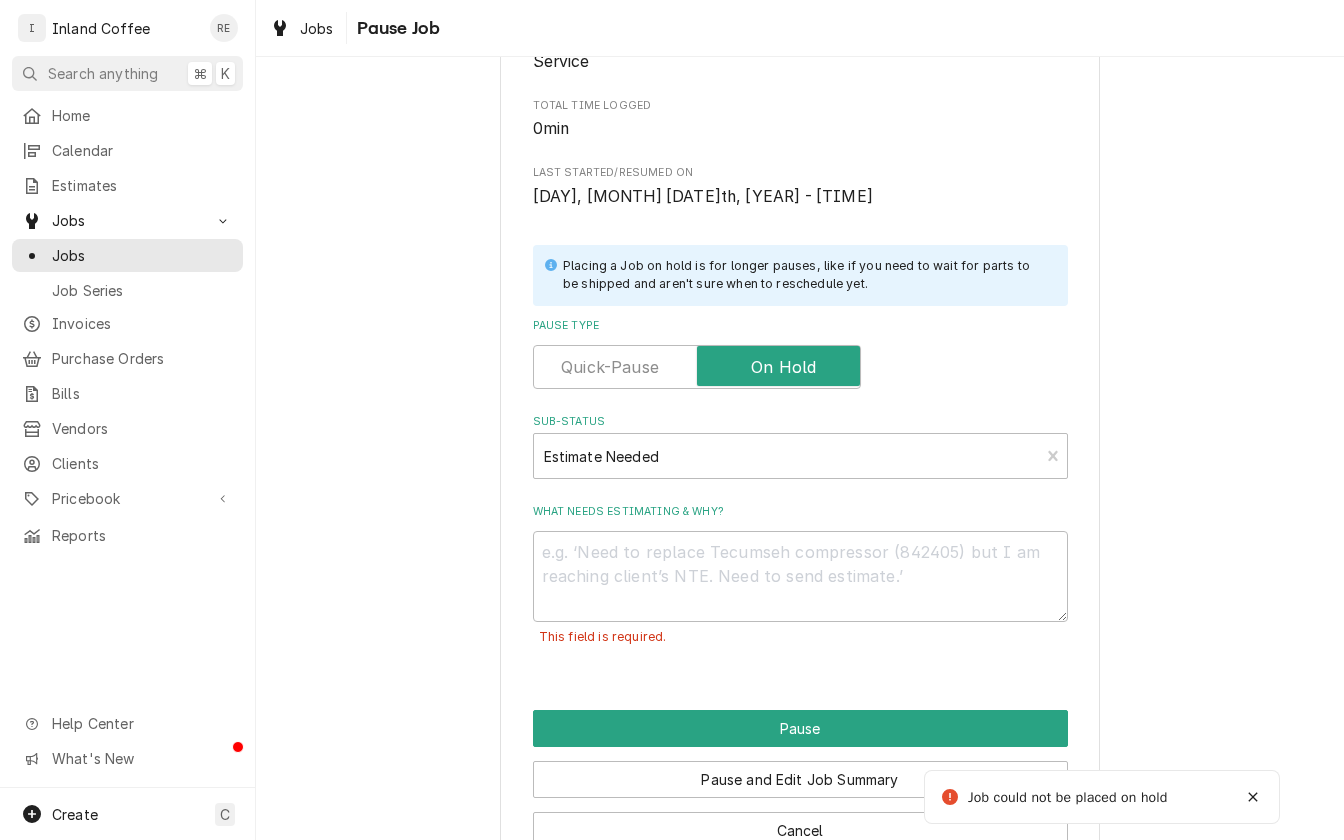 click on "What needs estimating & why? This field is required." at bounding box center (800, 586) 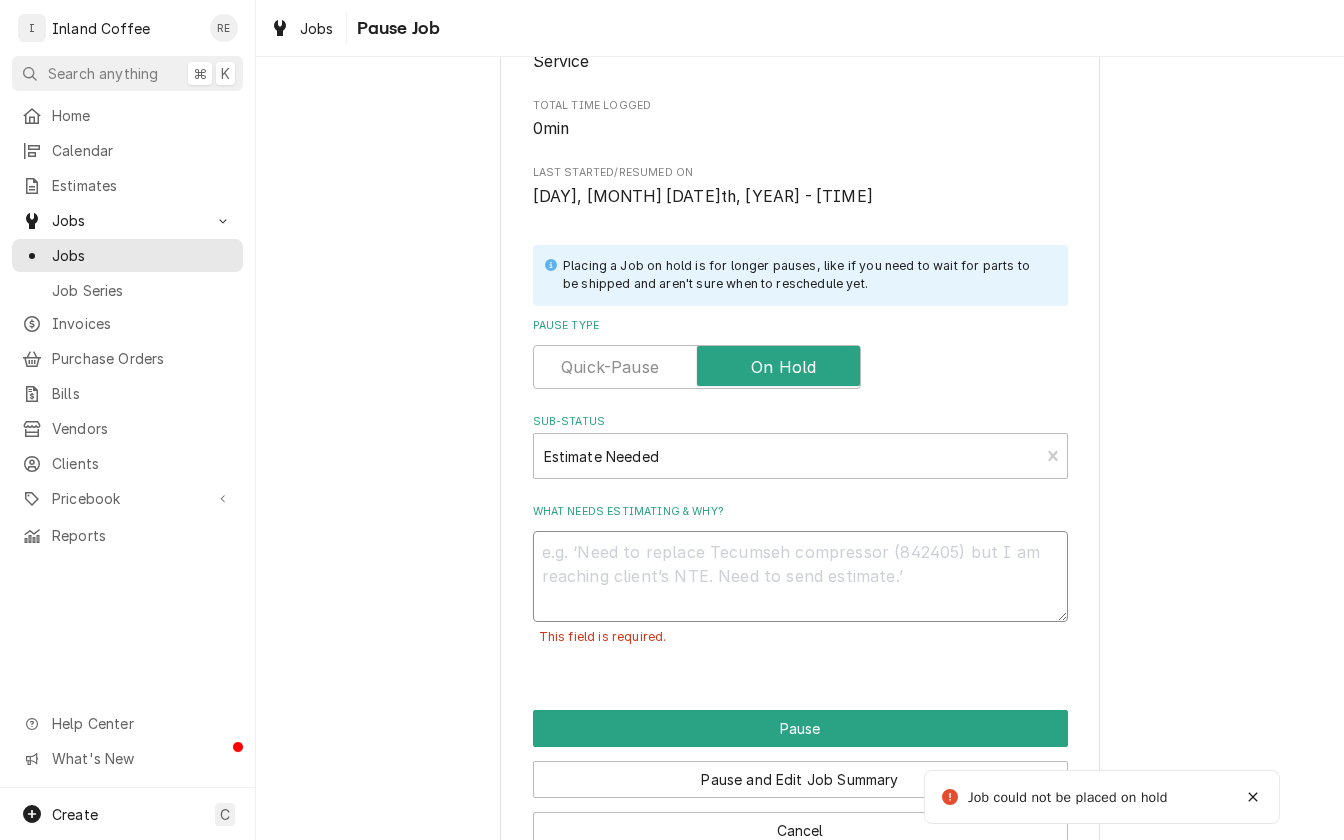 click on "What needs estimating & why?" at bounding box center [800, 576] 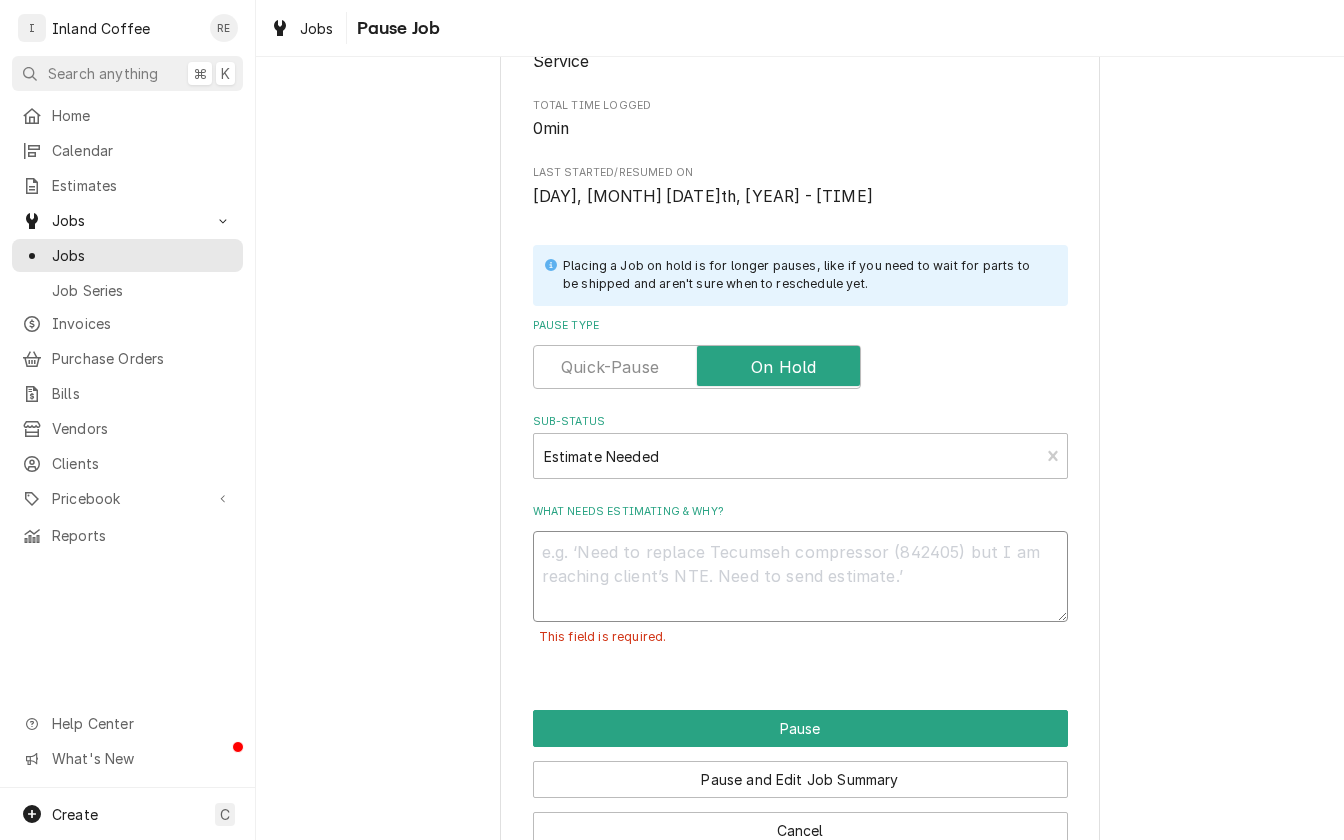 type on "x" 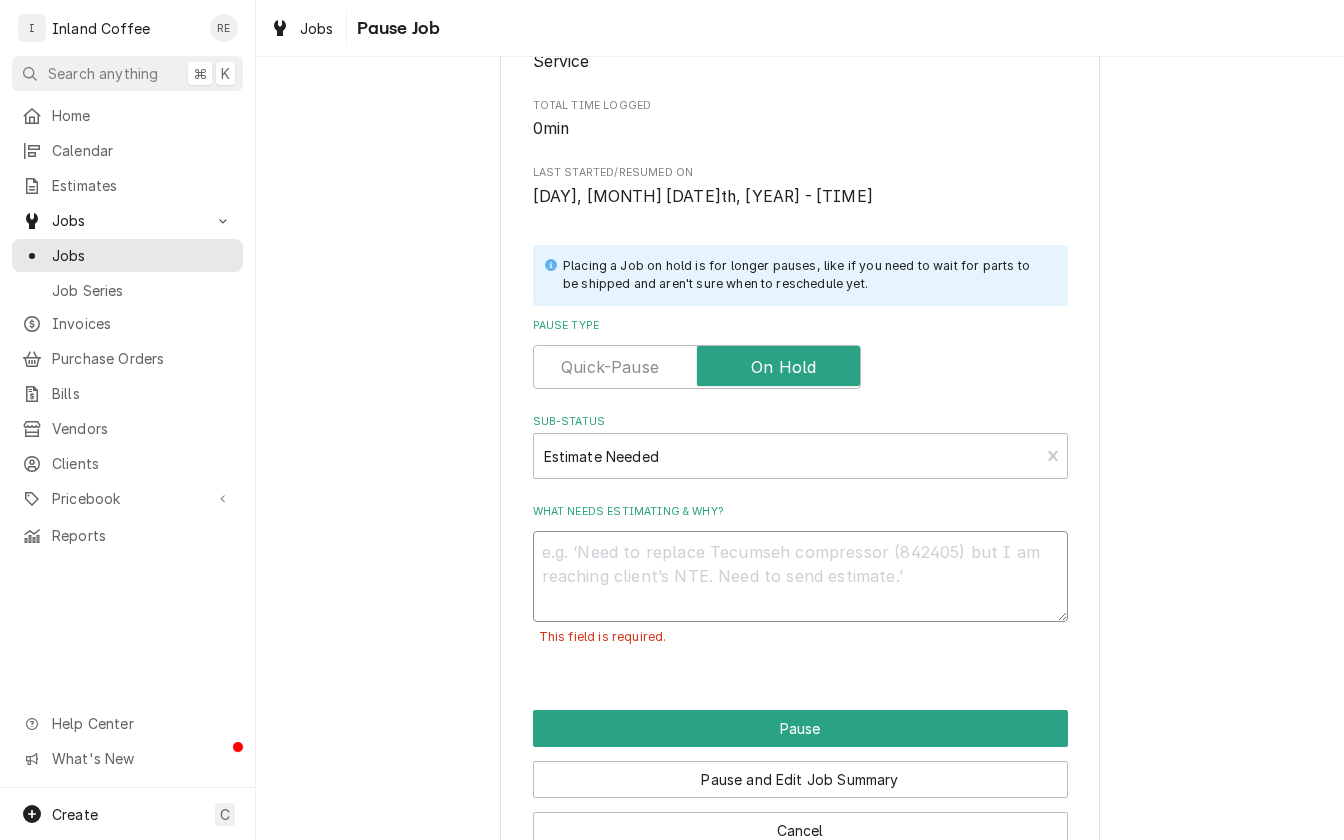type on "N" 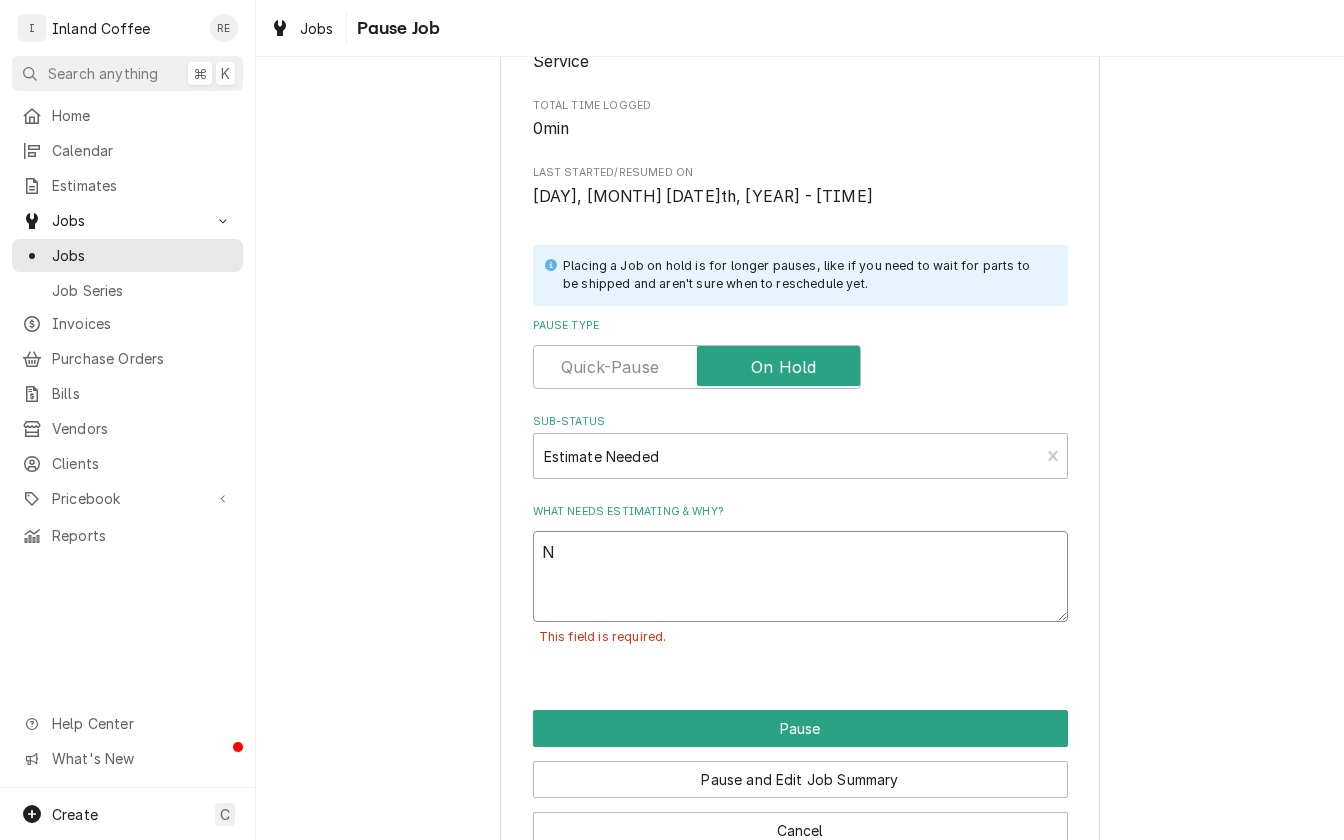 type on "x" 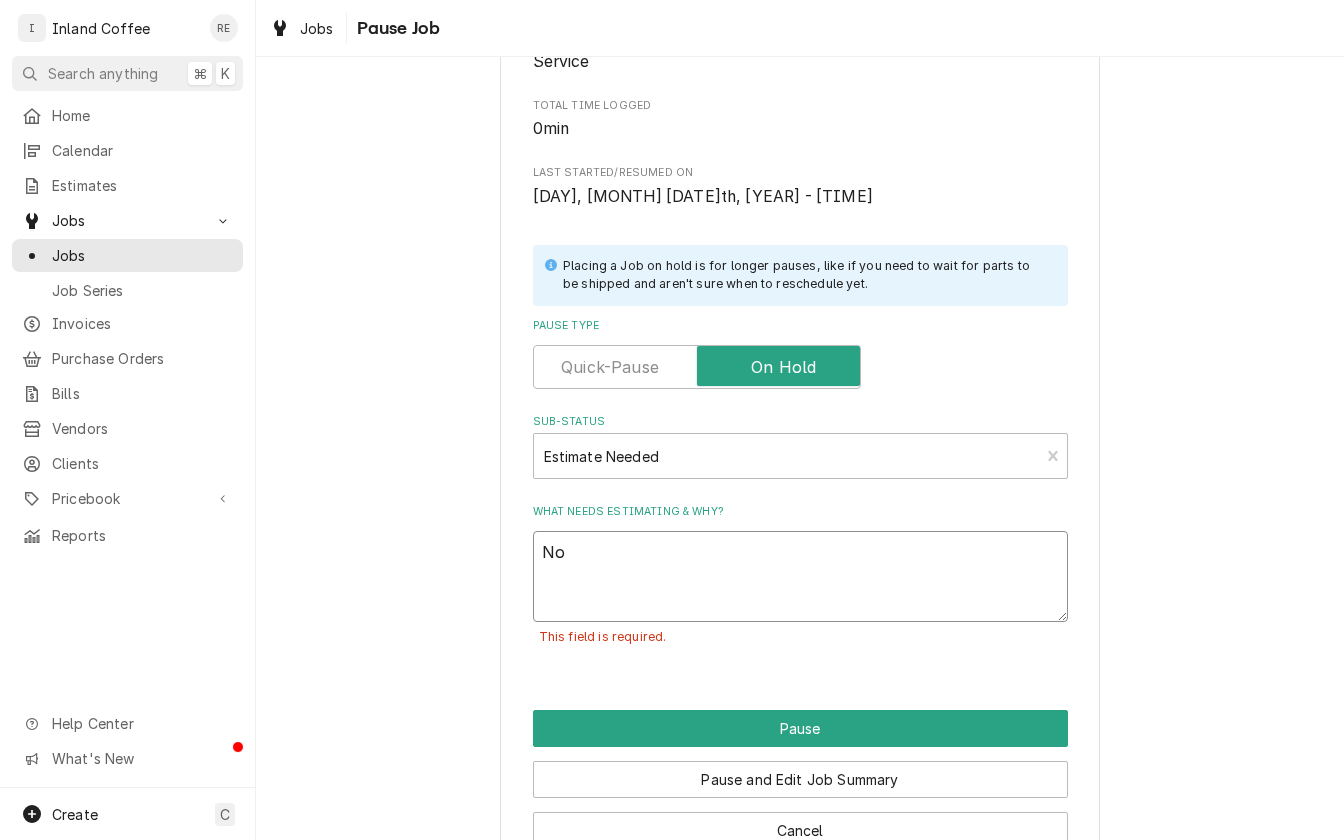 type on "x" 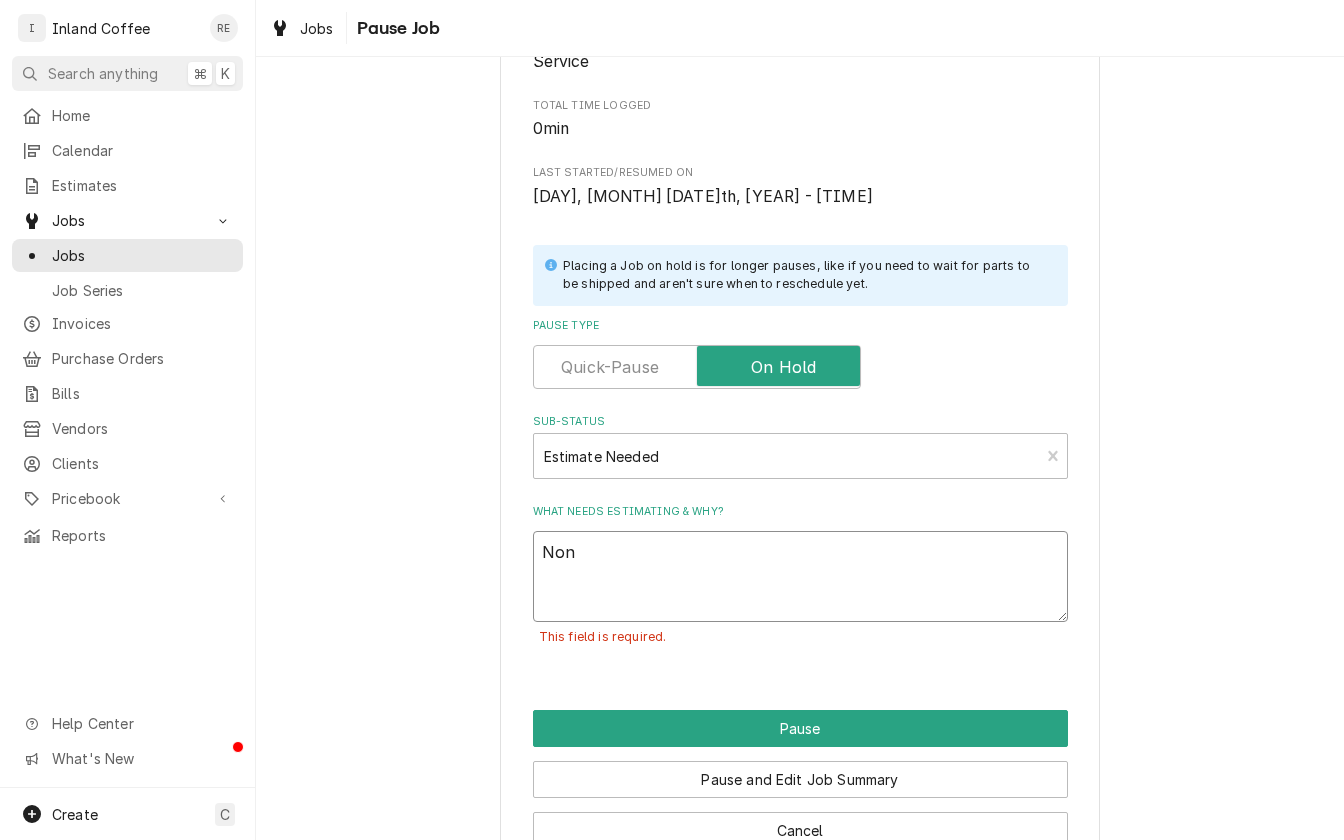 type on "x" 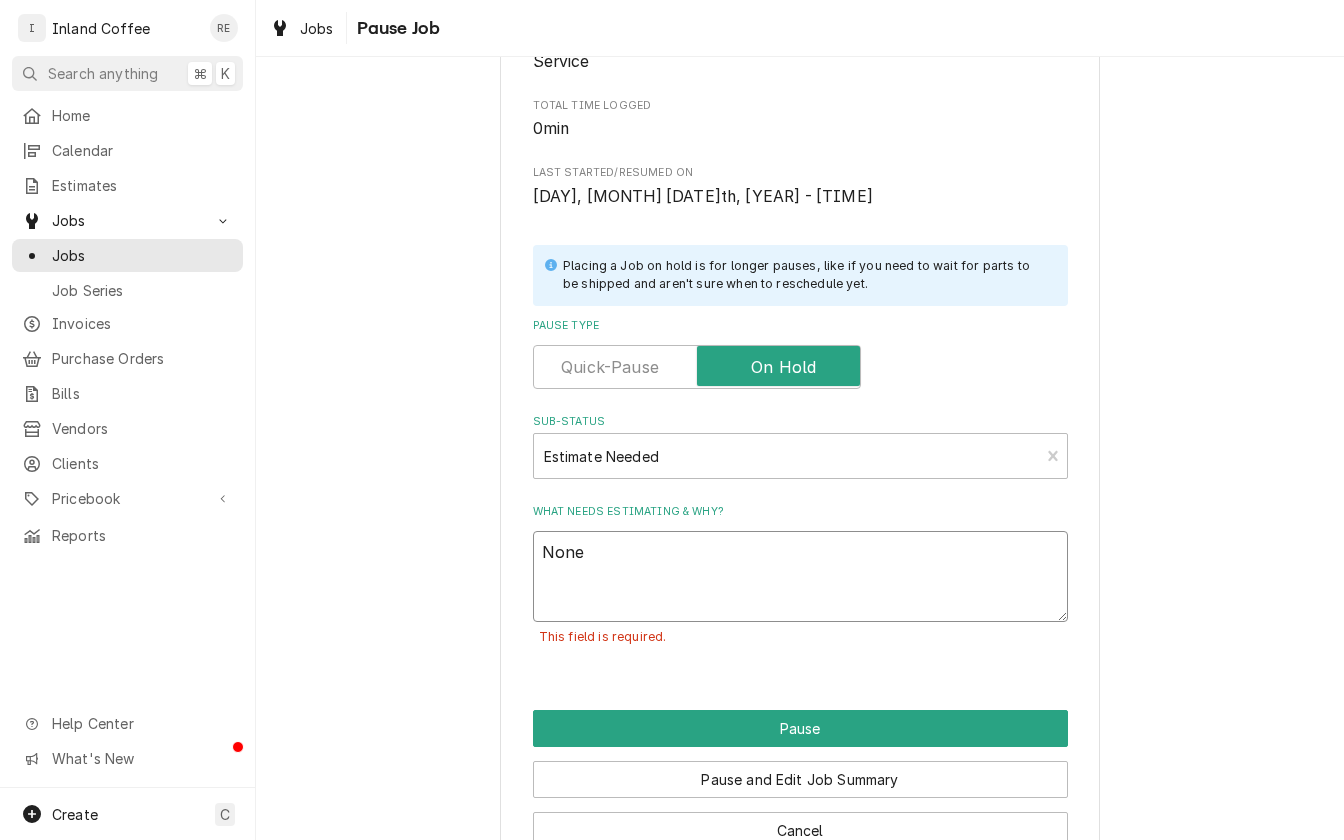type on "x" 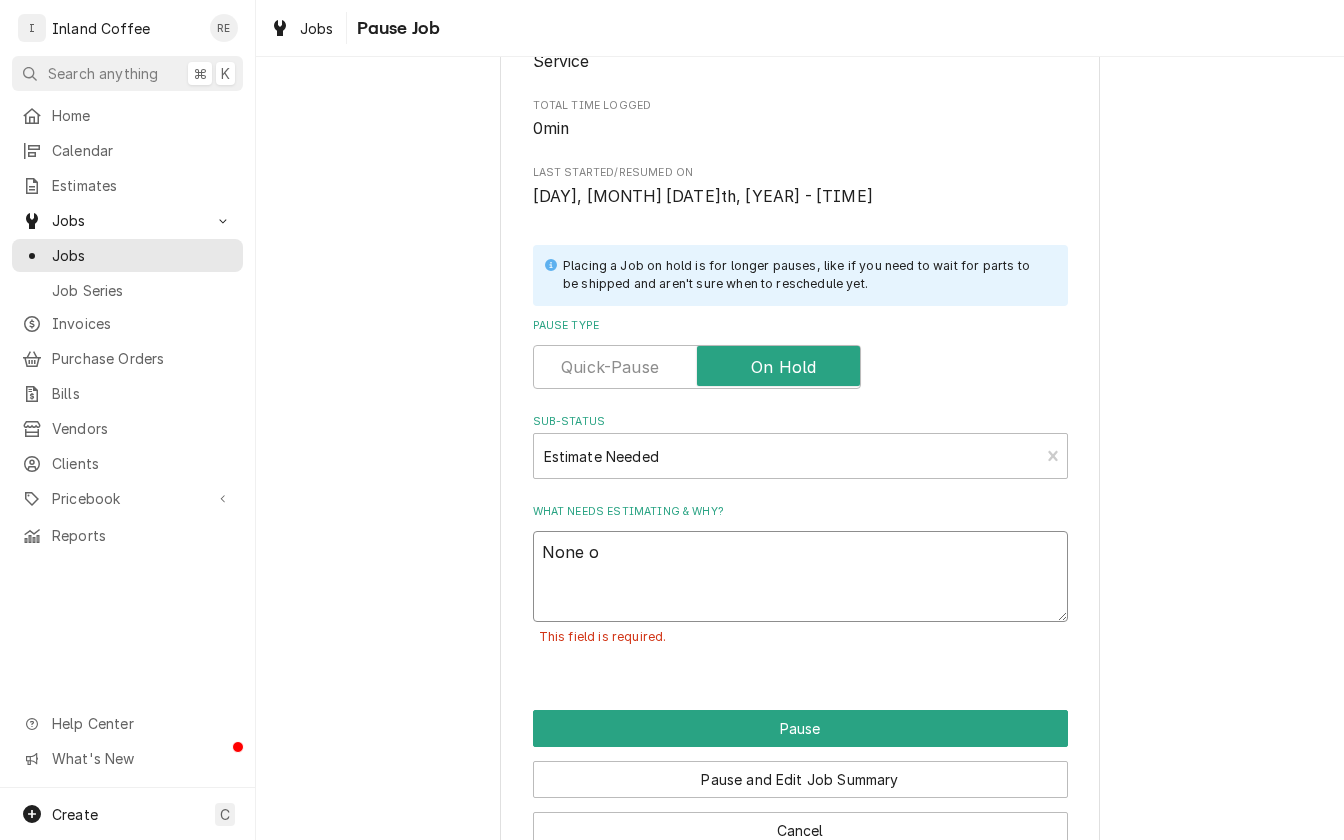 type on "x" 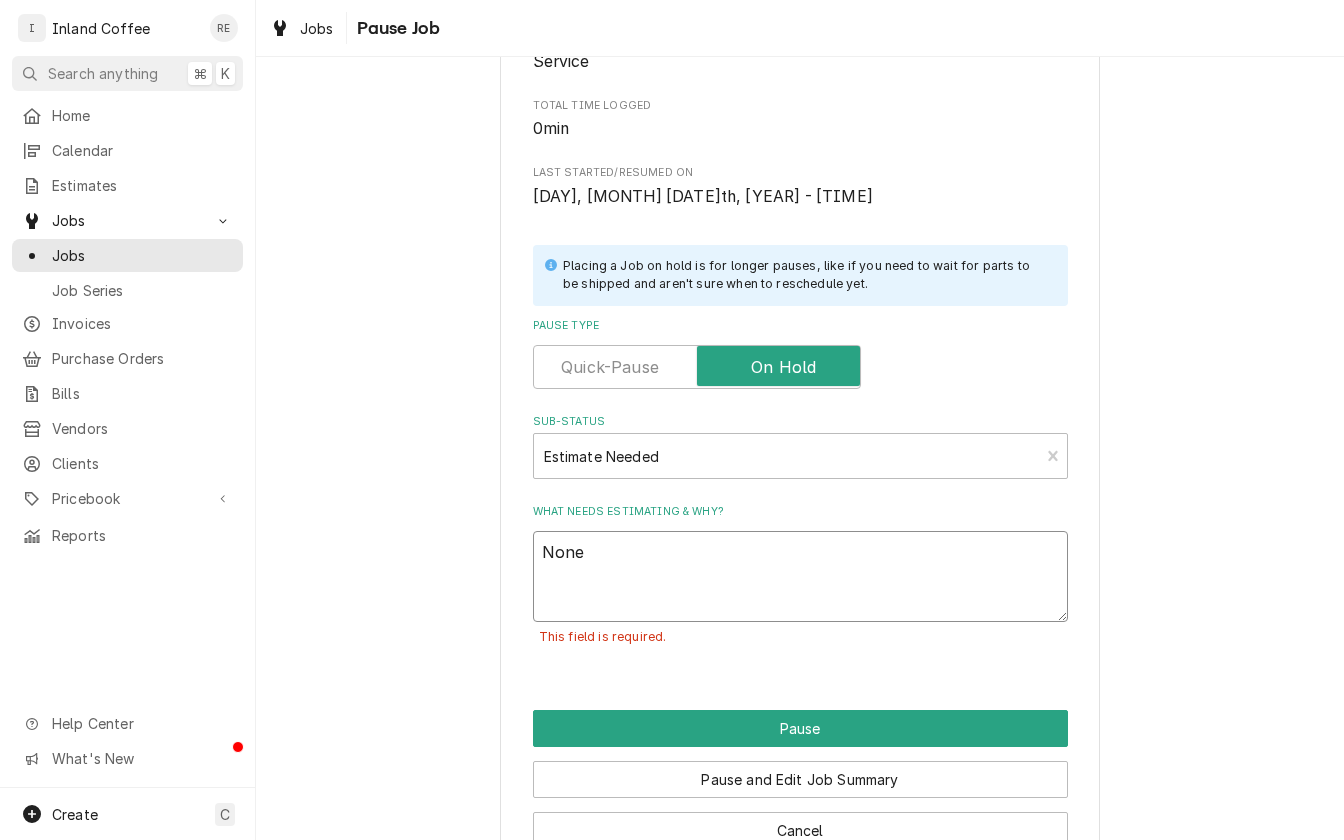 type on "x" 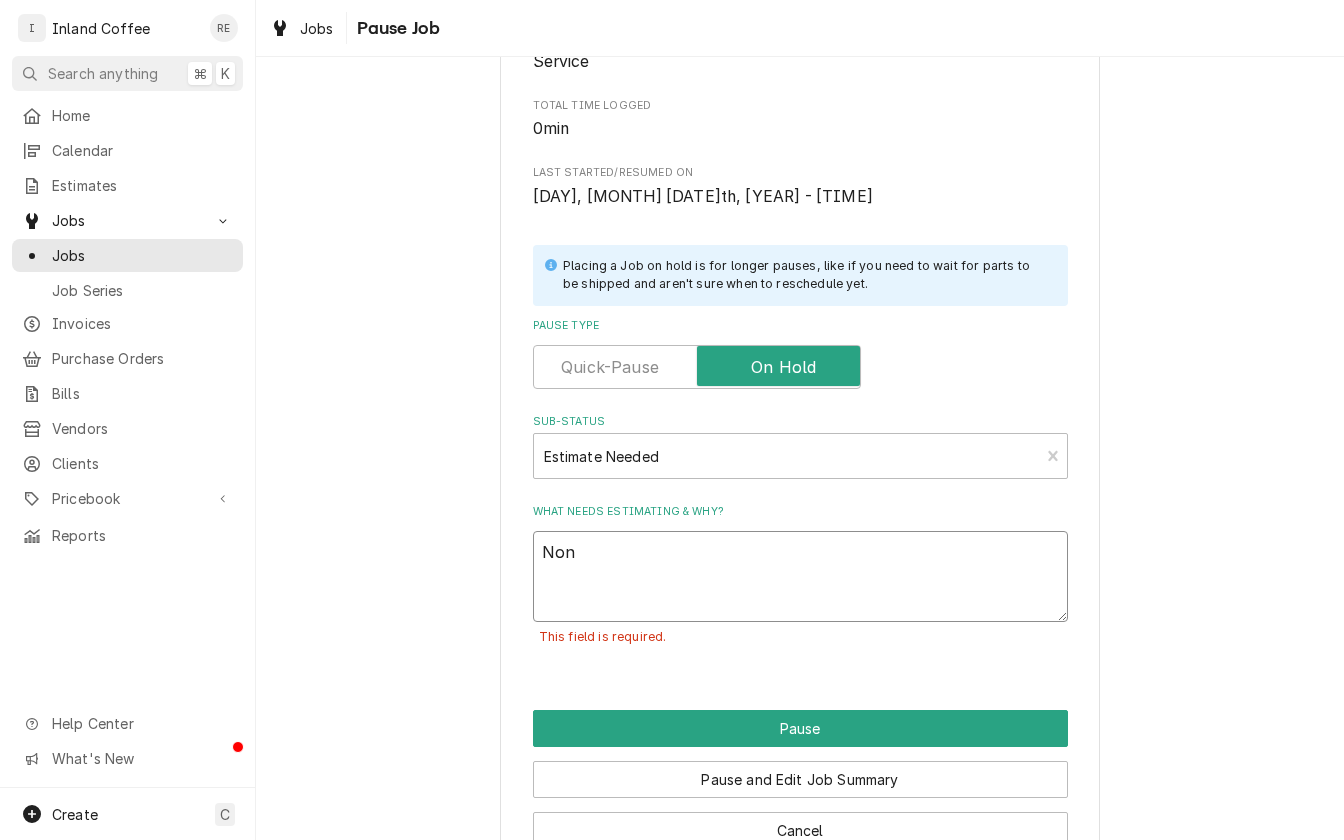 type on "x" 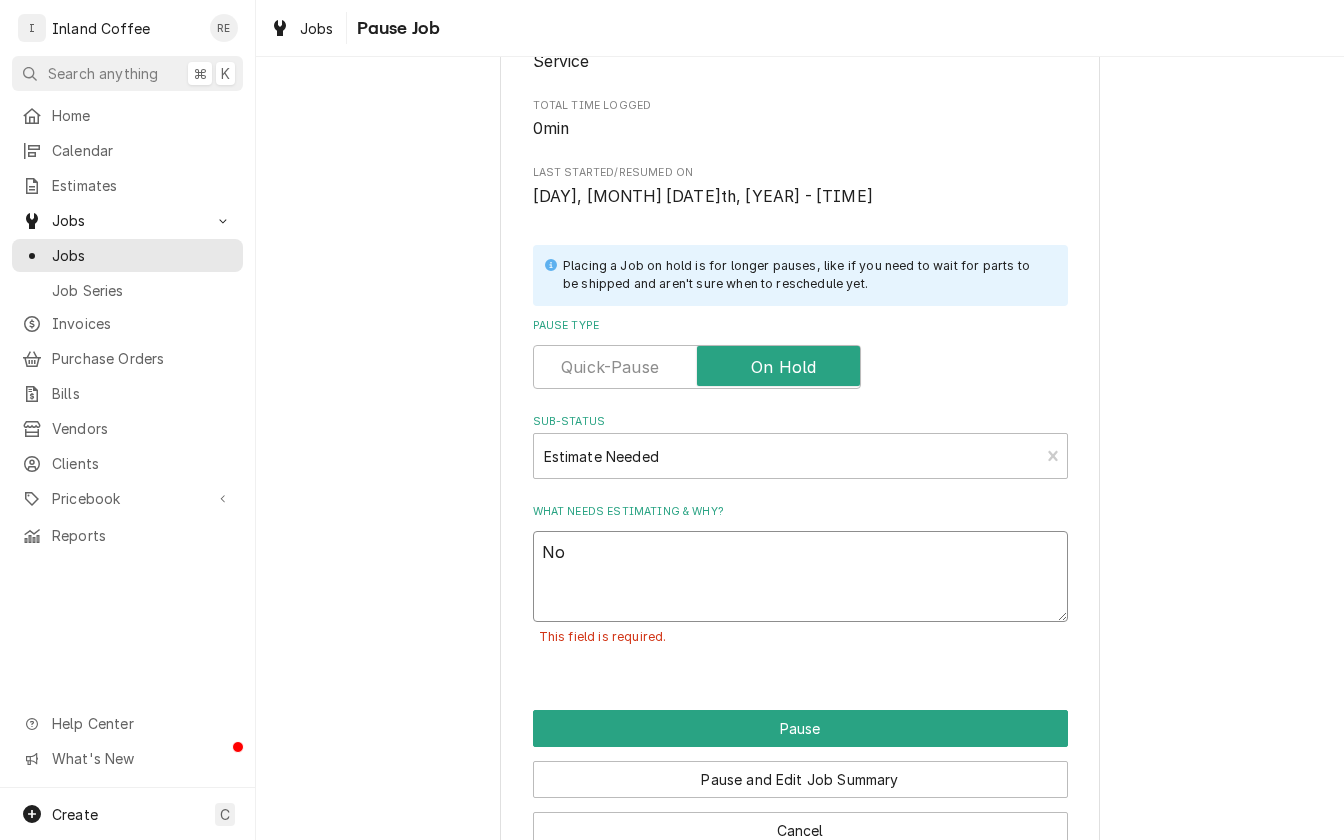 type on "x" 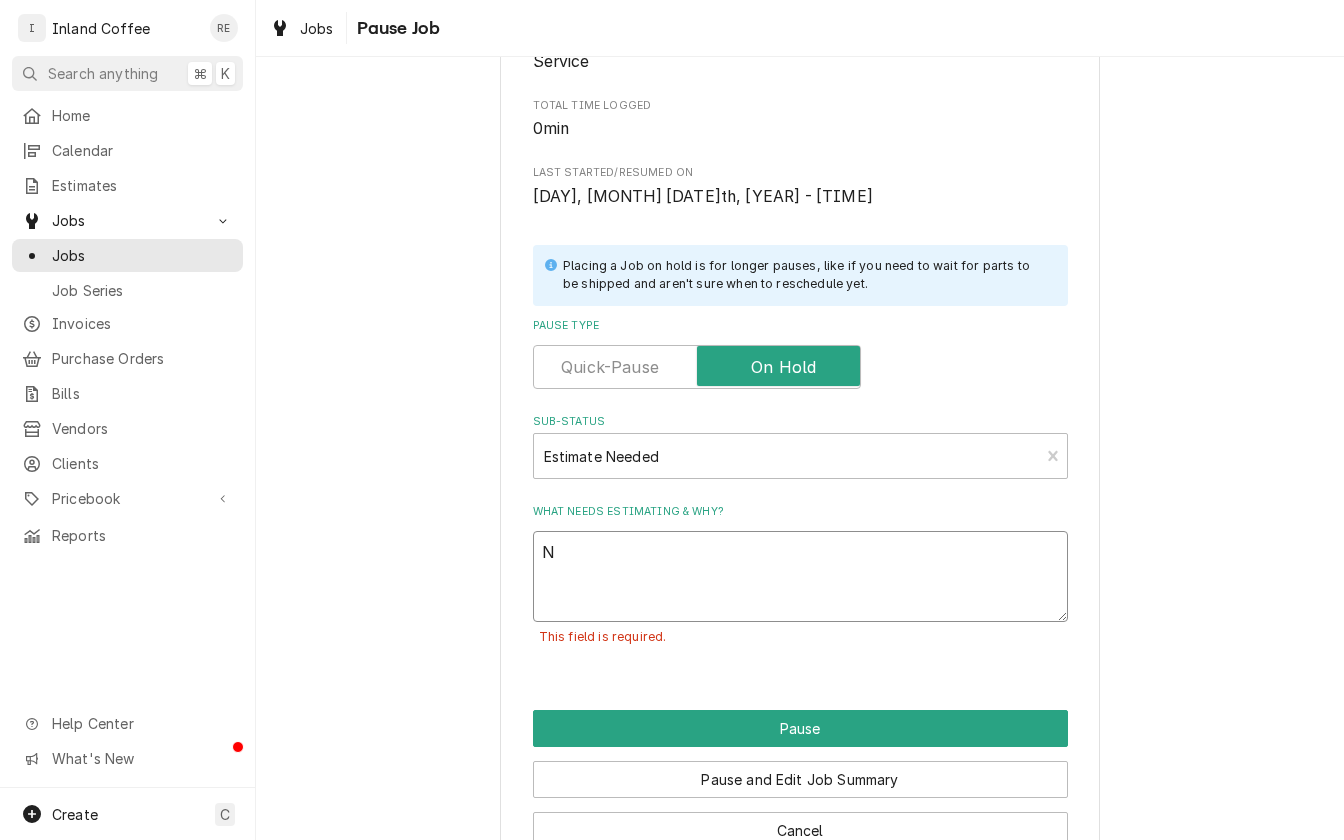 type on "x" 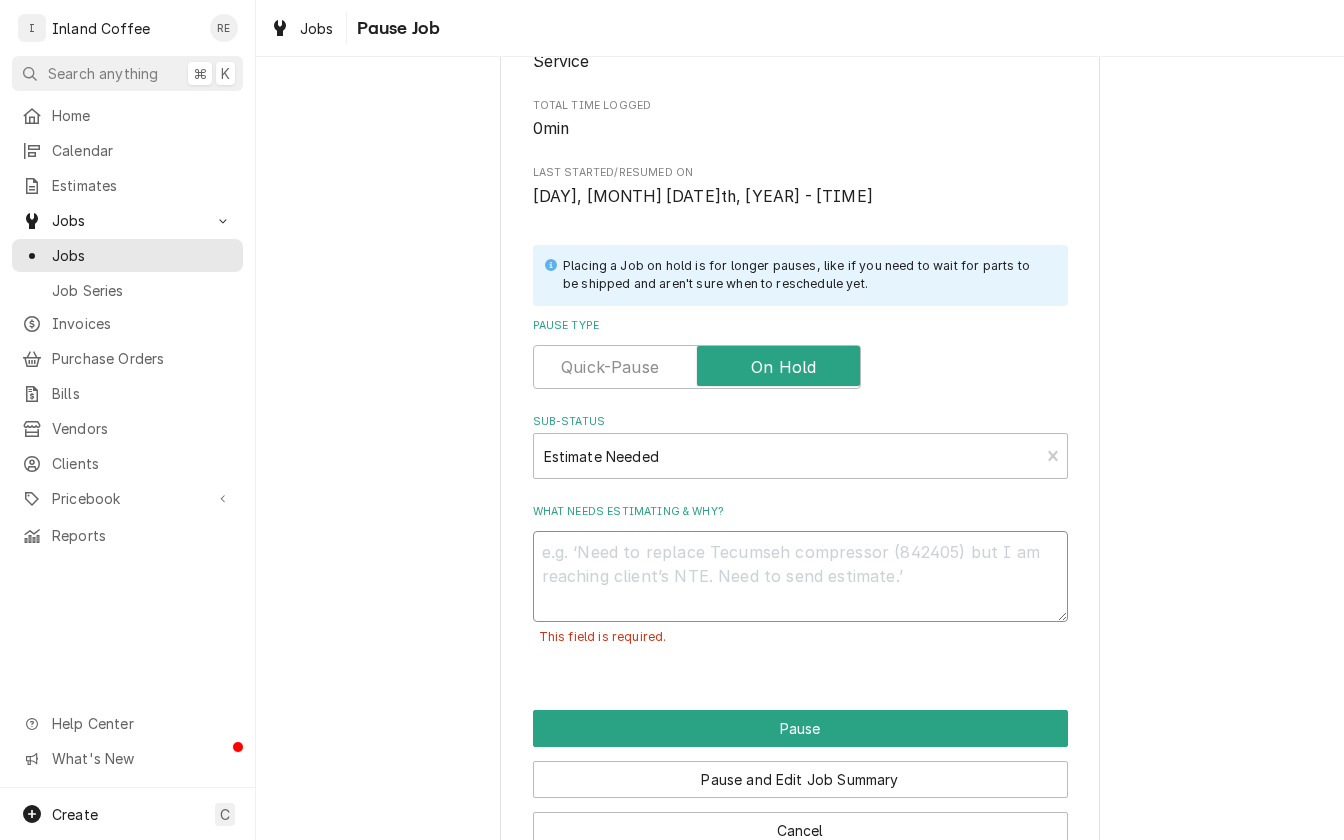 type on "x" 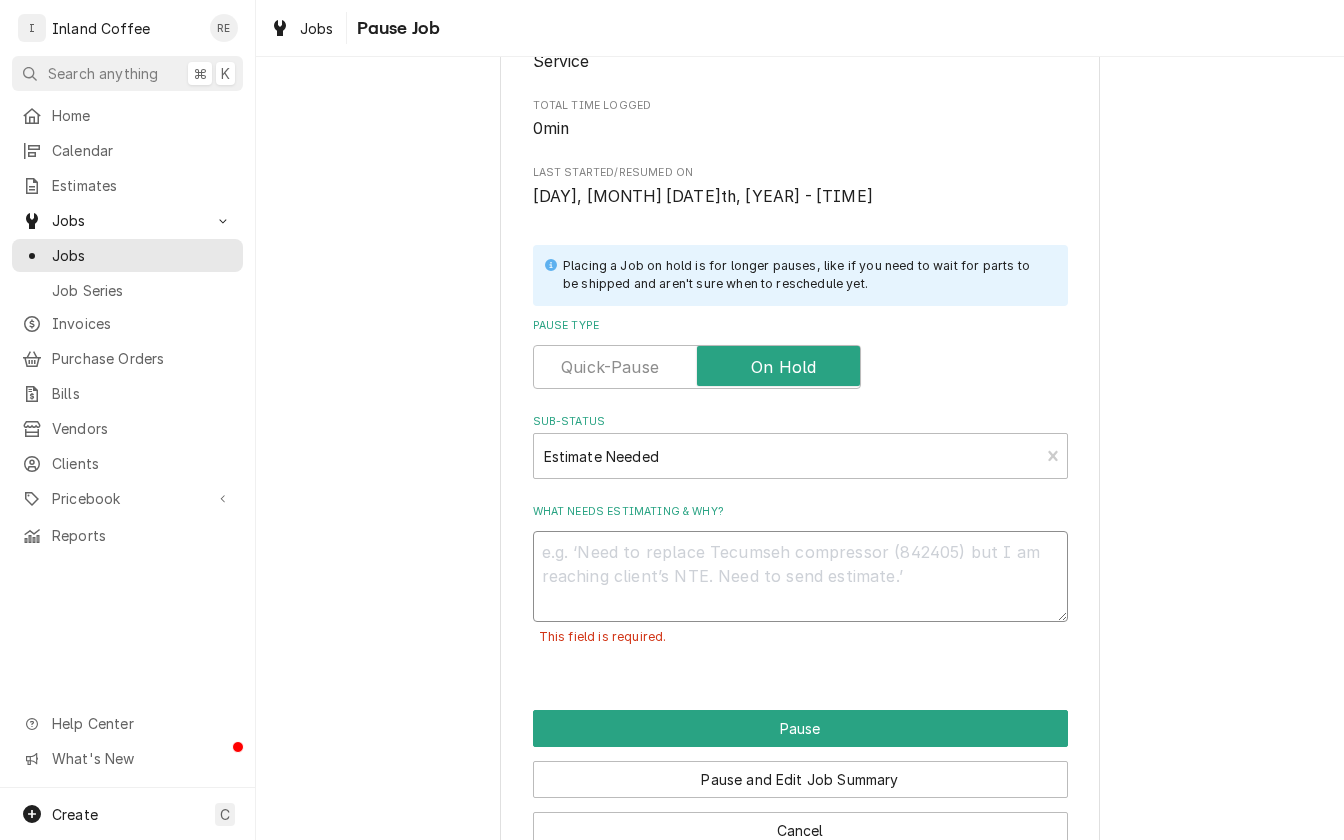 type on "2" 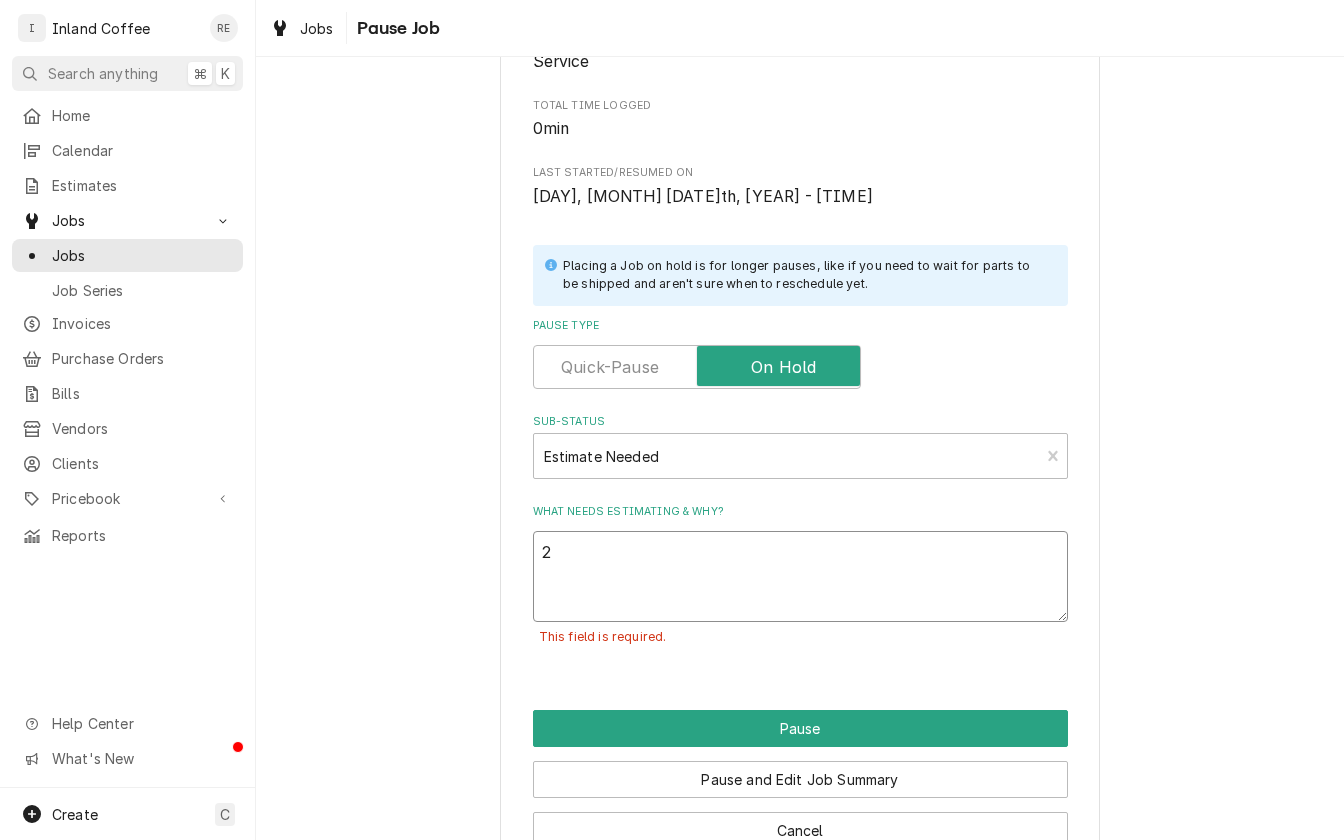 type on "x" 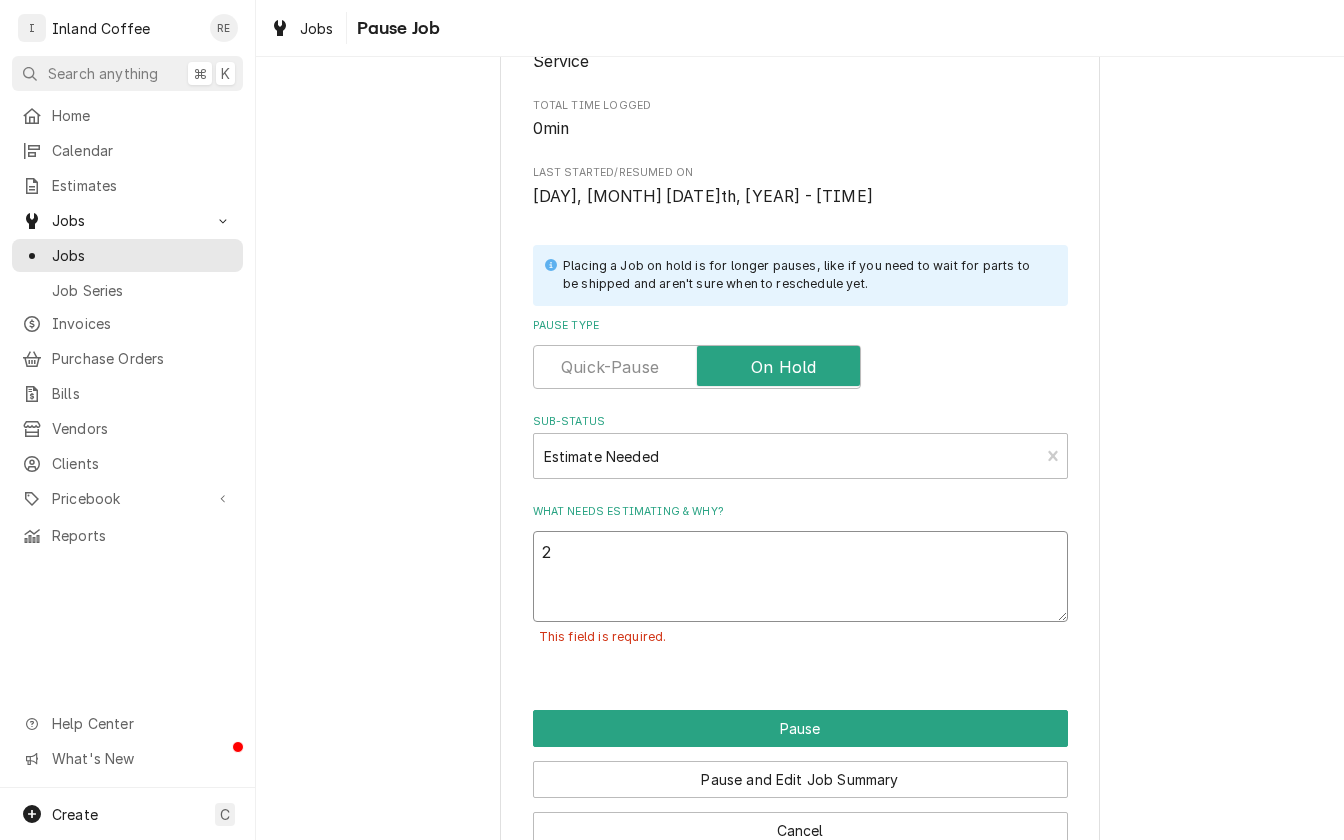 type on "x" 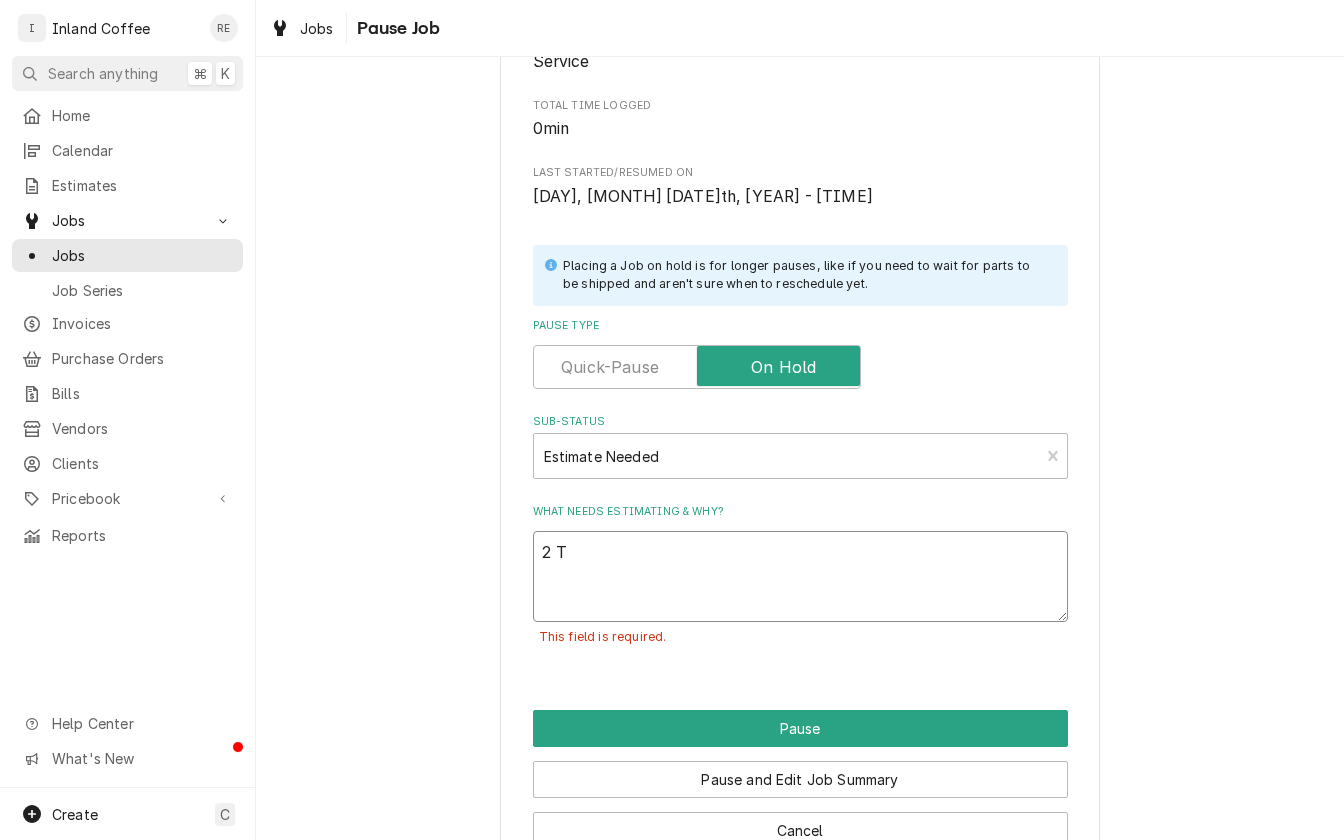 type on "x" 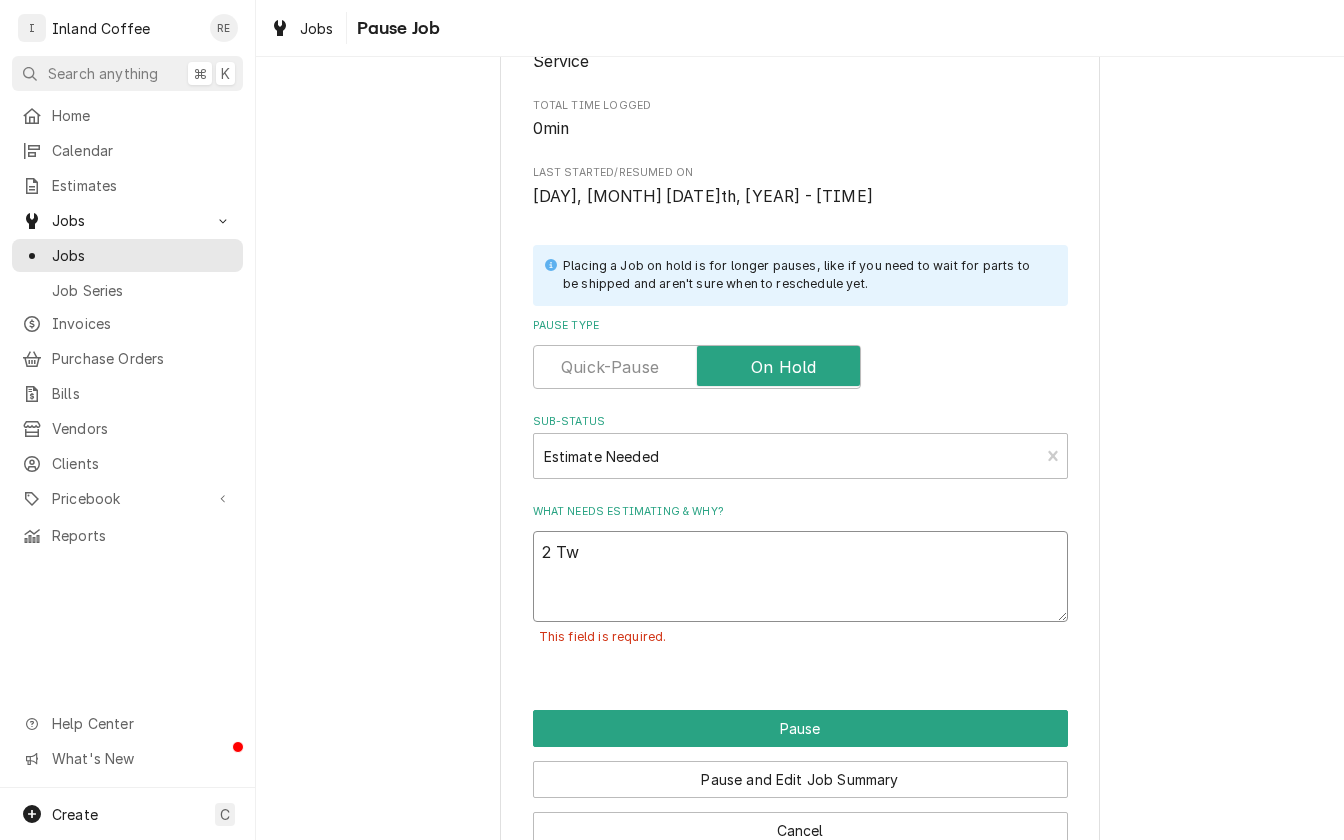 type on "x" 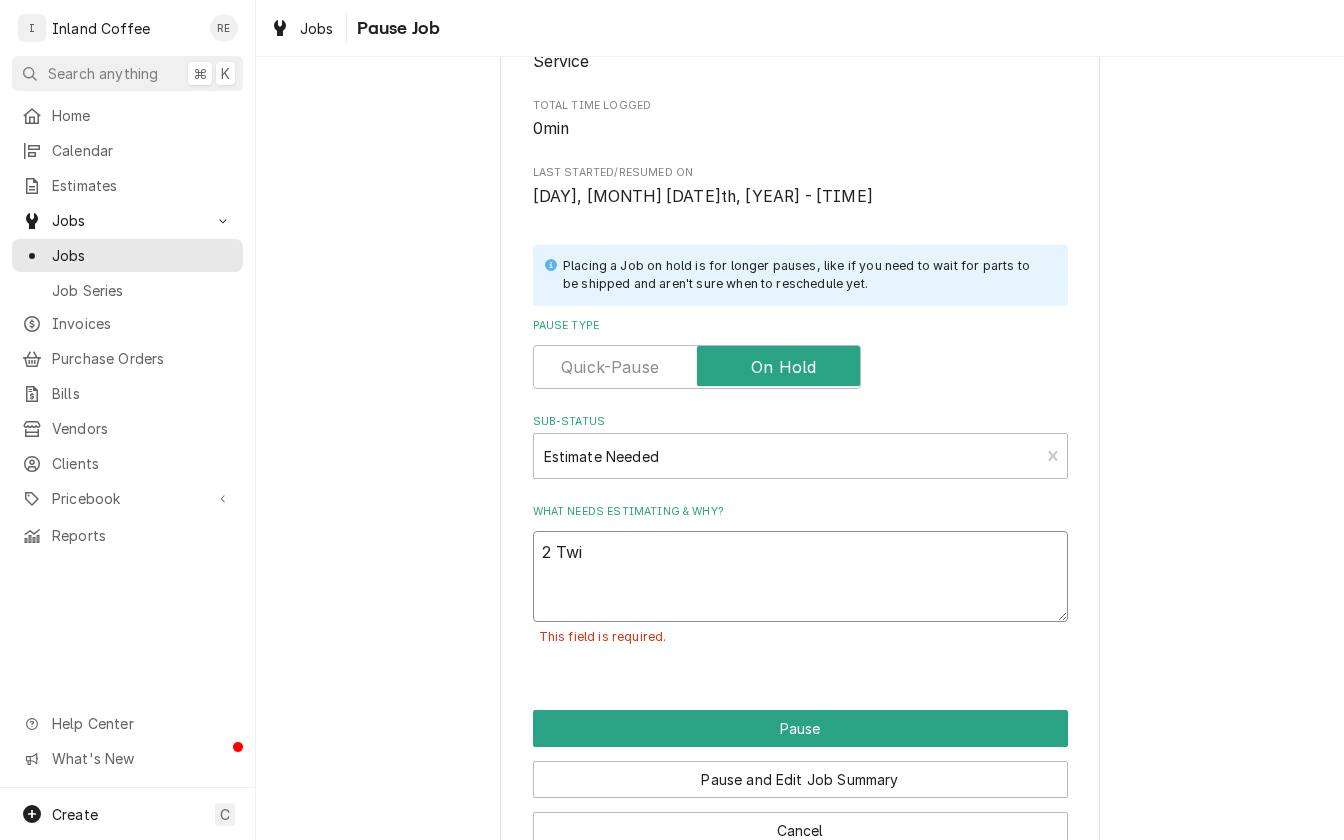 type on "x" 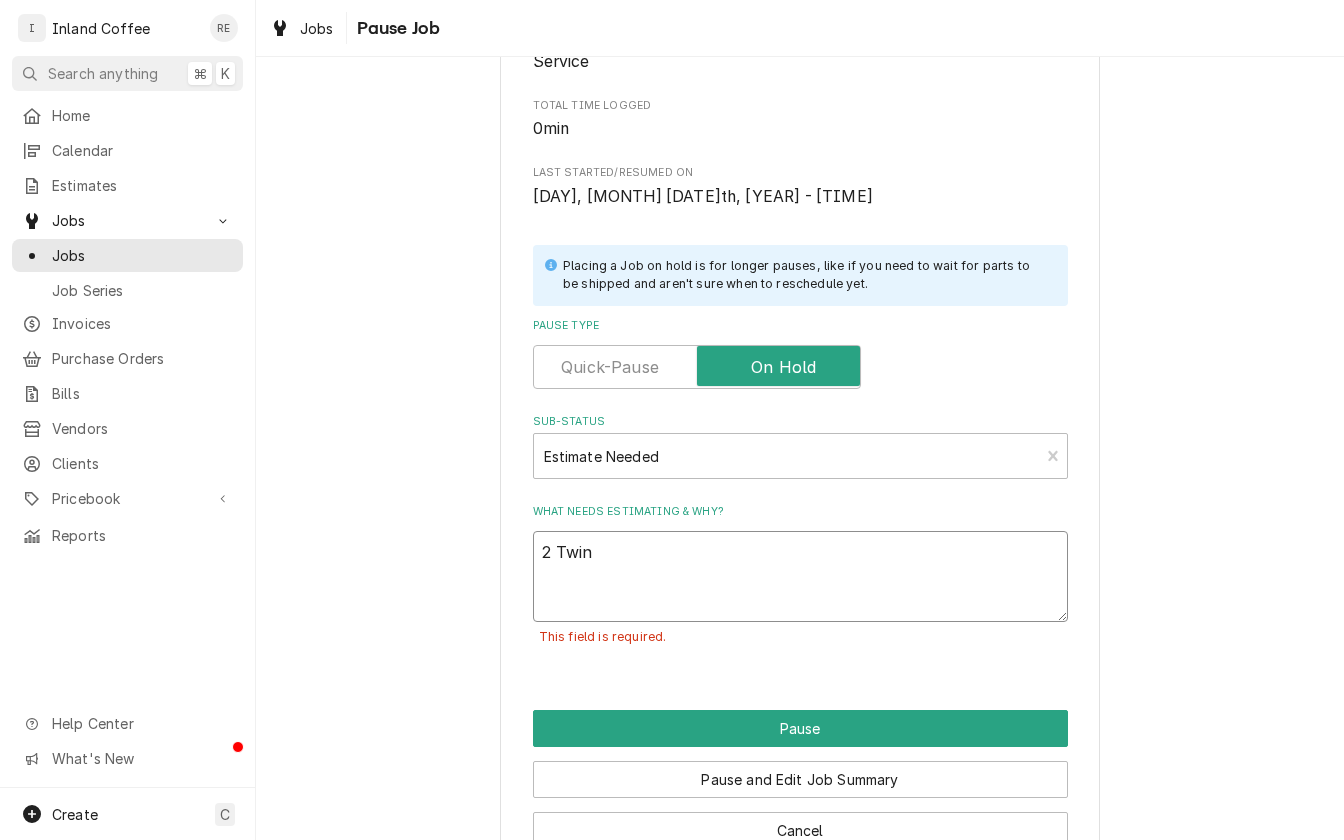 type on "x" 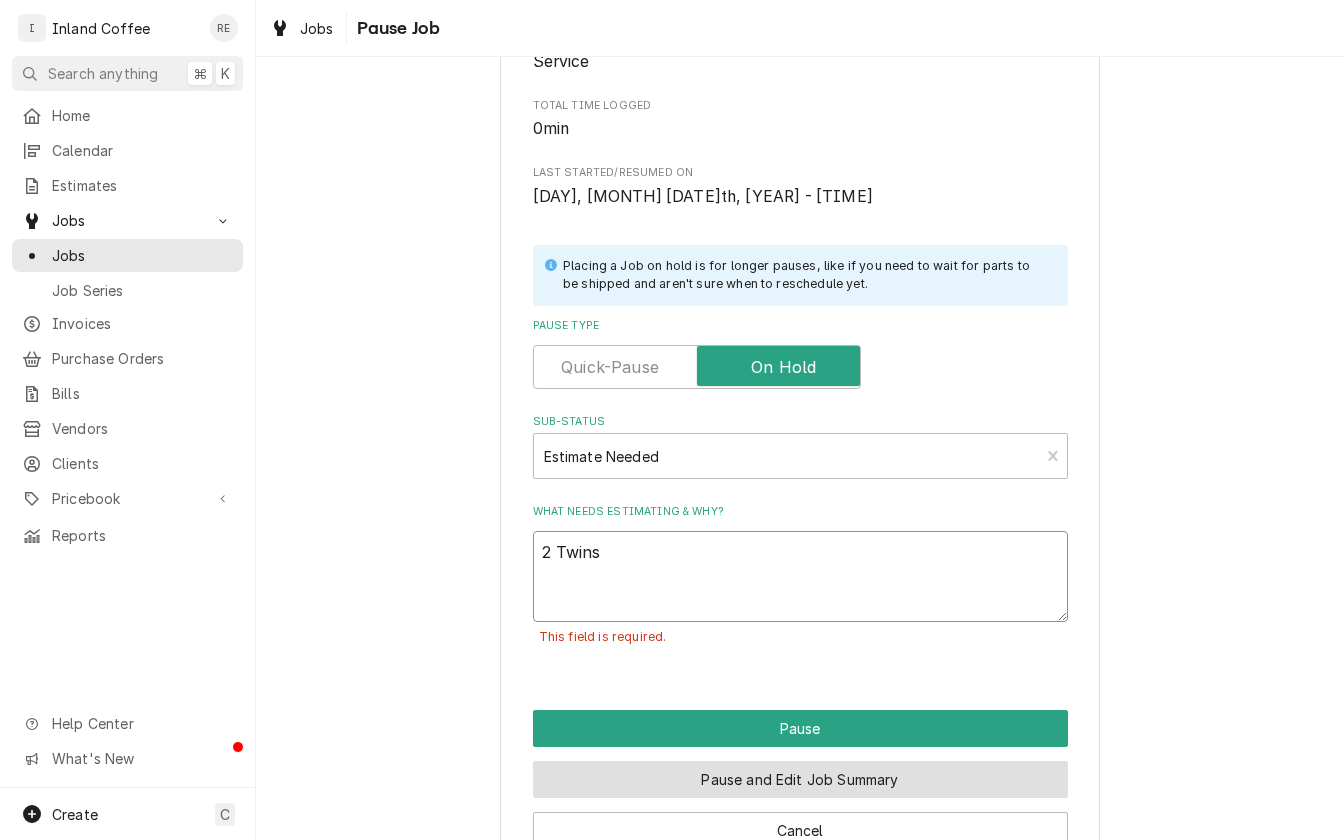 type on "2 Twins" 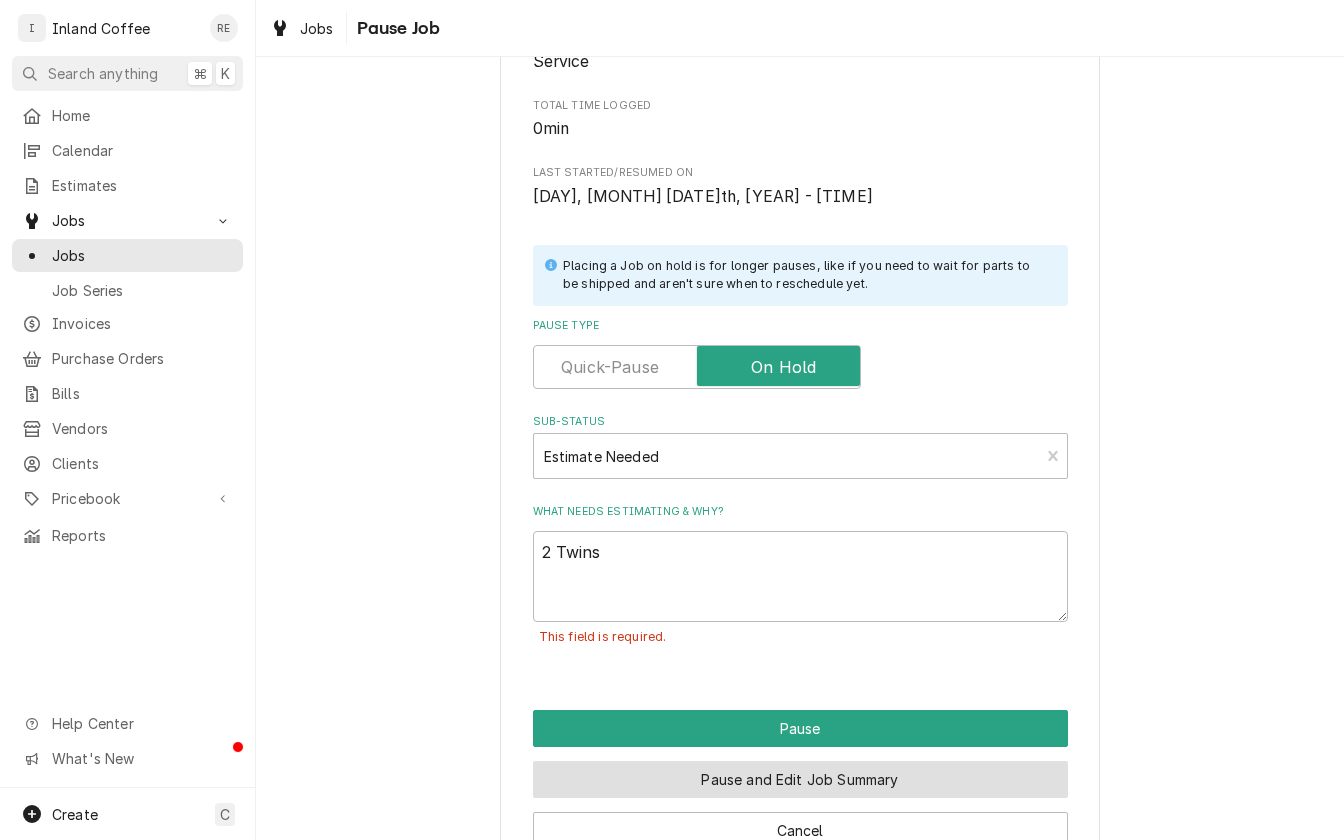 click on "Pause and Edit Job Summary" at bounding box center (800, 779) 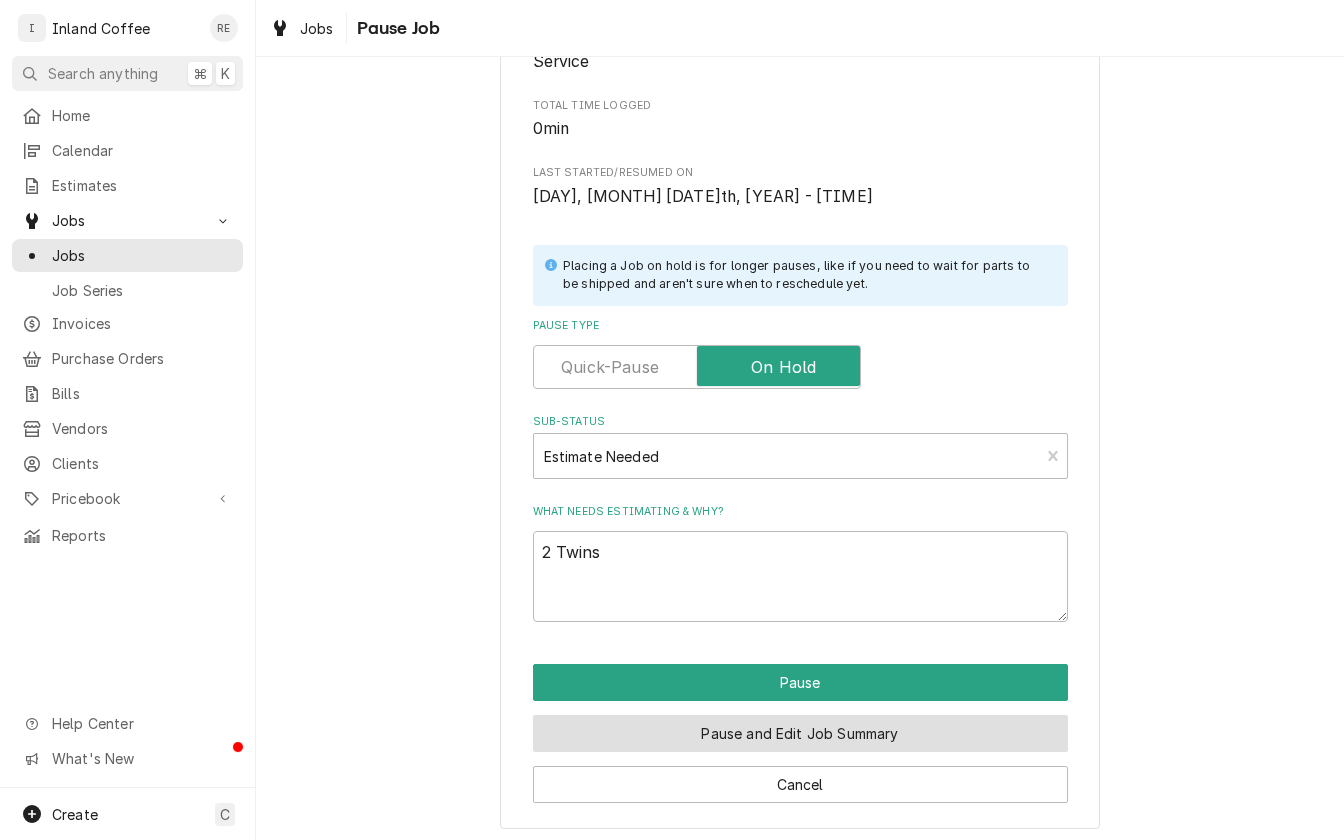 type on "x" 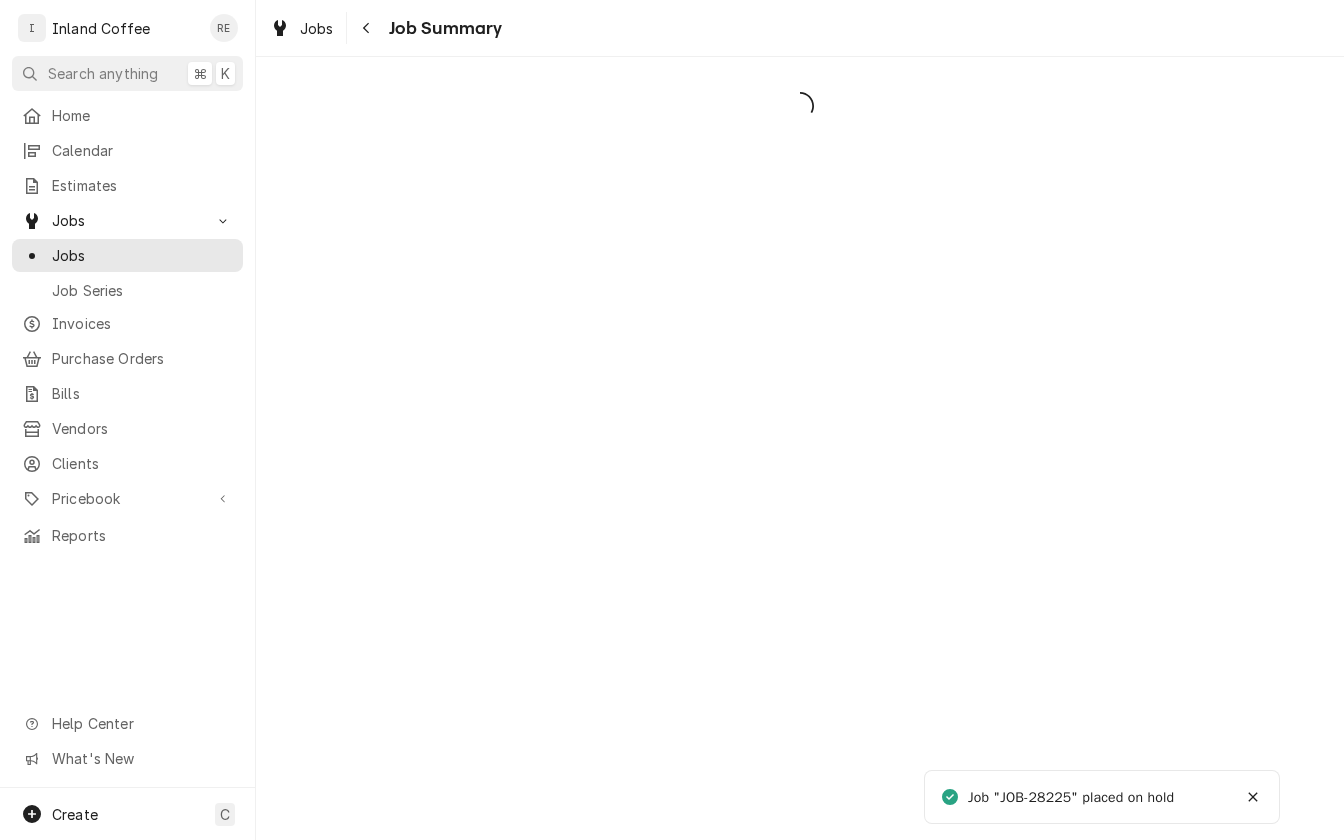 scroll, scrollTop: 0, scrollLeft: 0, axis: both 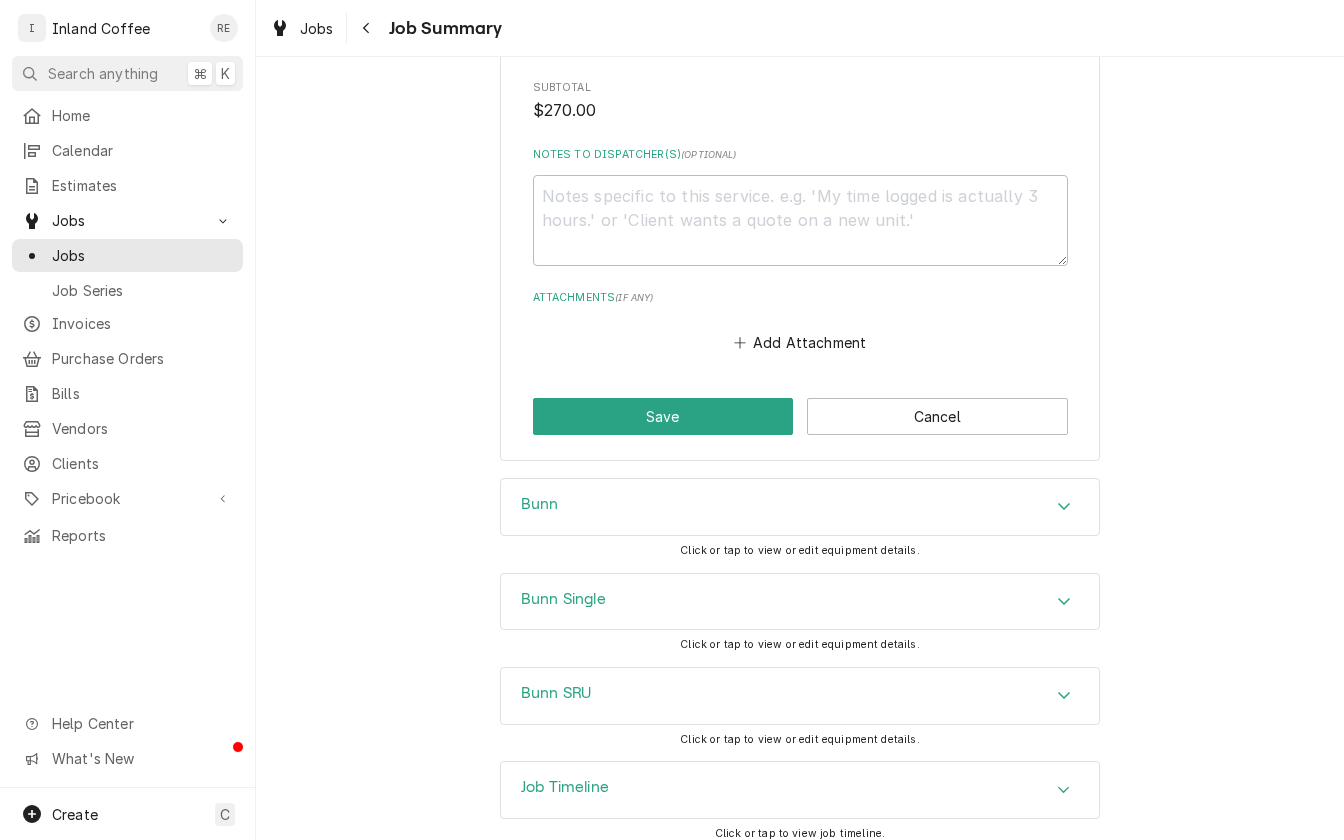 click 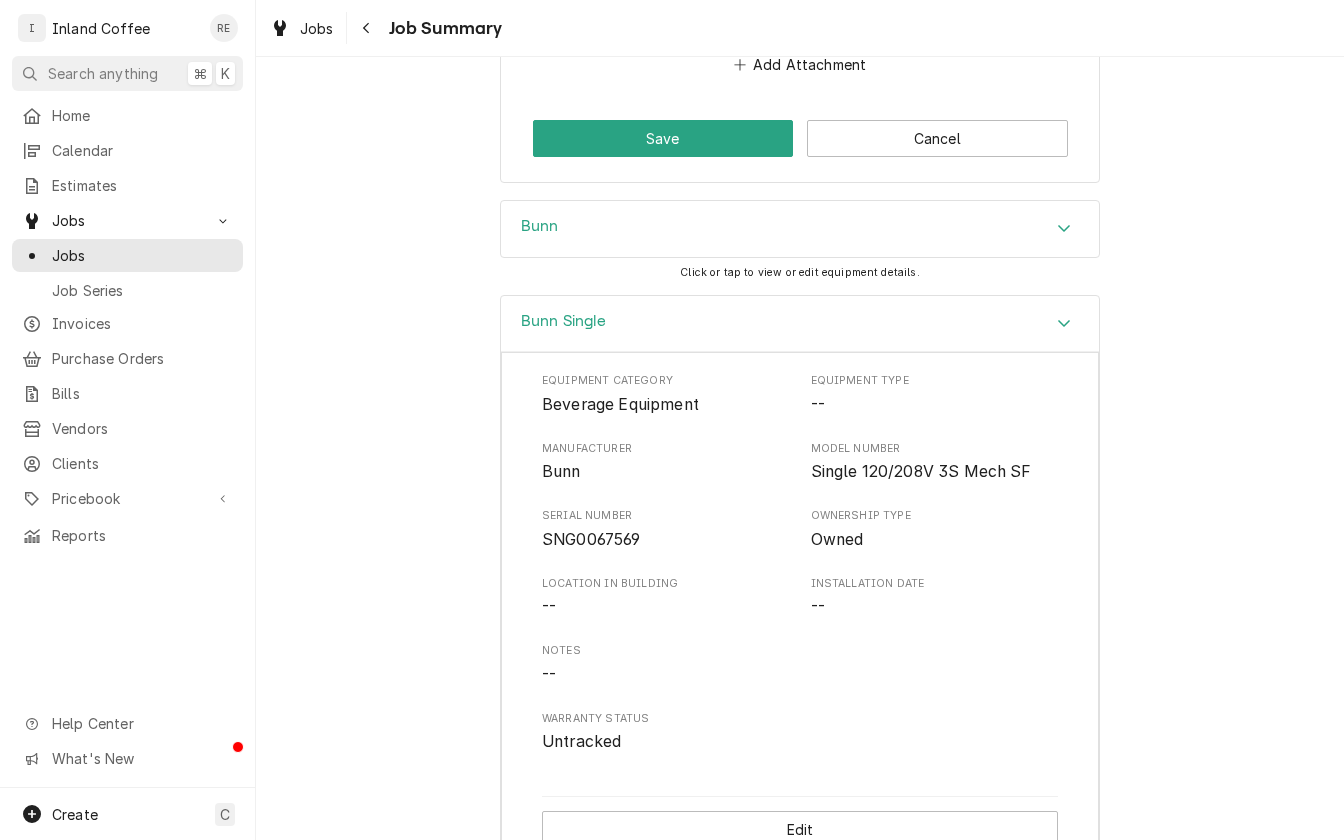 scroll, scrollTop: 1458, scrollLeft: 0, axis: vertical 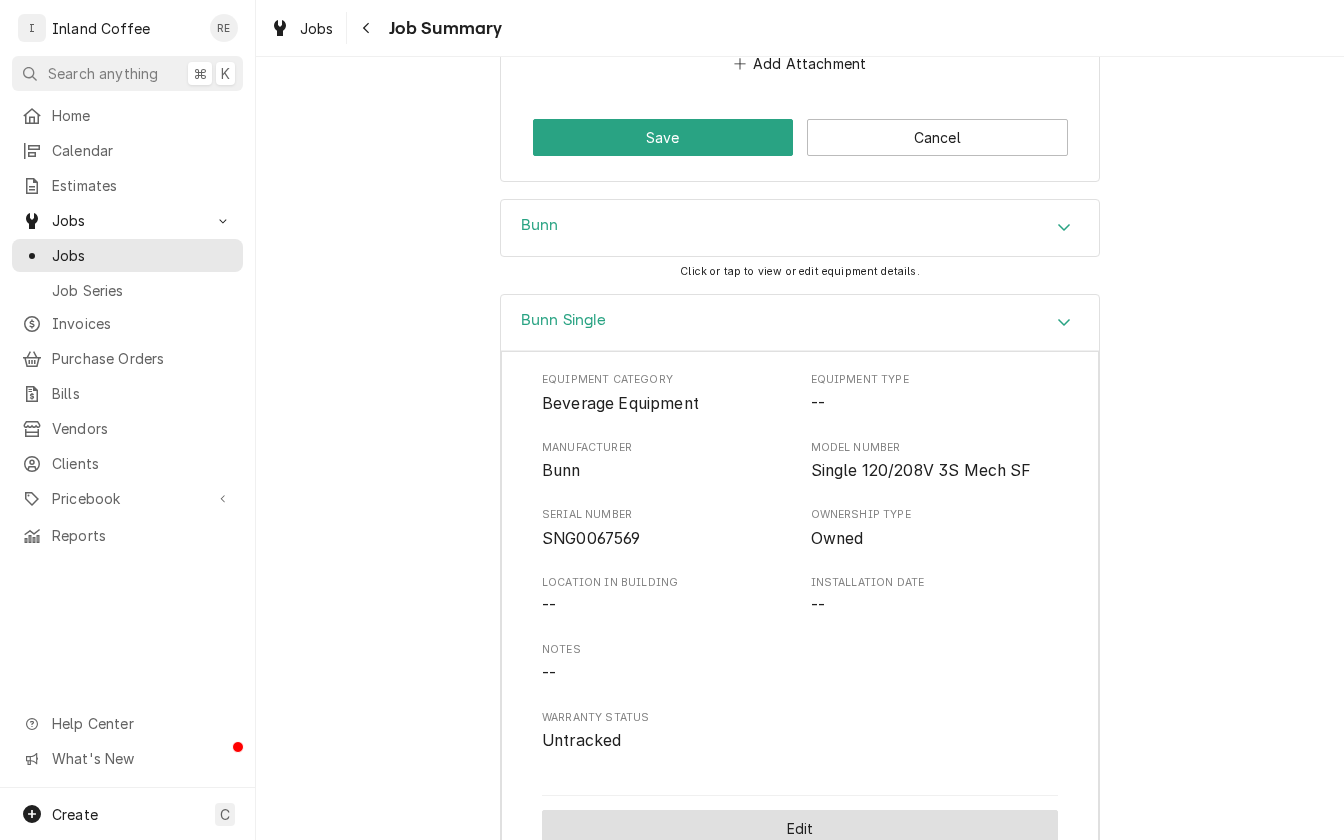 click on "Edit" at bounding box center [800, 828] 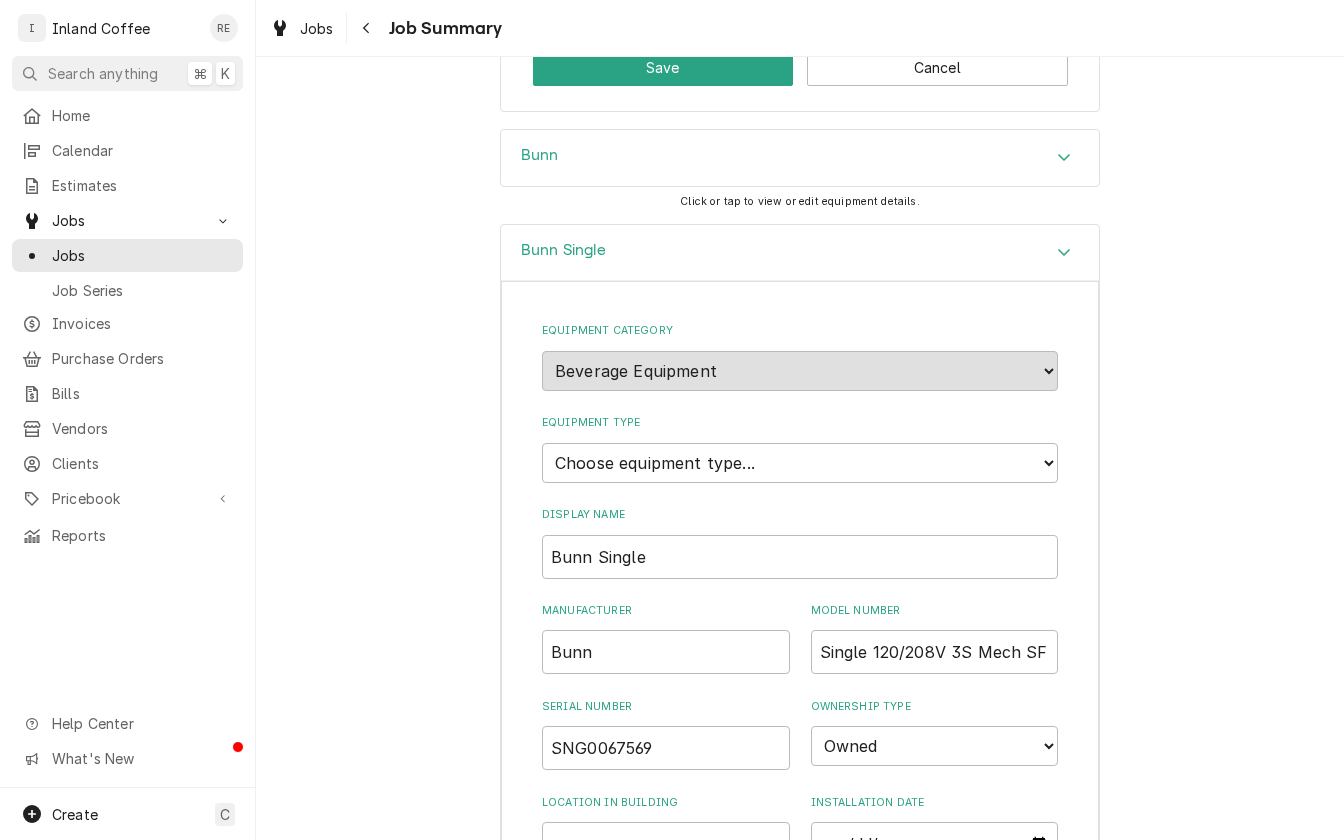 scroll, scrollTop: 1570, scrollLeft: 0, axis: vertical 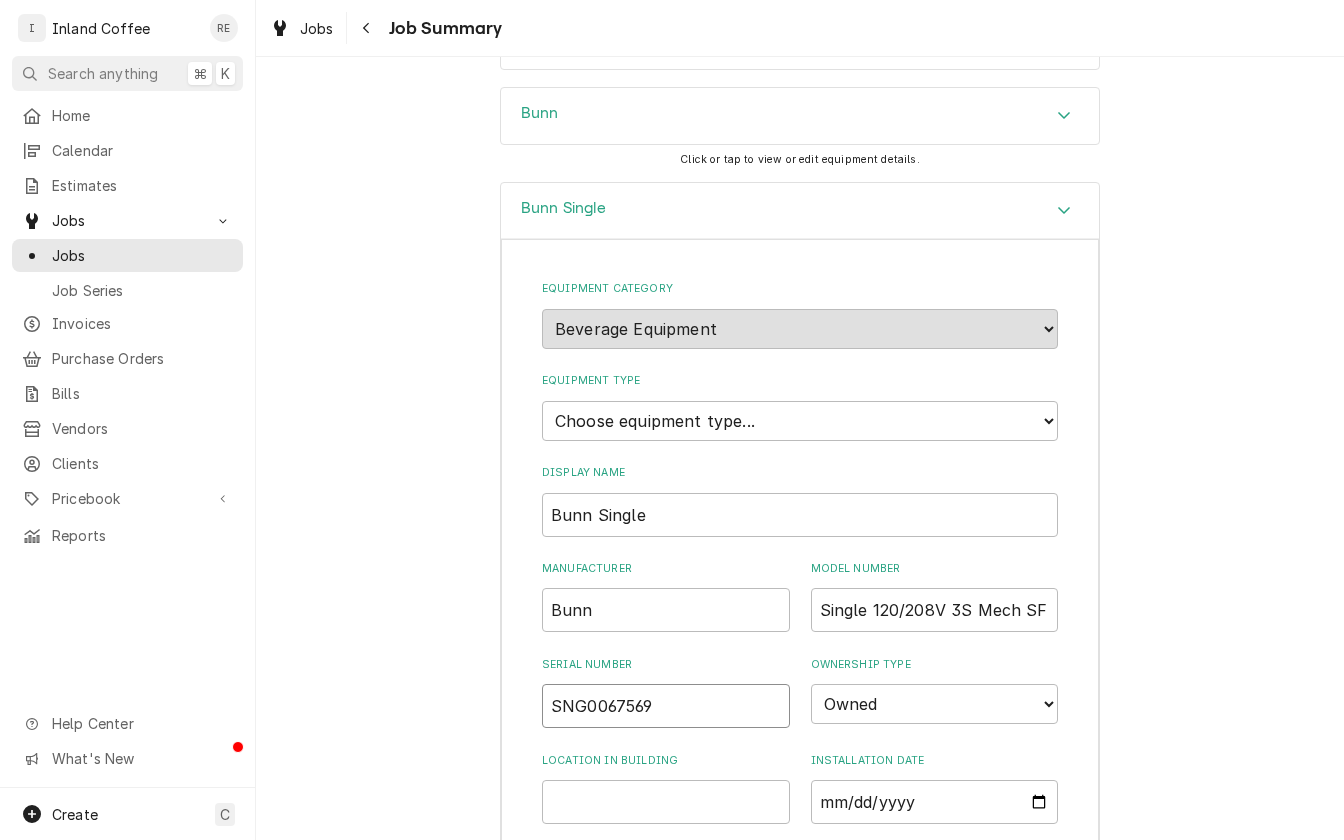drag, startPoint x: 693, startPoint y: 668, endPoint x: 497, endPoint y: 666, distance: 196.01021 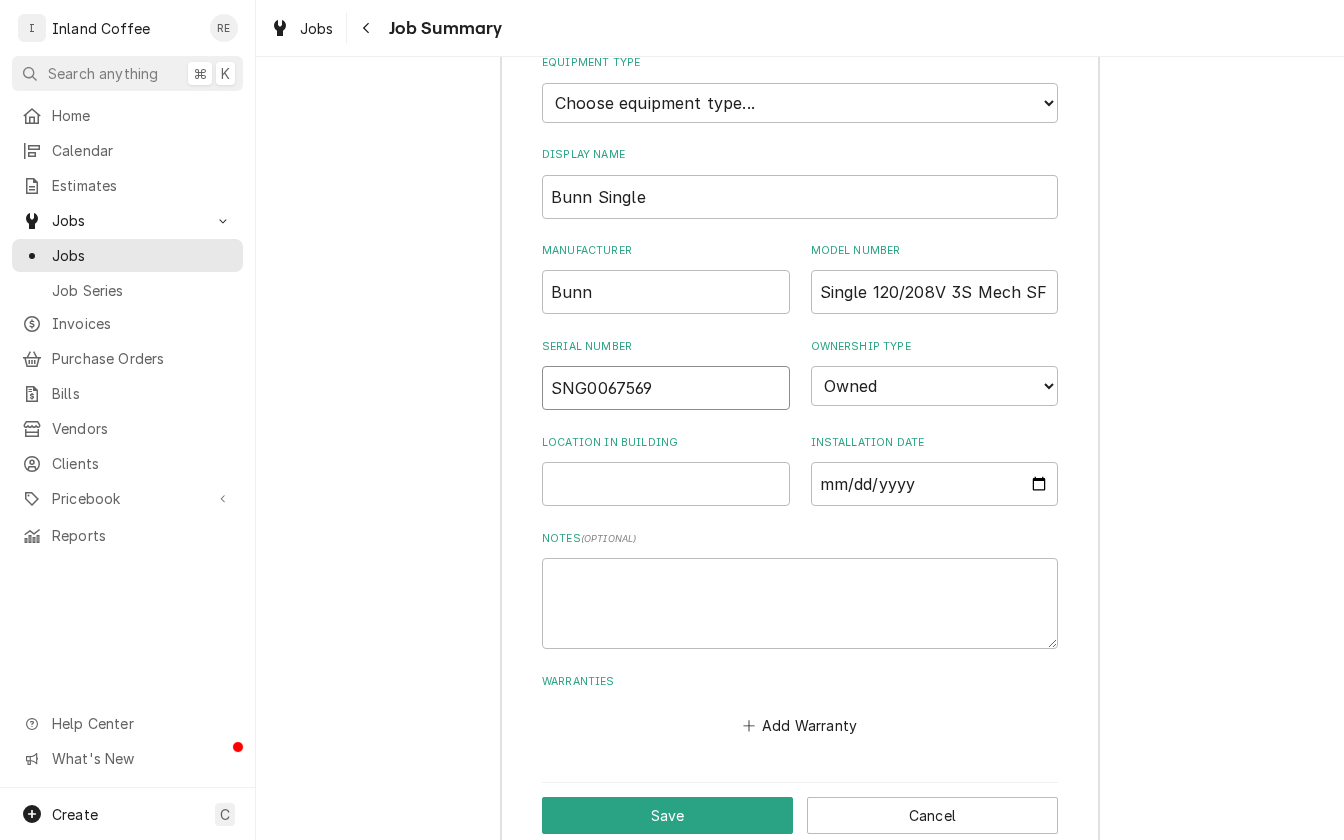 scroll, scrollTop: 1936, scrollLeft: 0, axis: vertical 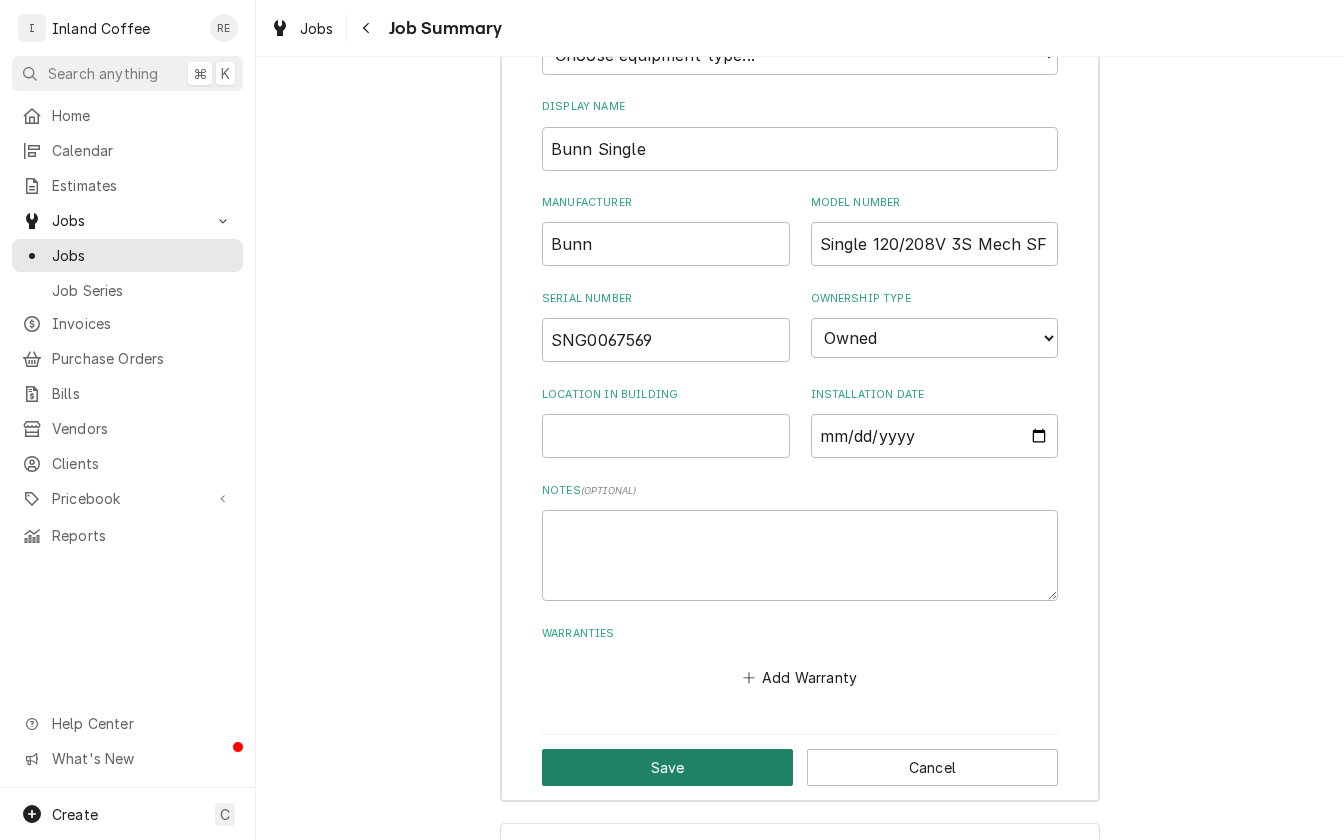 click on "Save" at bounding box center (667, 767) 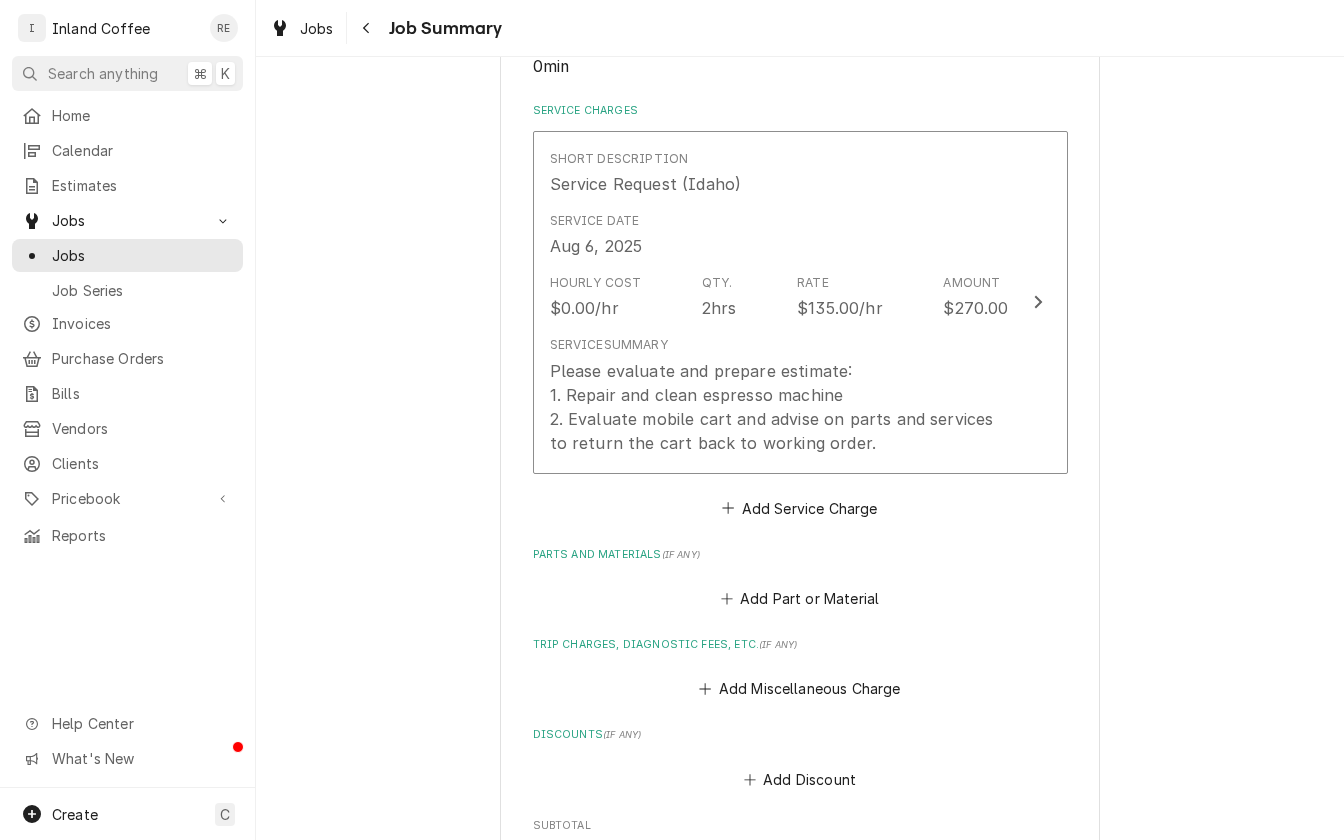 scroll, scrollTop: 442, scrollLeft: 0, axis: vertical 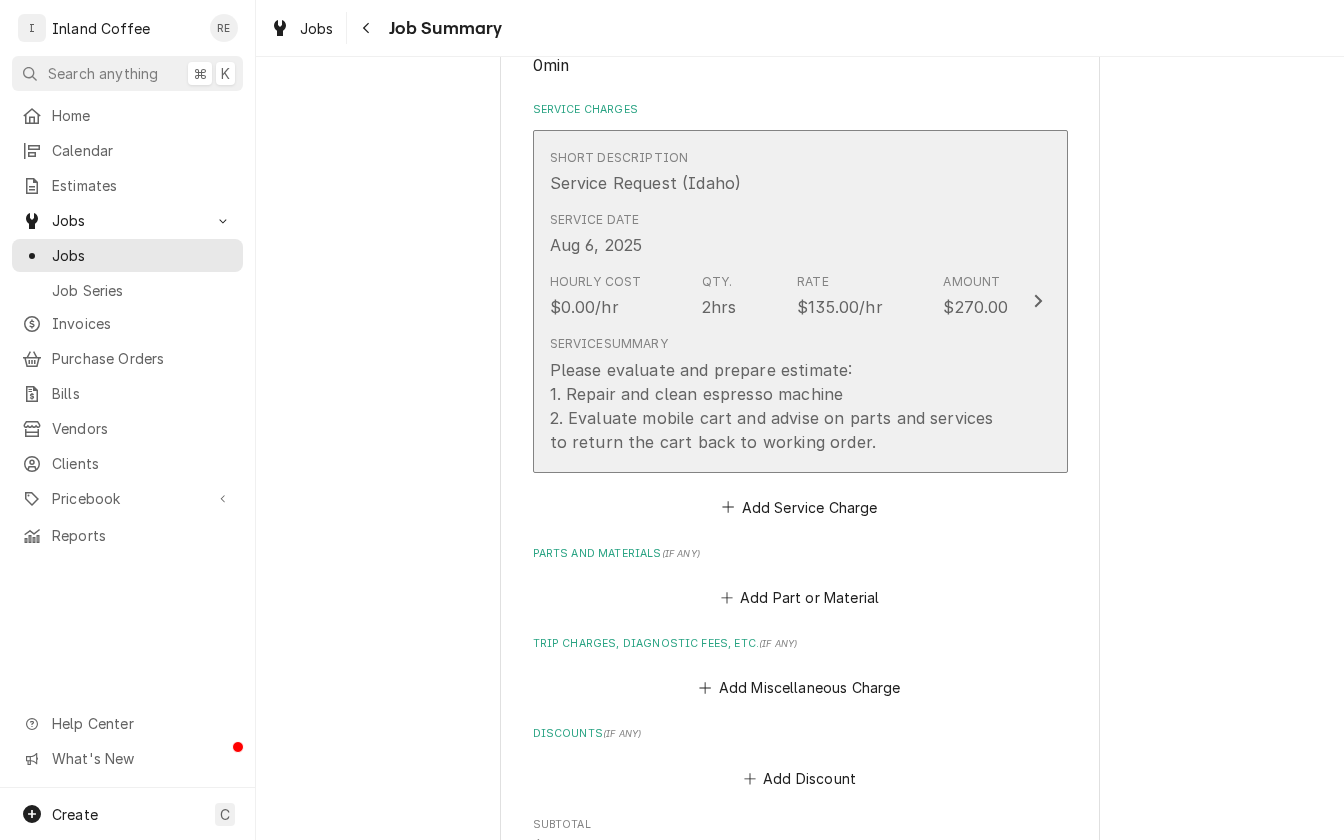 click 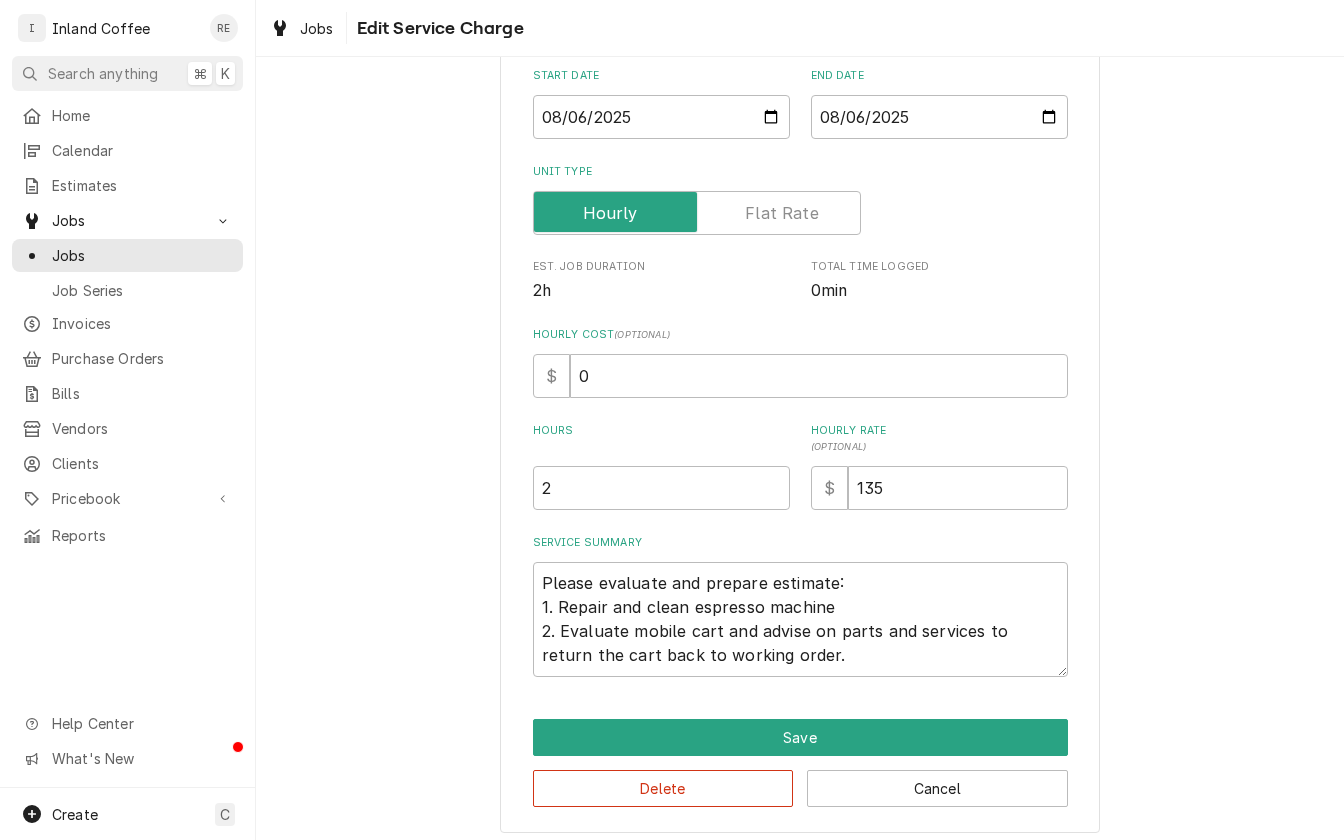 scroll, scrollTop: 228, scrollLeft: 0, axis: vertical 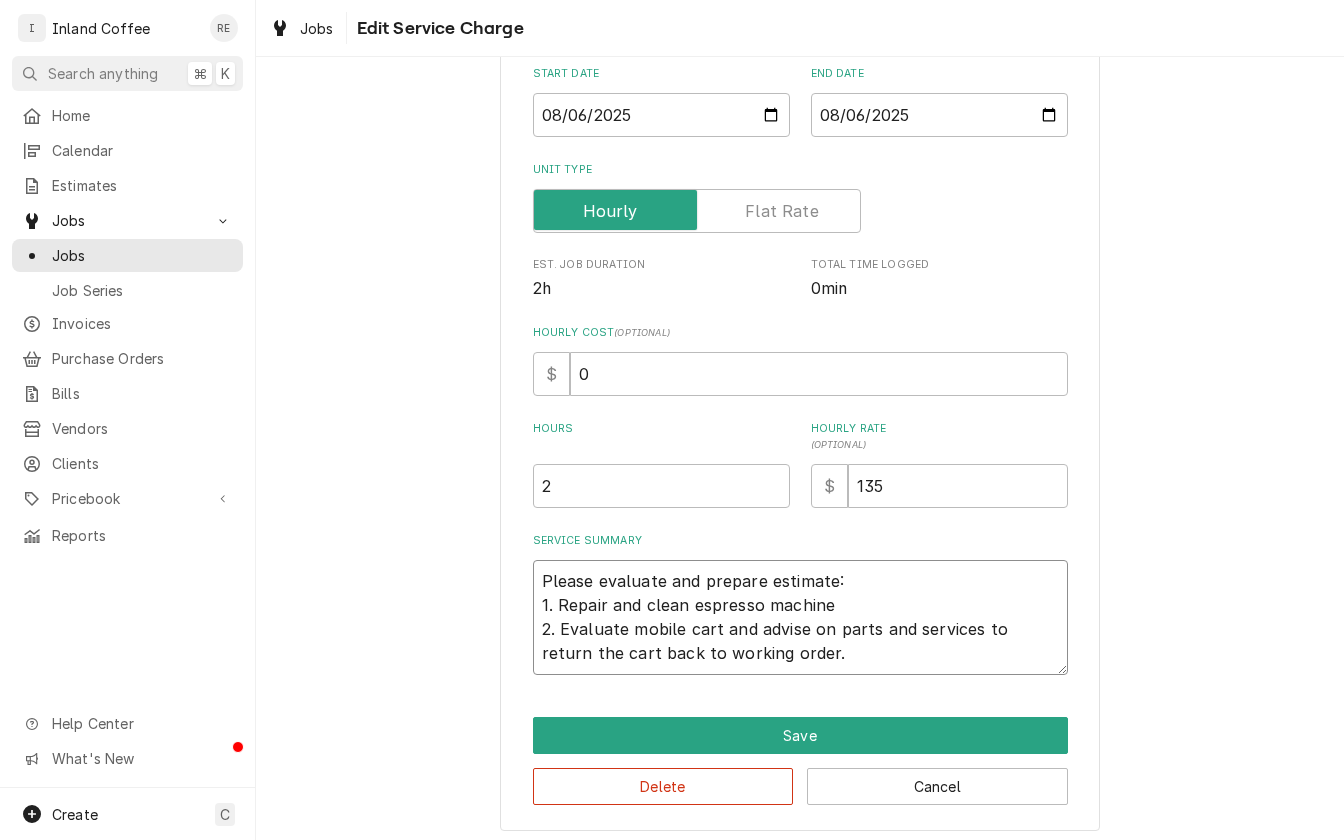drag, startPoint x: 802, startPoint y: 644, endPoint x: 529, endPoint y: 595, distance: 277.36258 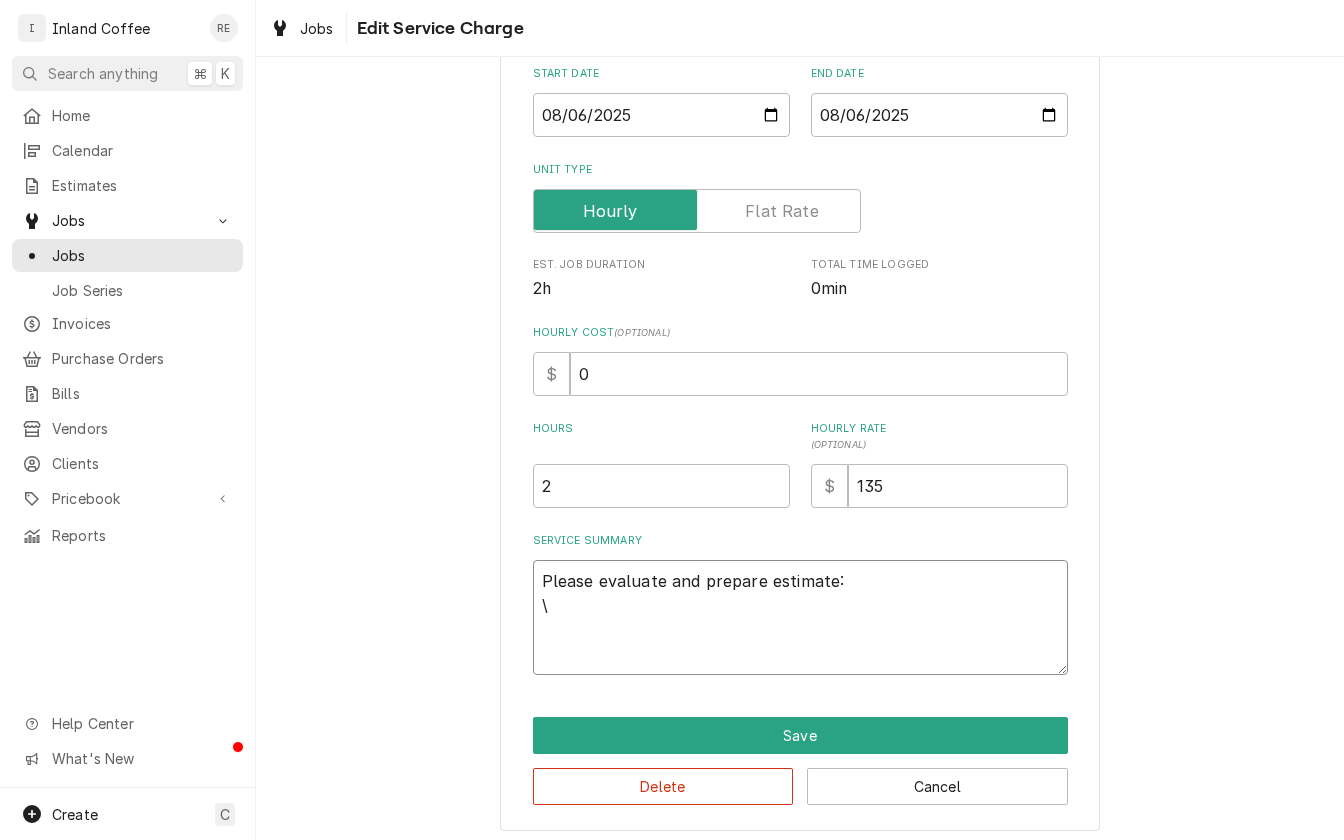scroll, scrollTop: 208, scrollLeft: 0, axis: vertical 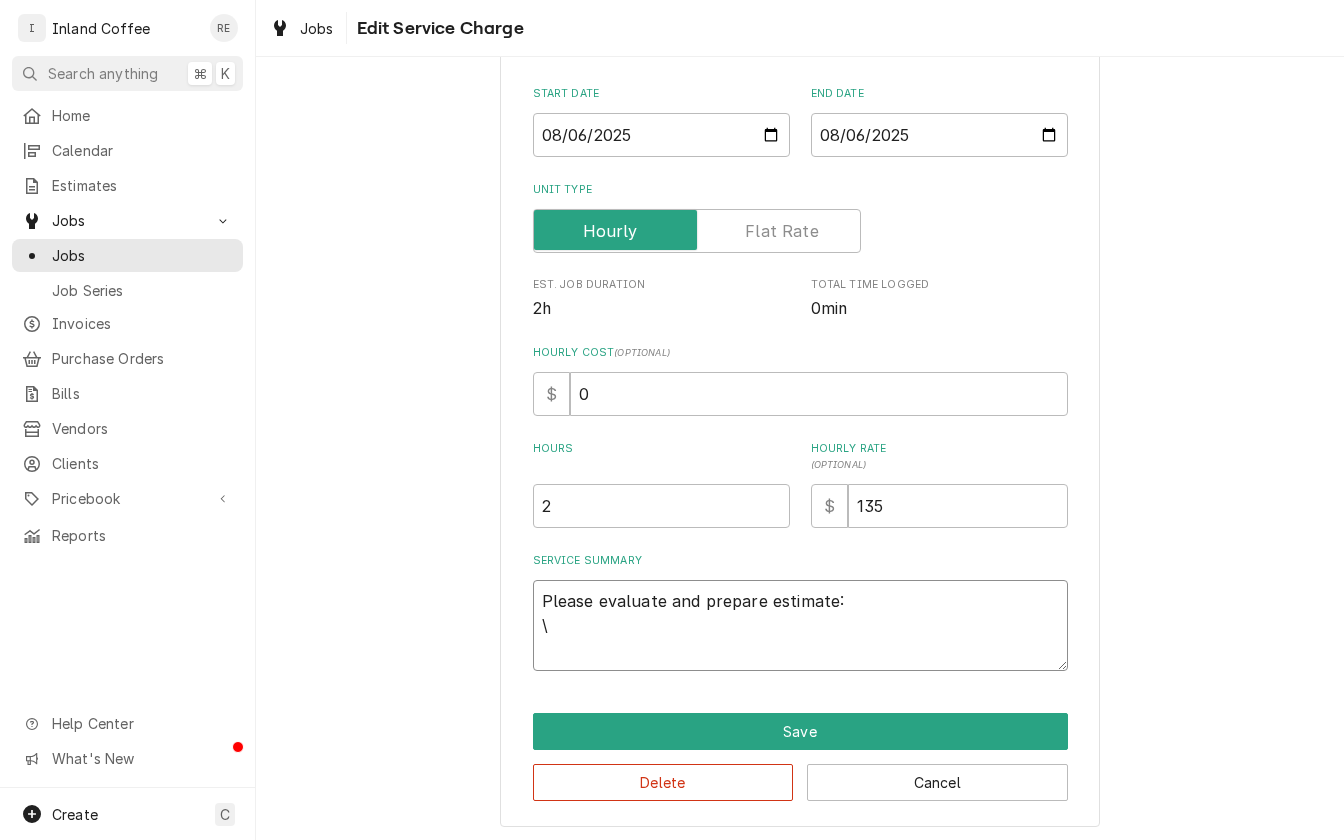 drag, startPoint x: 876, startPoint y: 604, endPoint x: 491, endPoint y: 586, distance: 385.42056 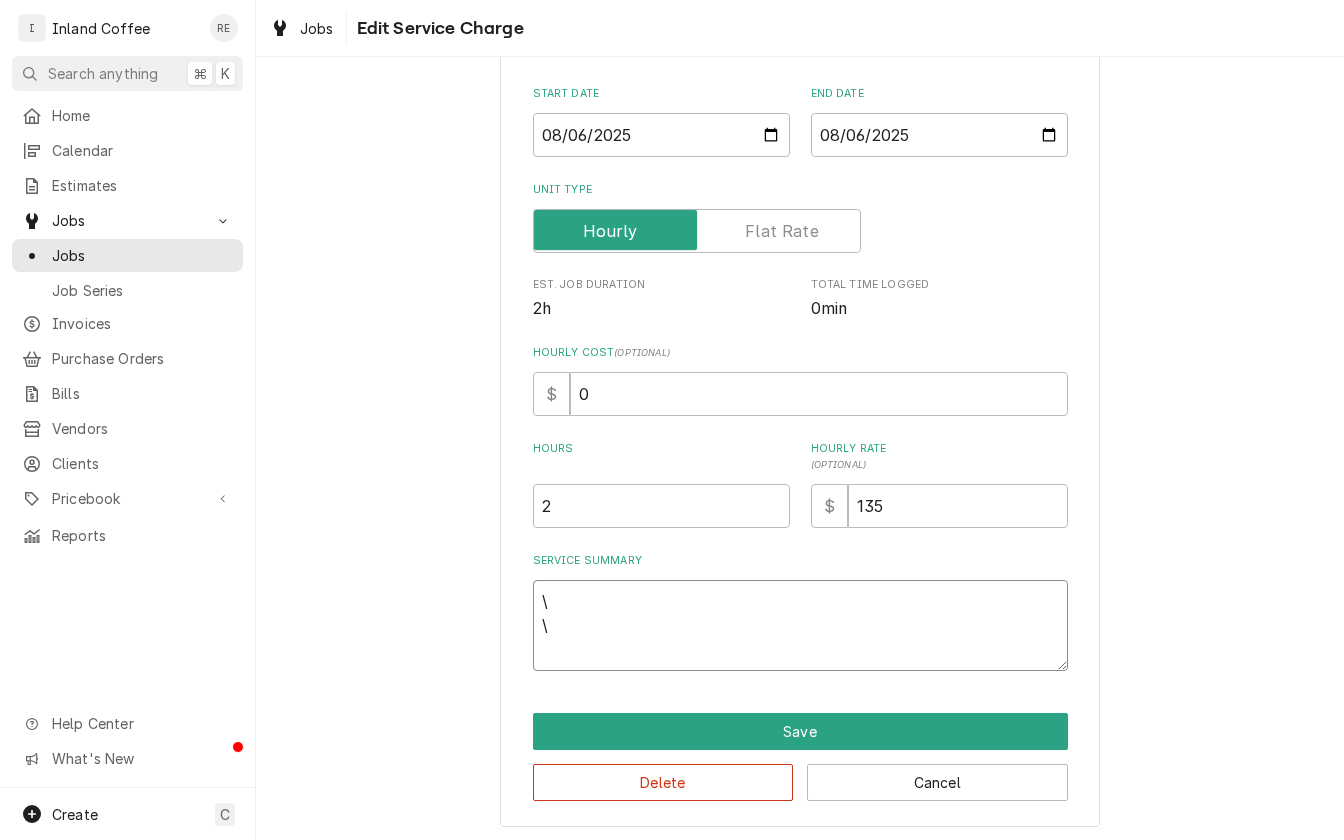 type on "x" 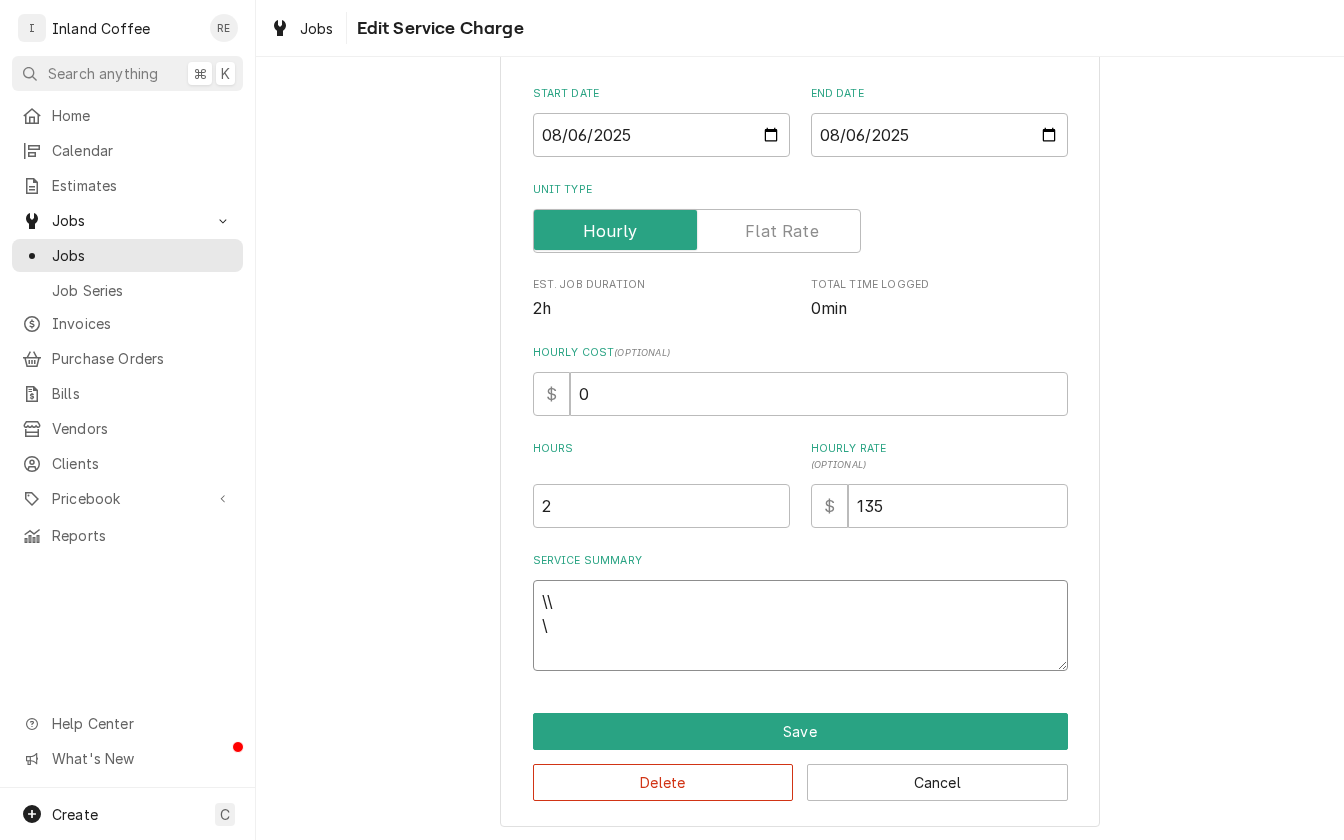 drag, startPoint x: 573, startPoint y: 623, endPoint x: 542, endPoint y: 580, distance: 53.009434 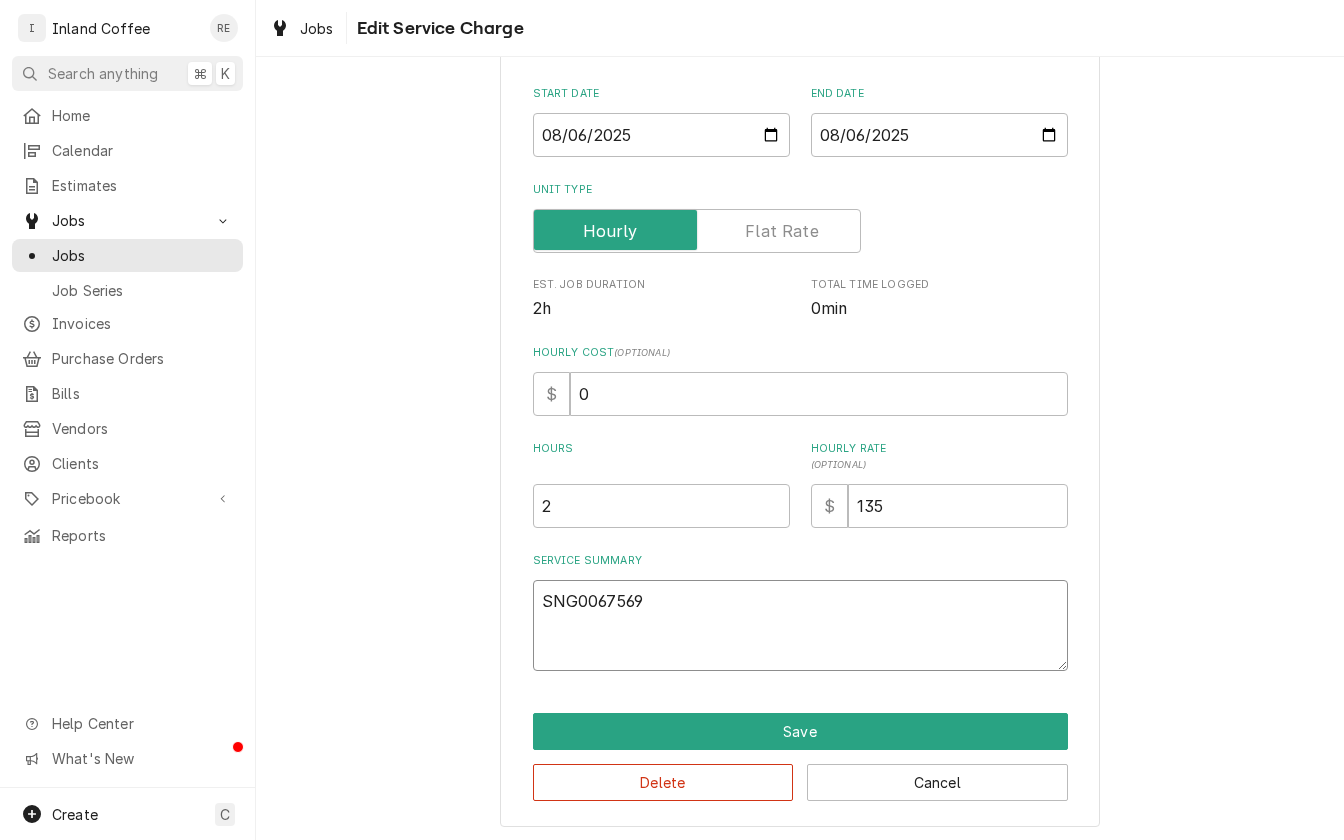 type on "x" 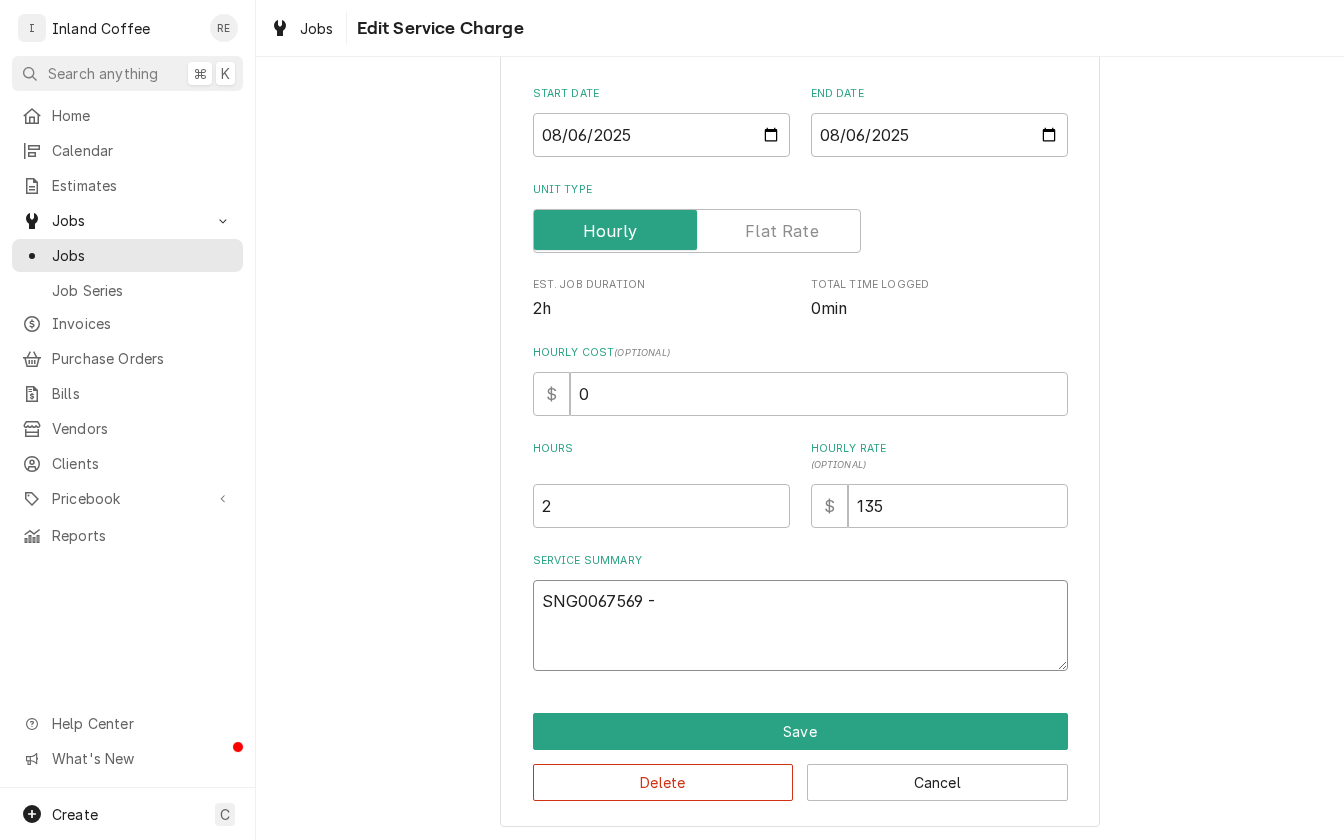 type on "x" 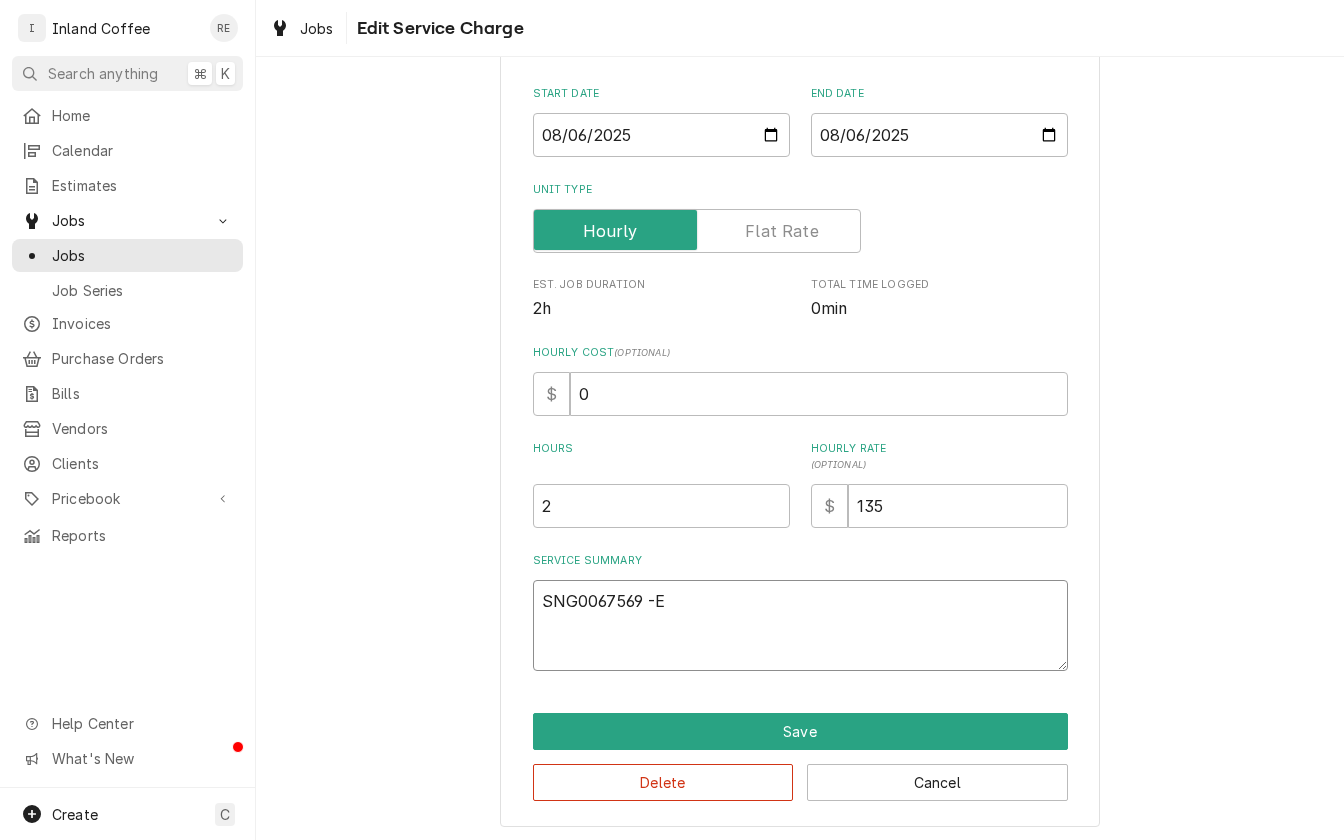 type on "x" 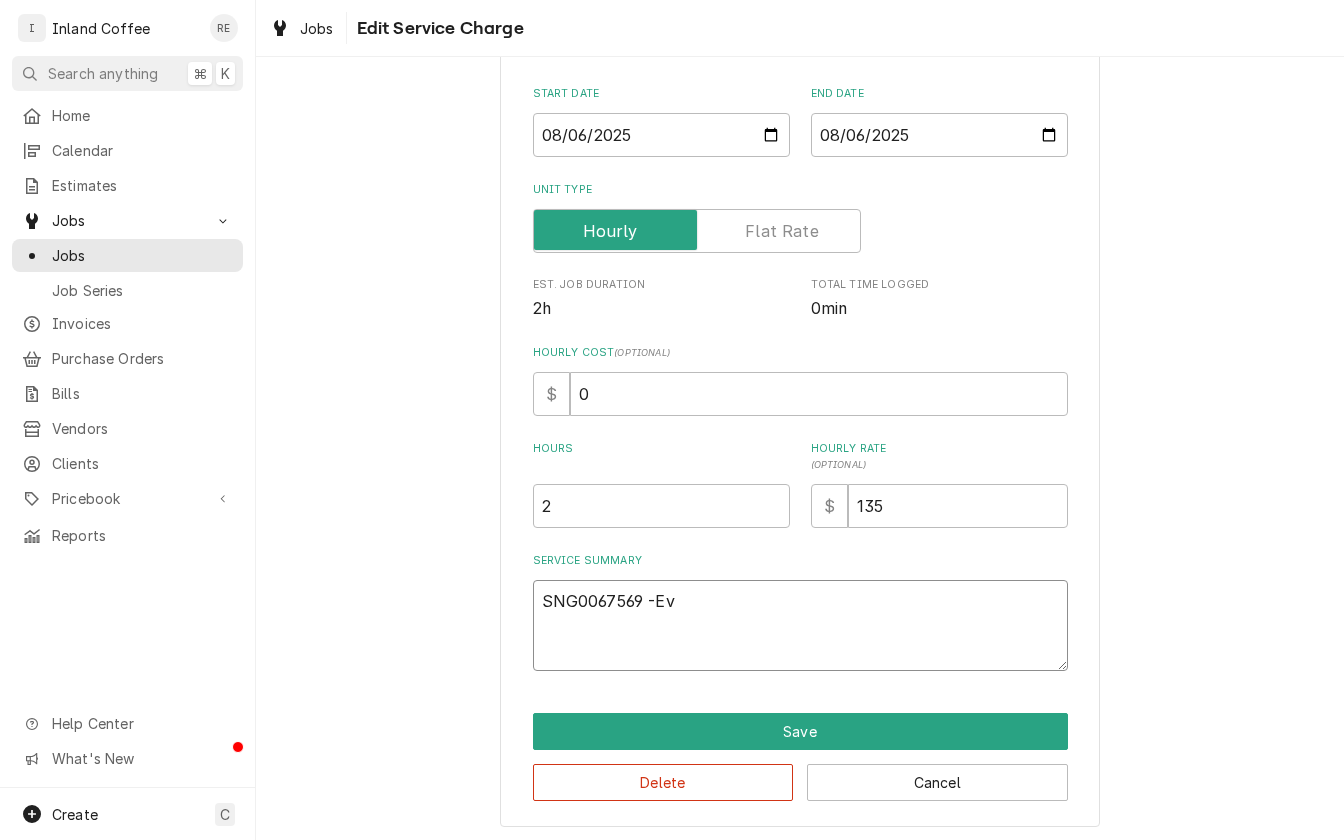 type on "x" 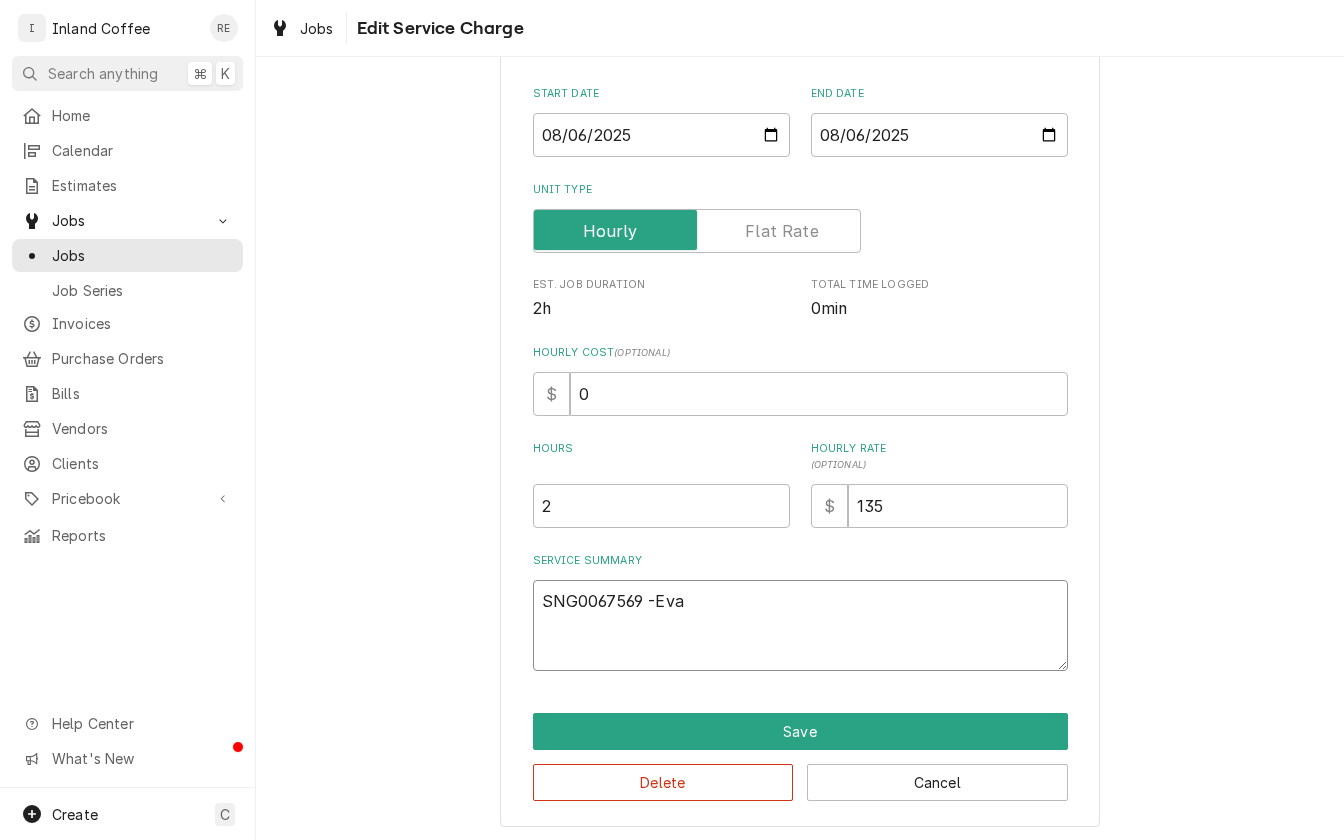 type on "x" 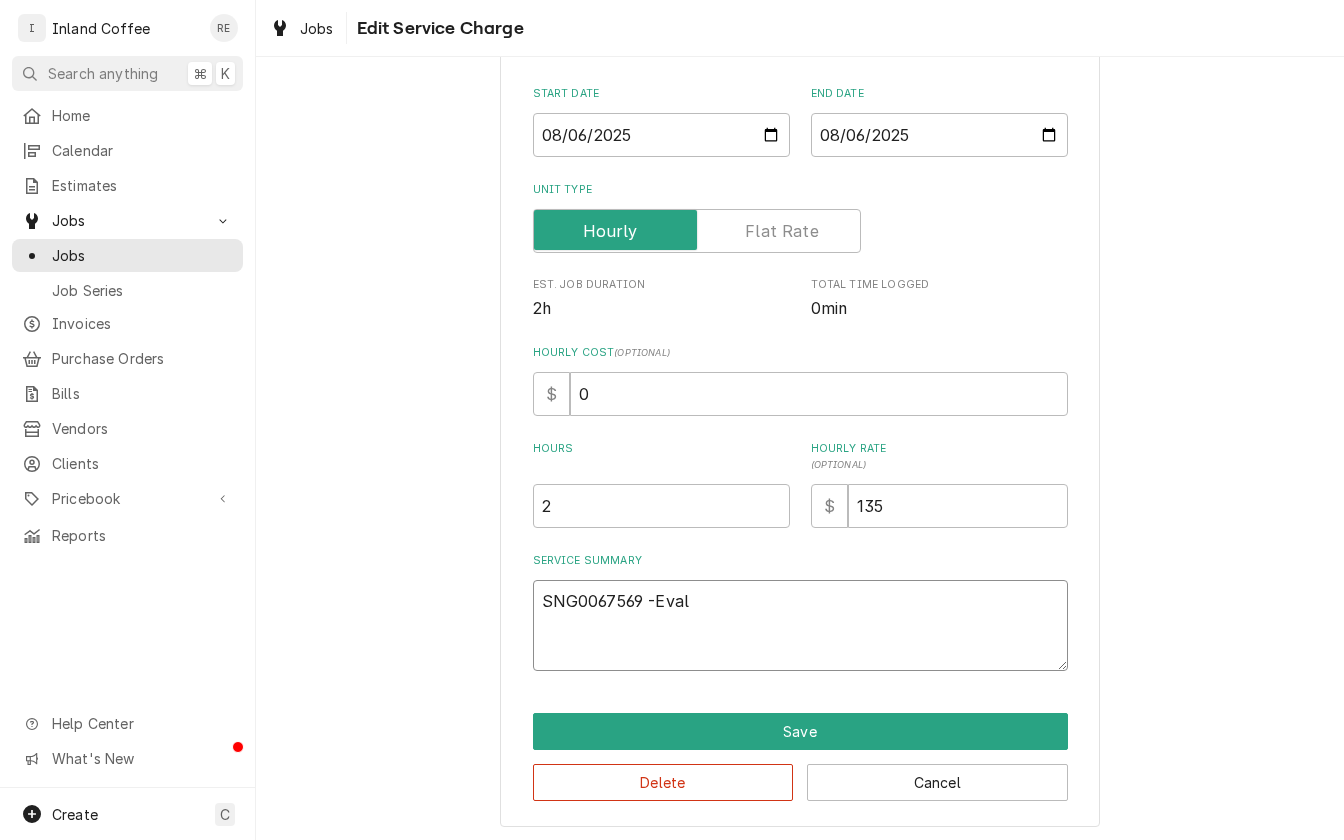 type on "x" 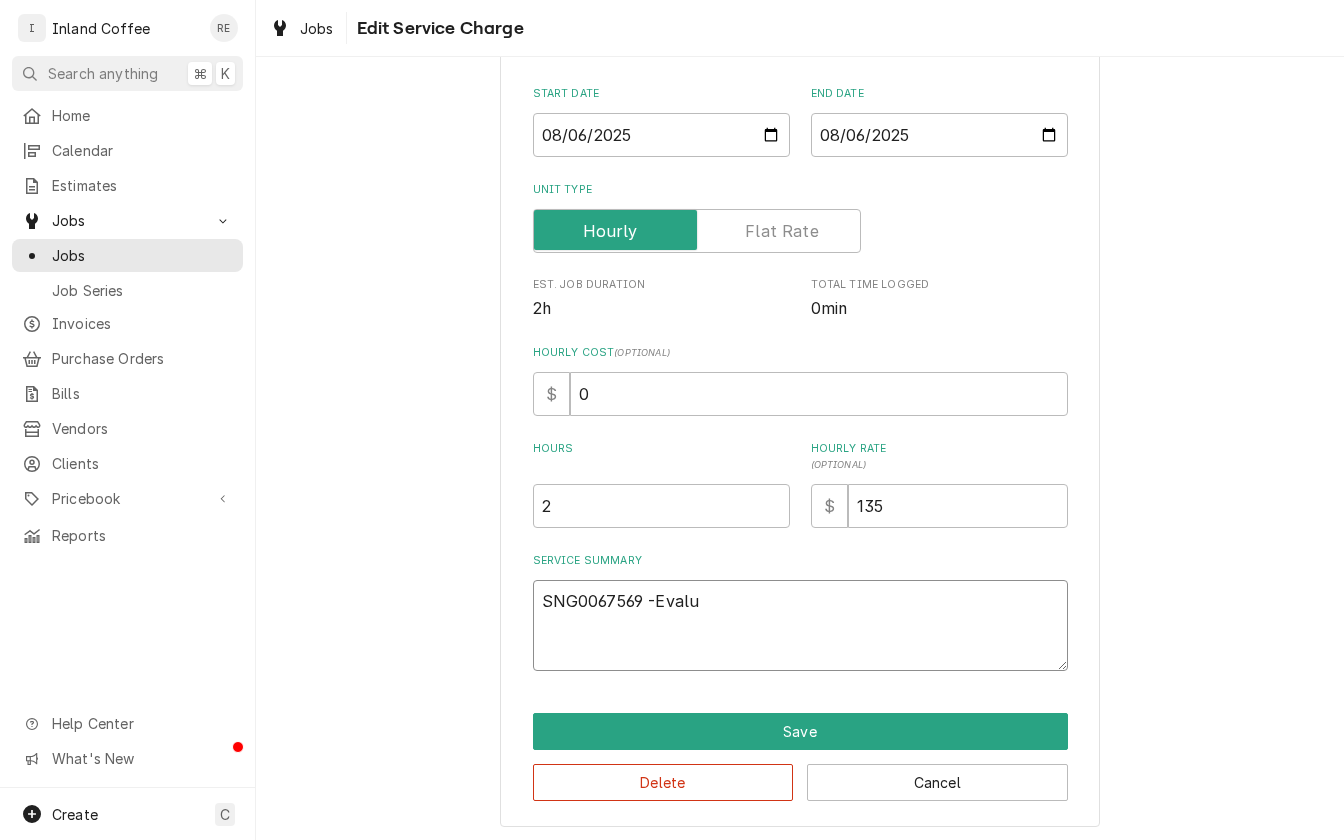 type on "x" 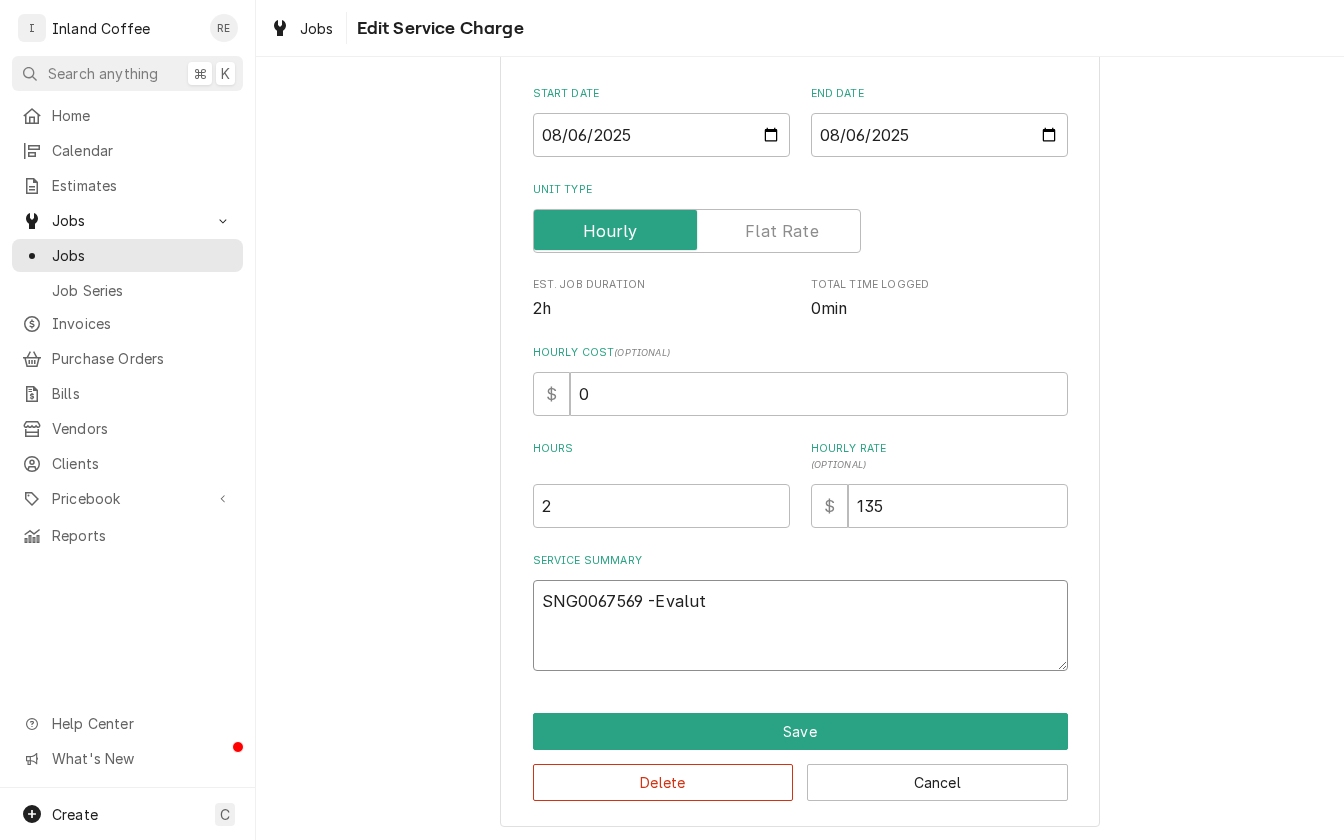 type on "x" 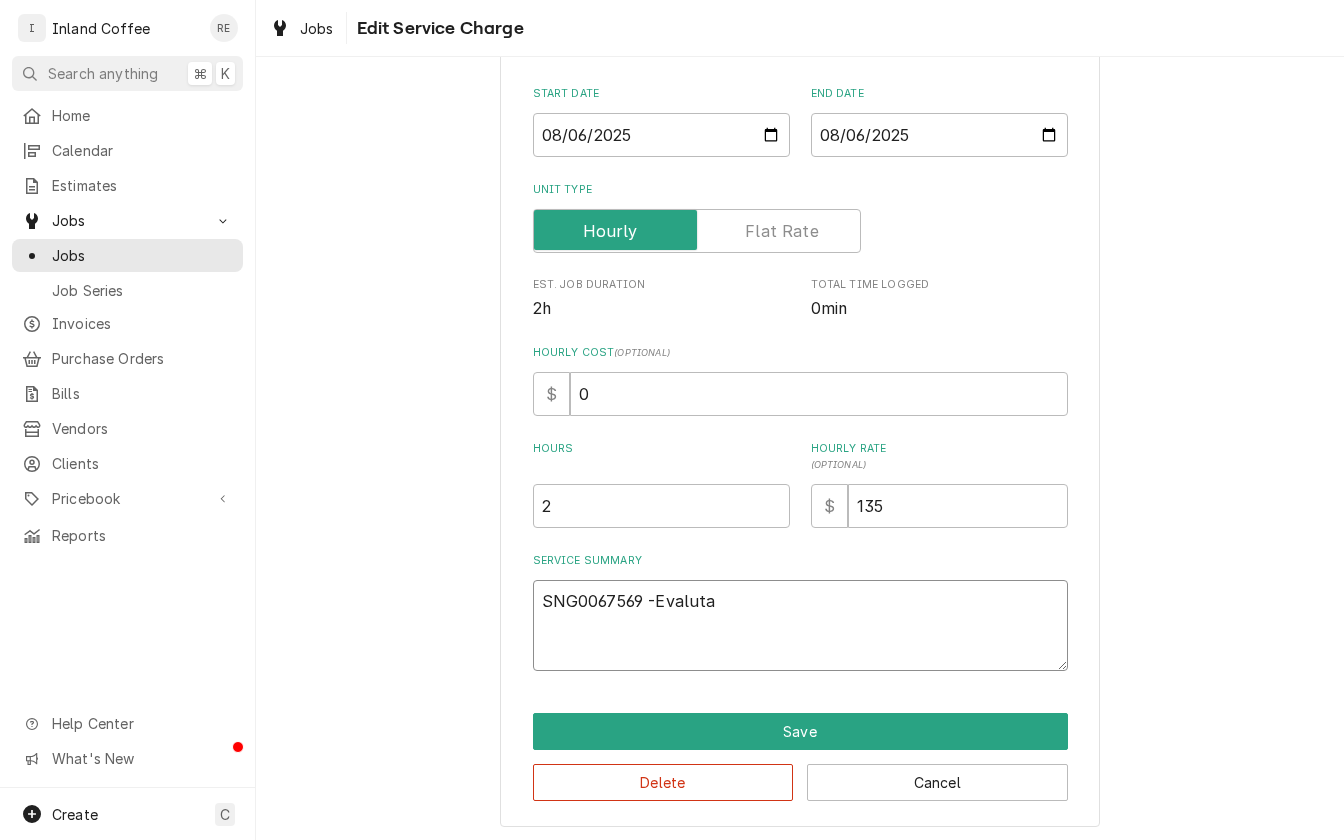 type on "x" 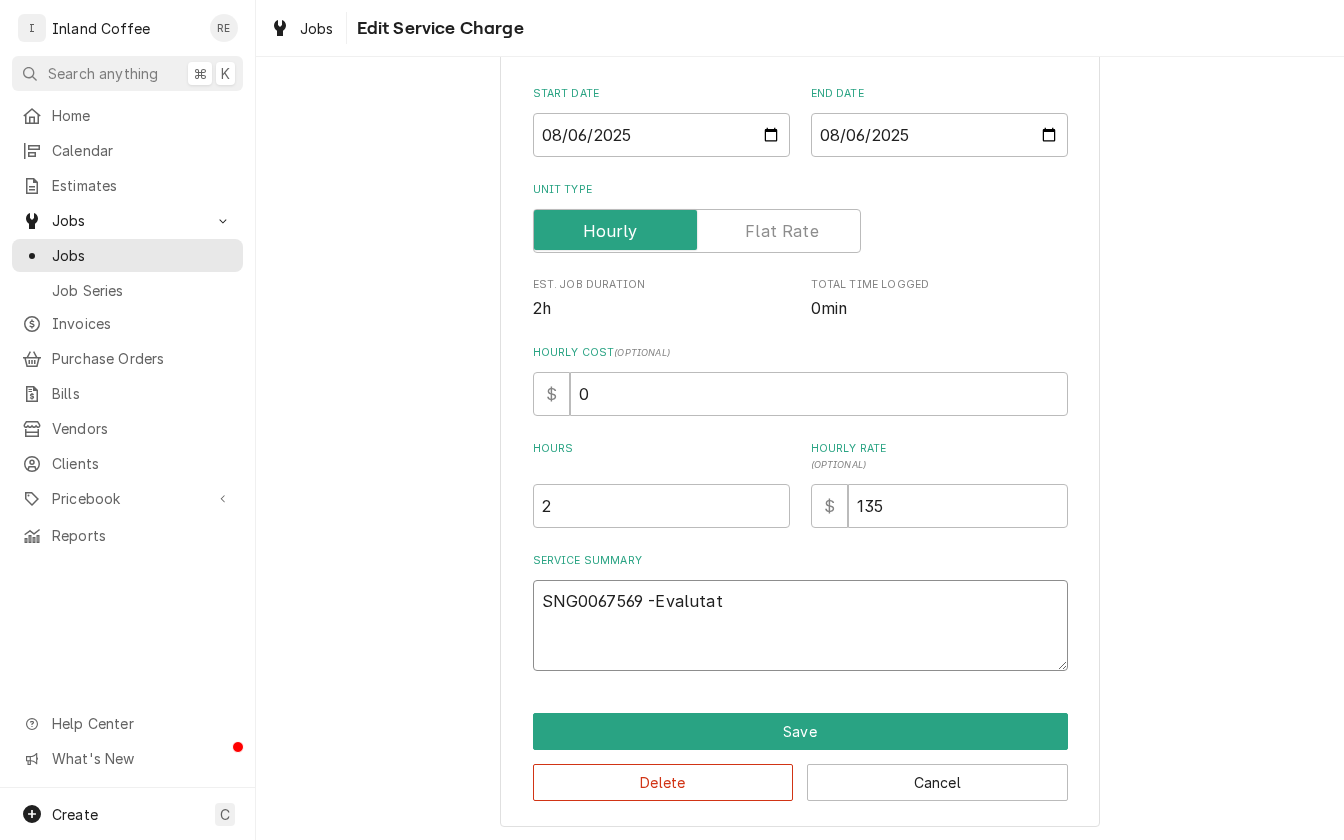 type on "x" 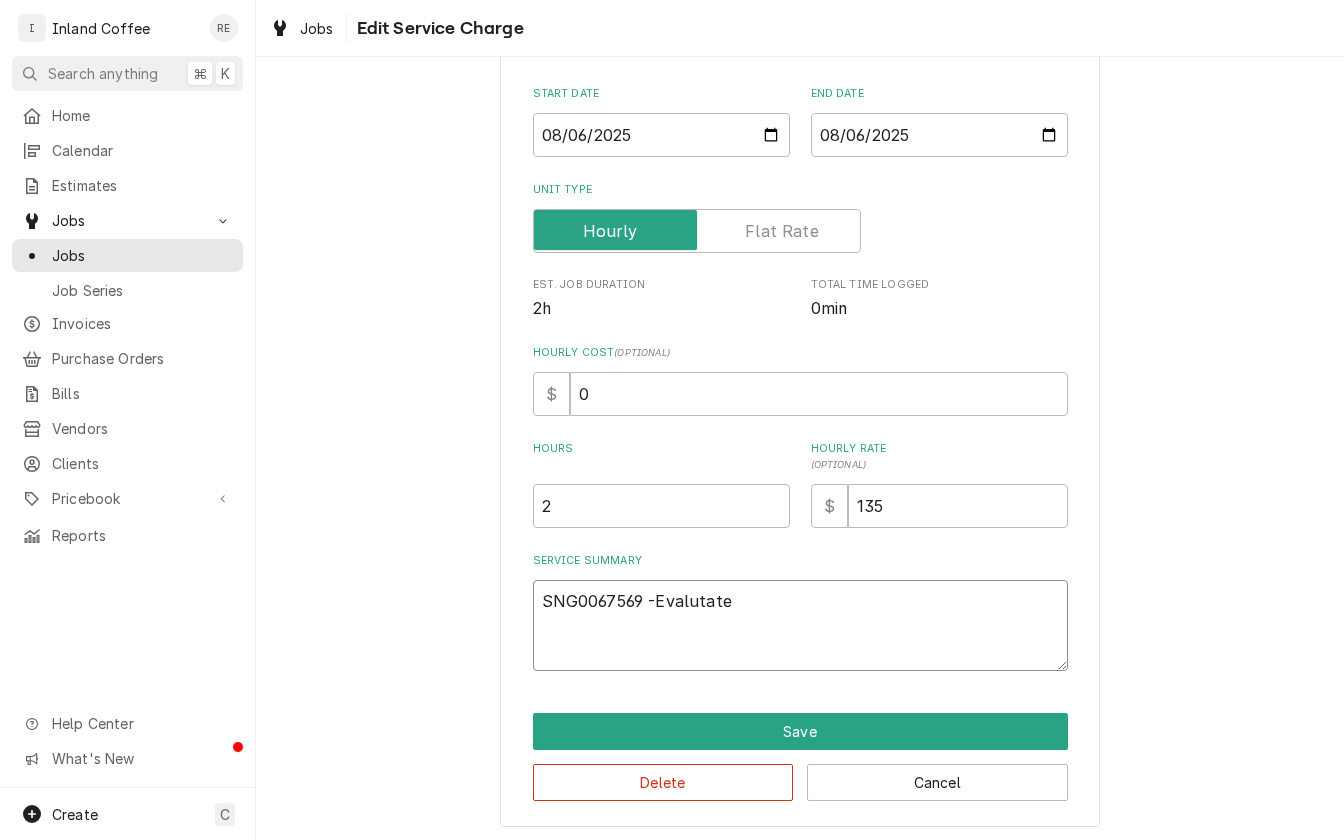 type on "x" 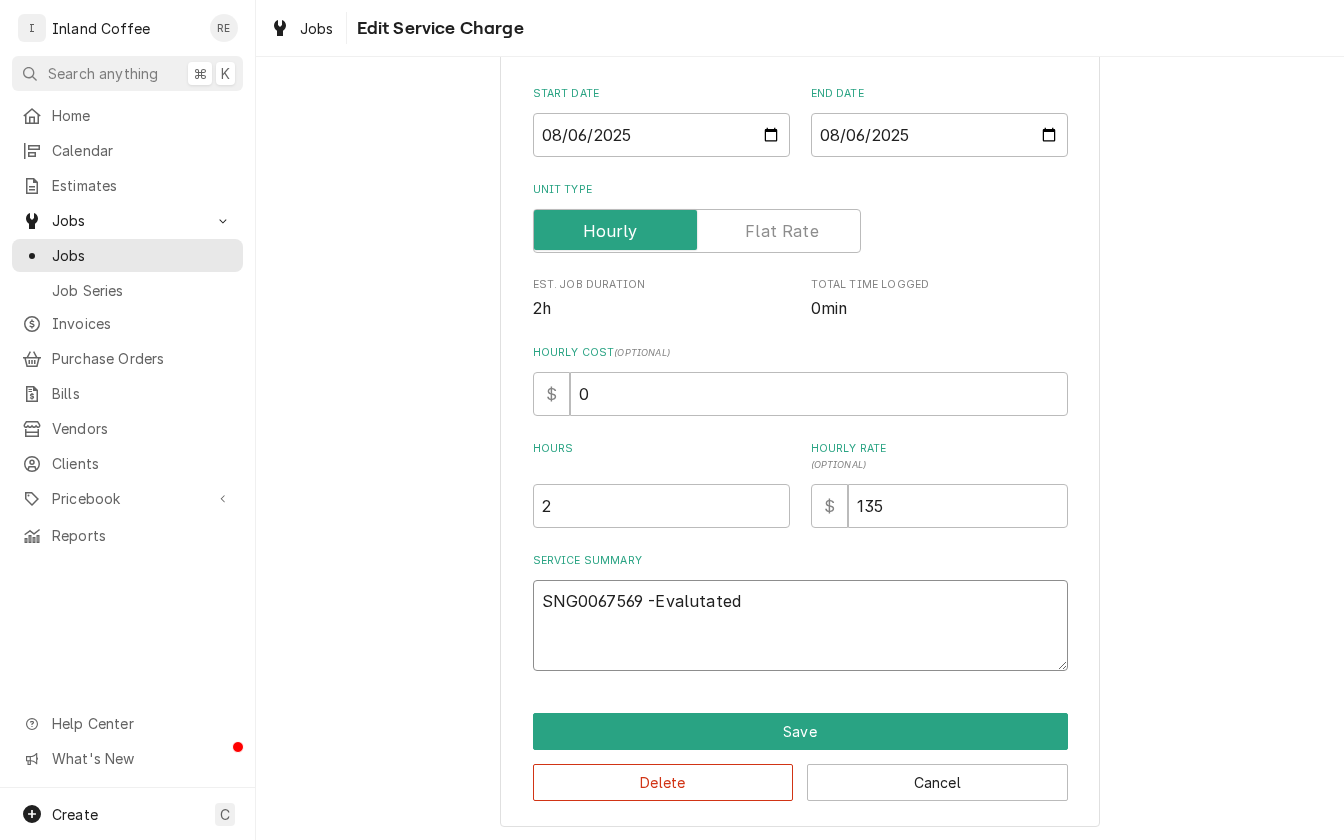 type on "x" 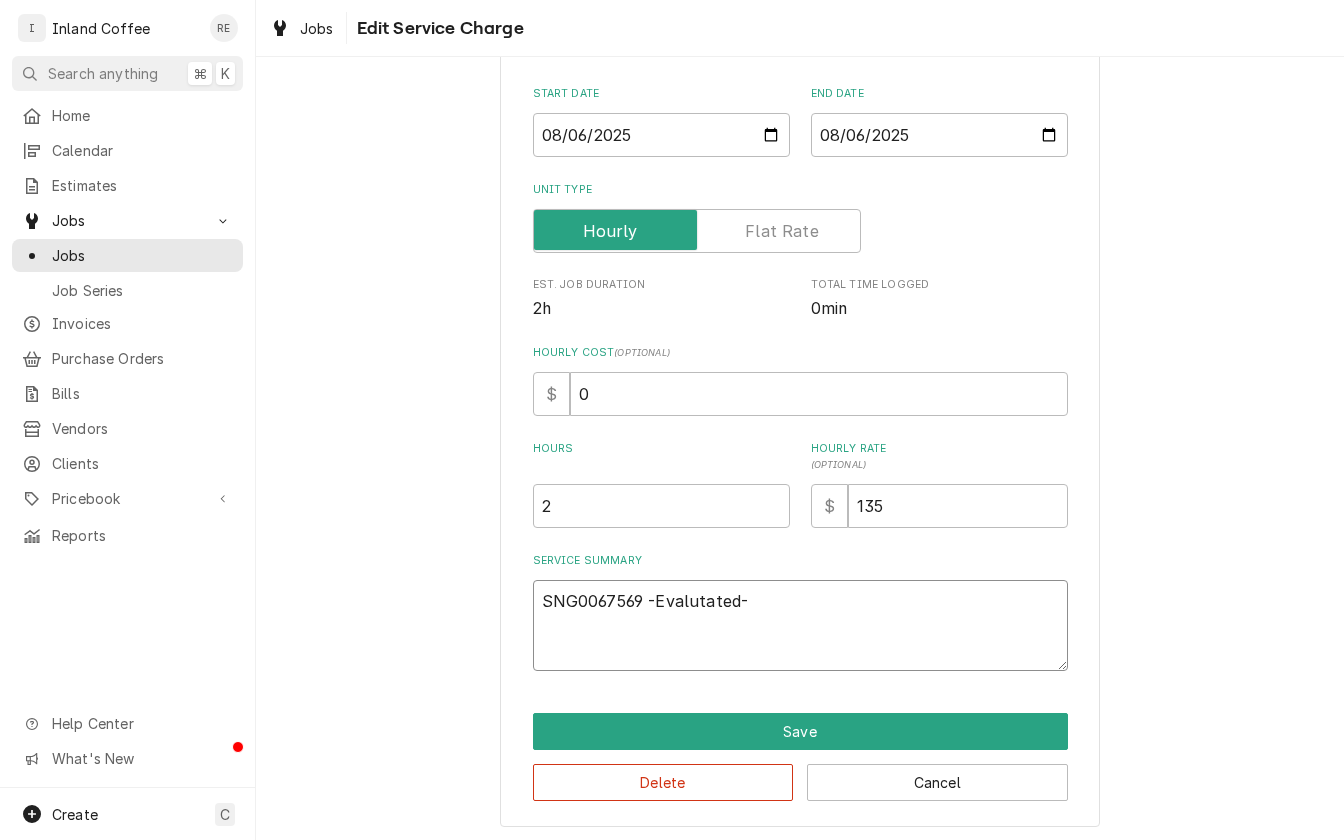type on "x" 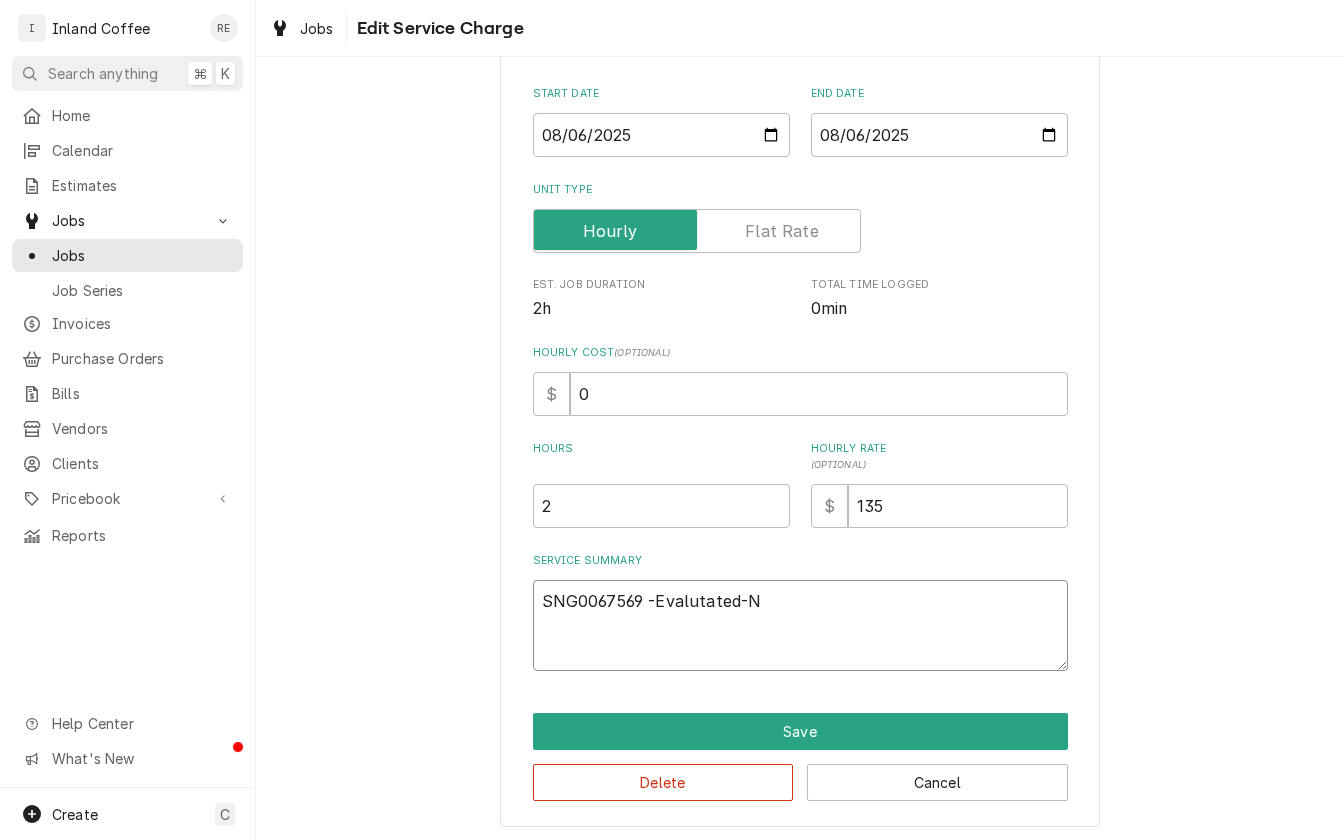 type on "x" 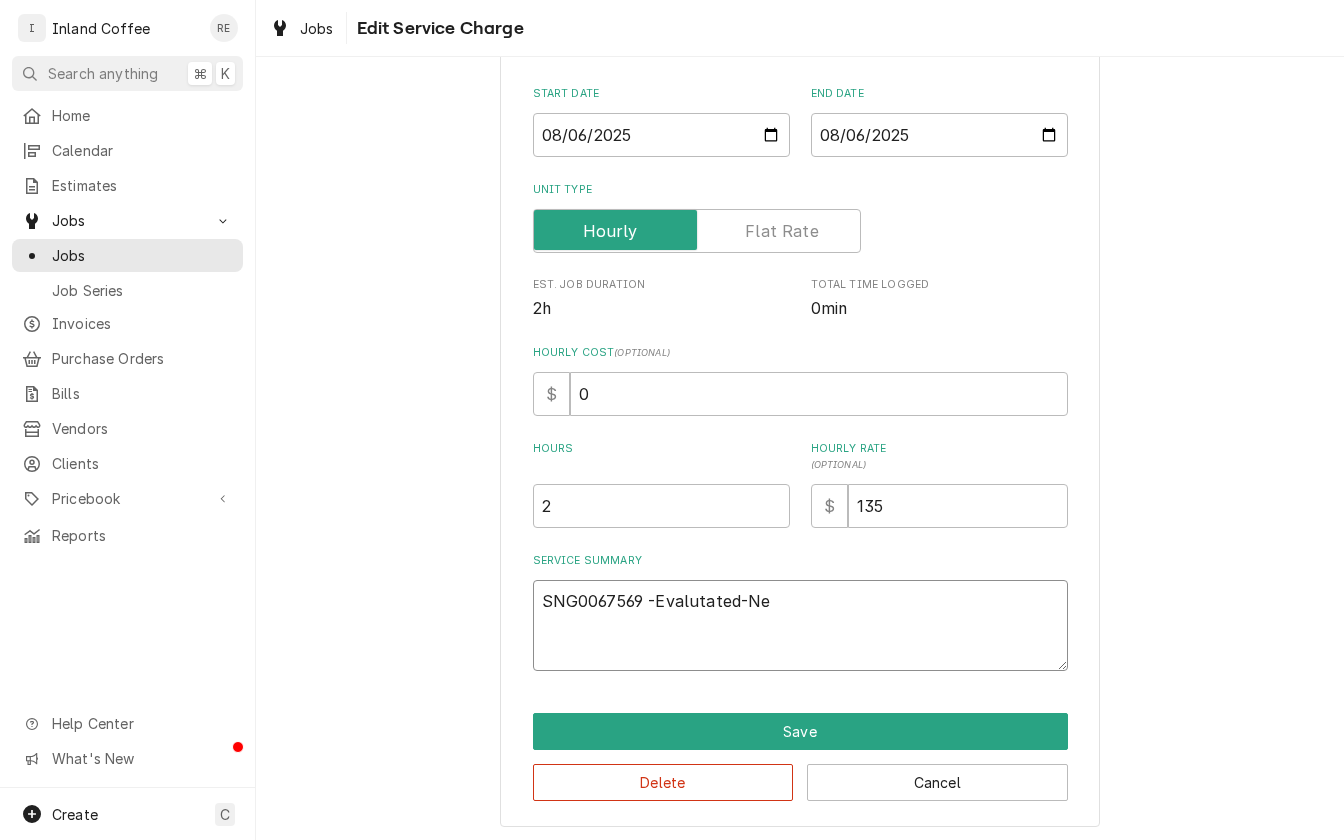 type on "x" 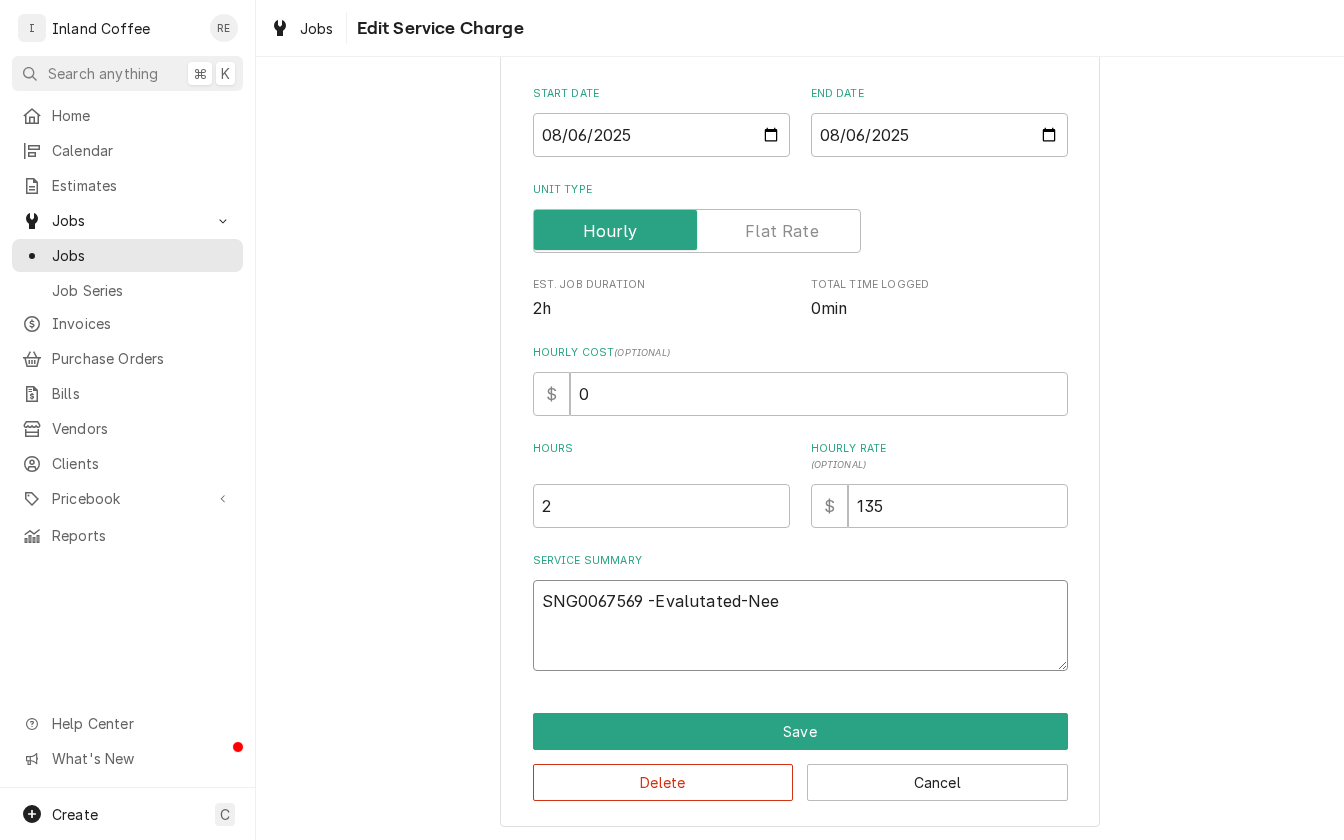 type on "x" 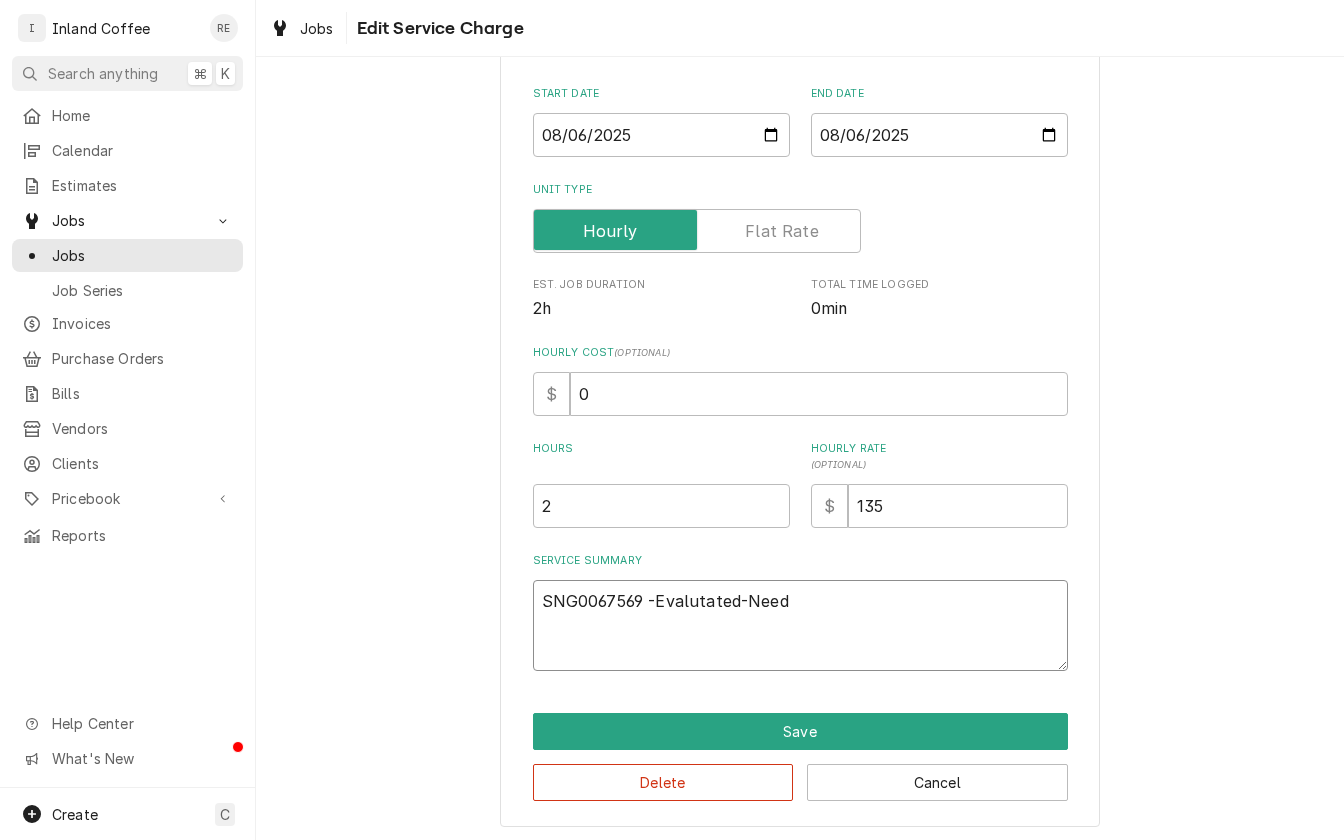 type on "x" 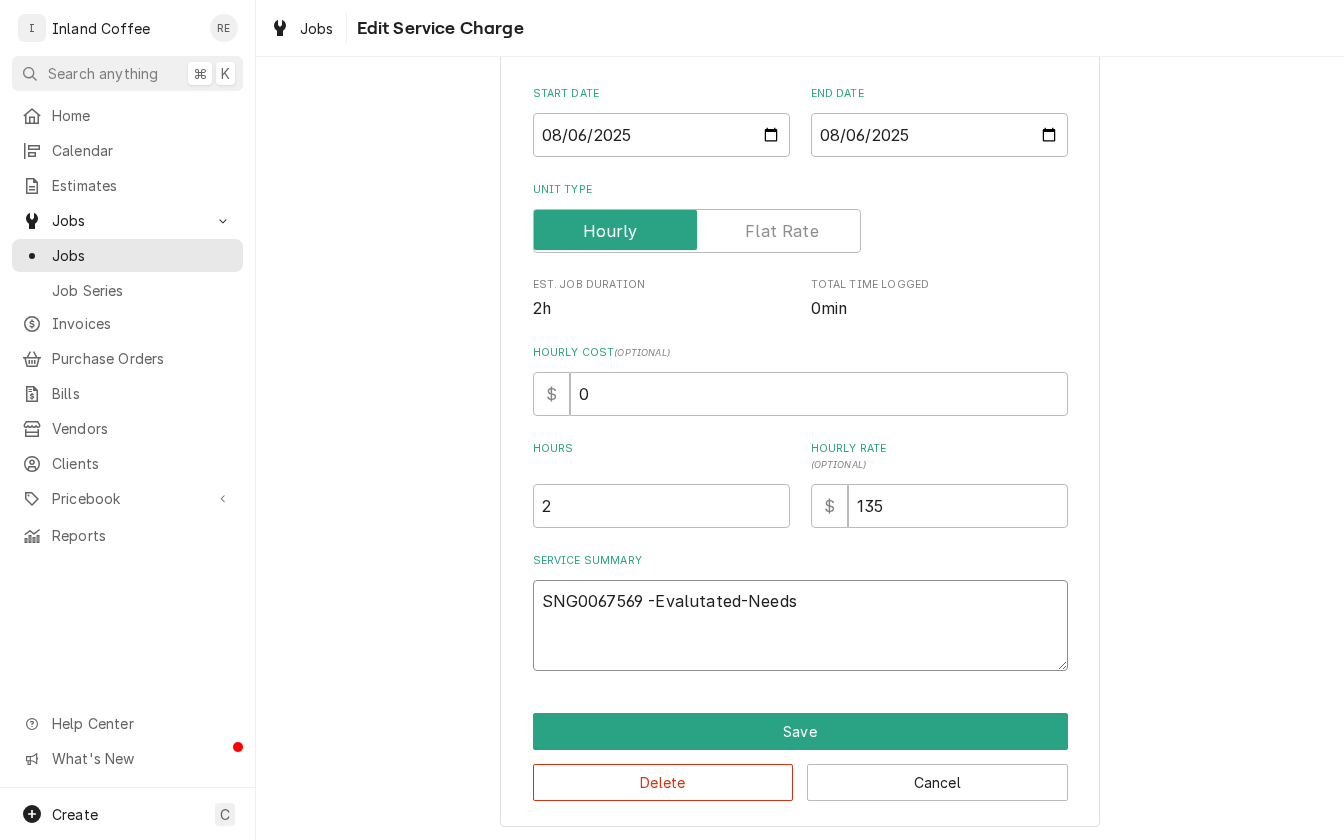 type on "x" 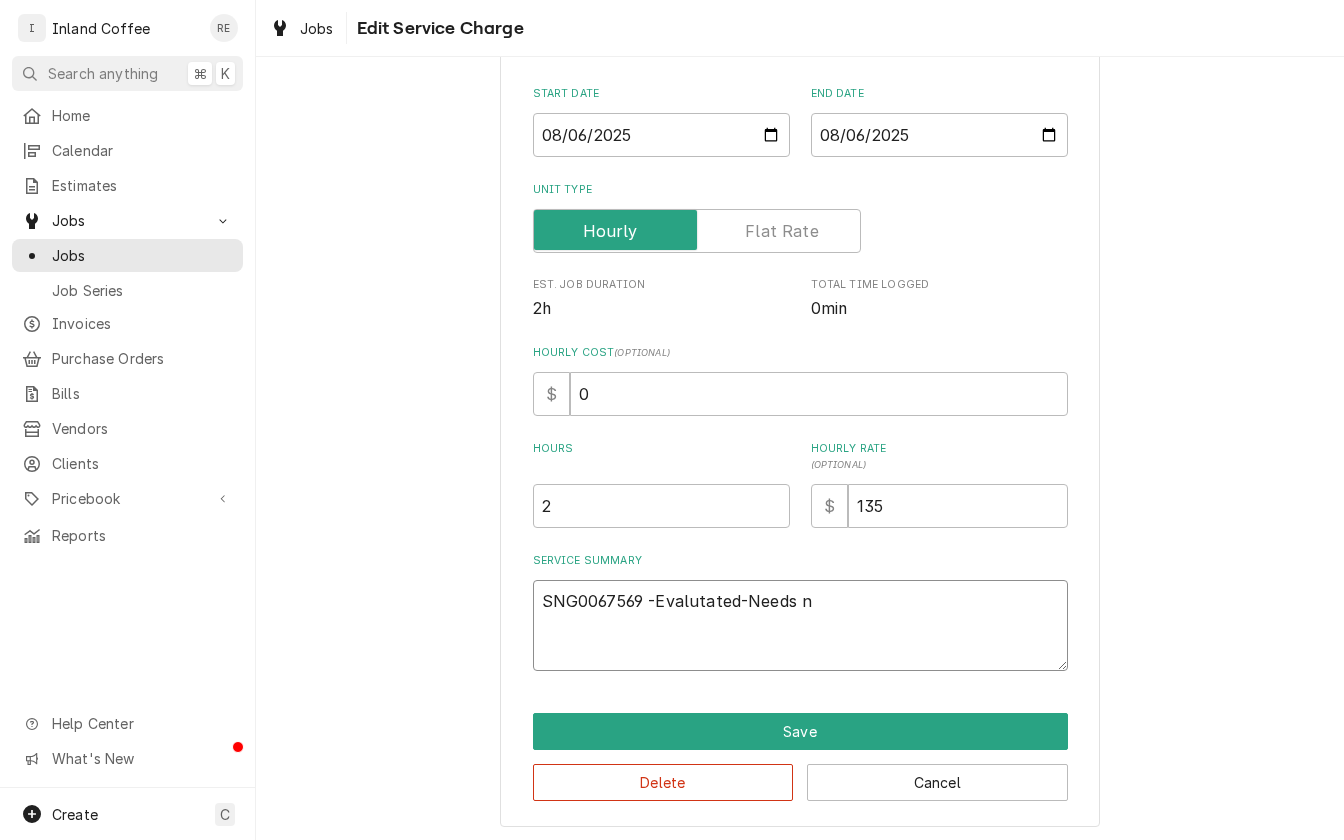 type on "x" 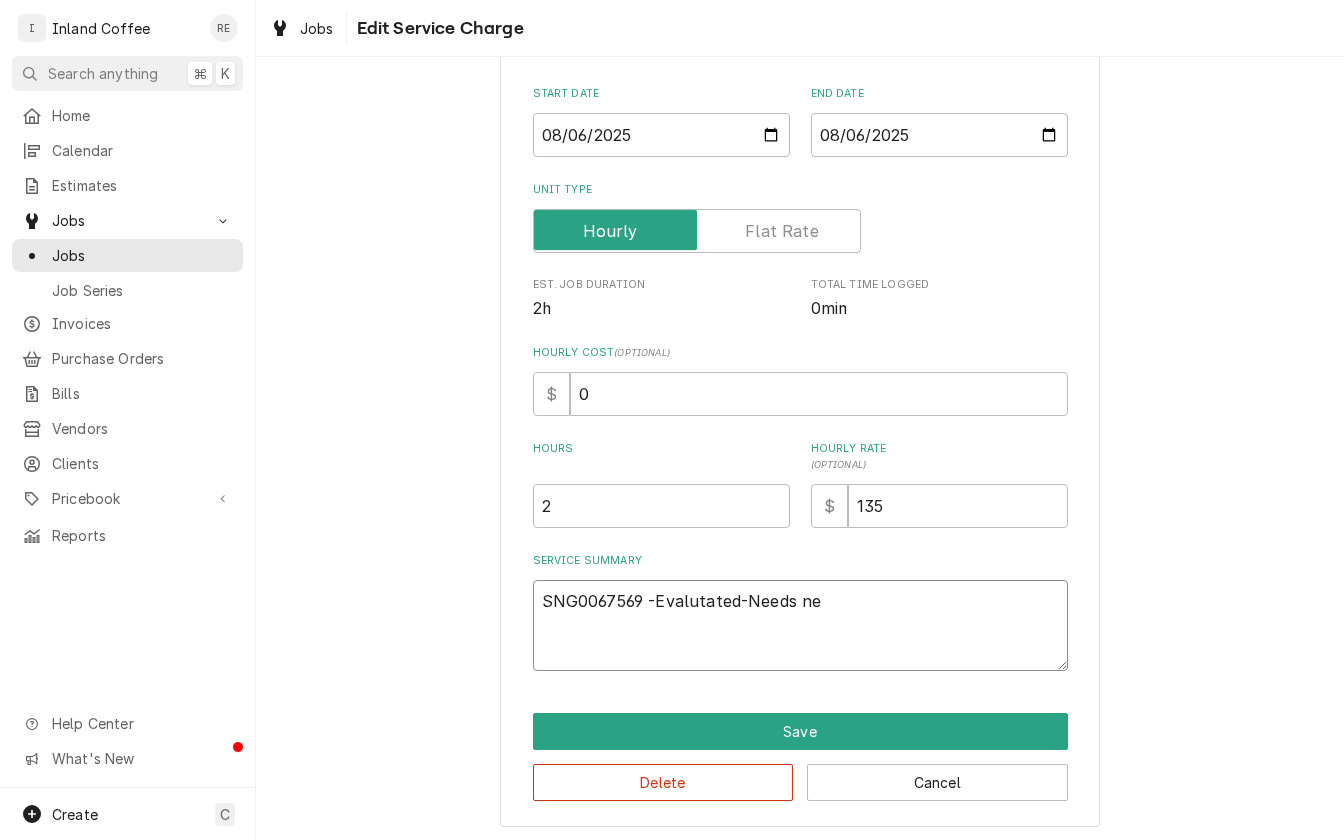 type on "x" 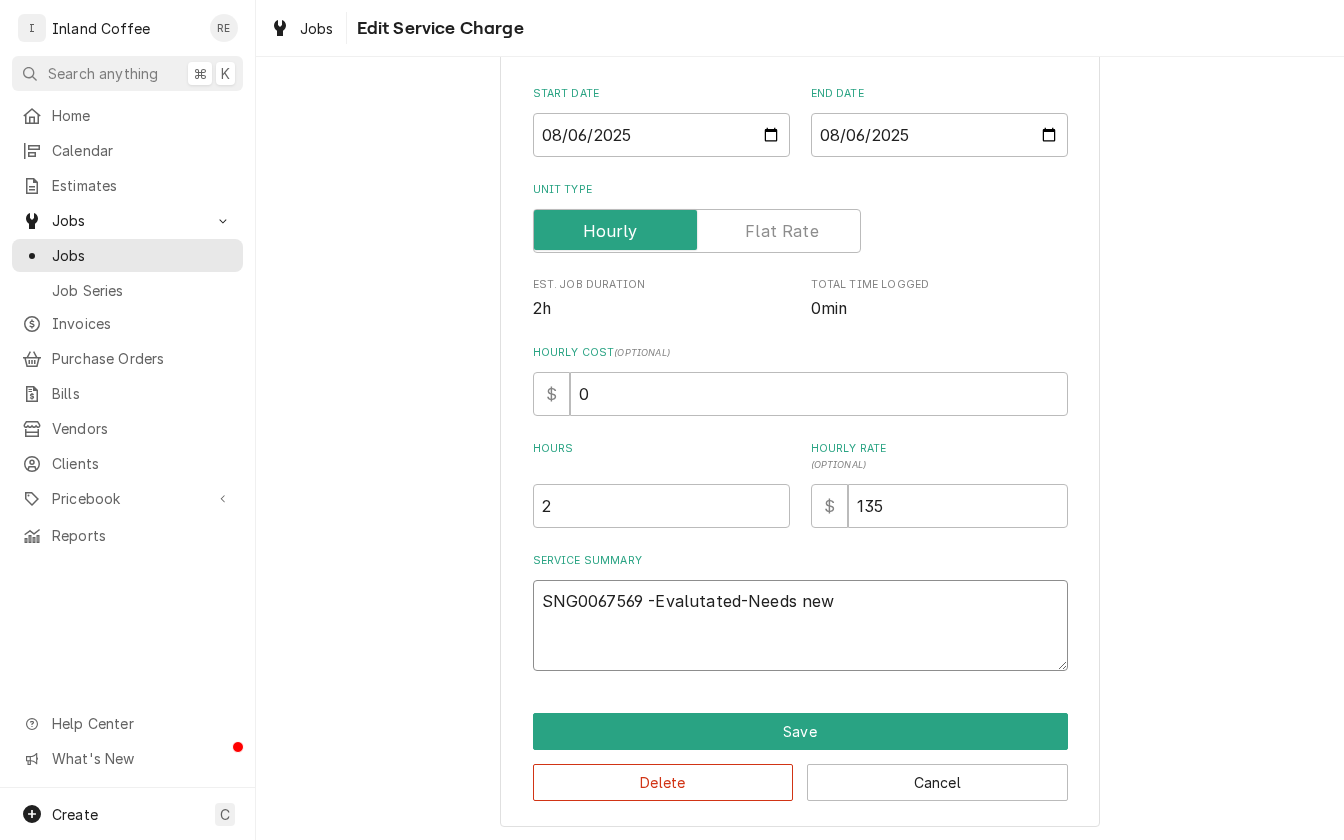 type on "x" 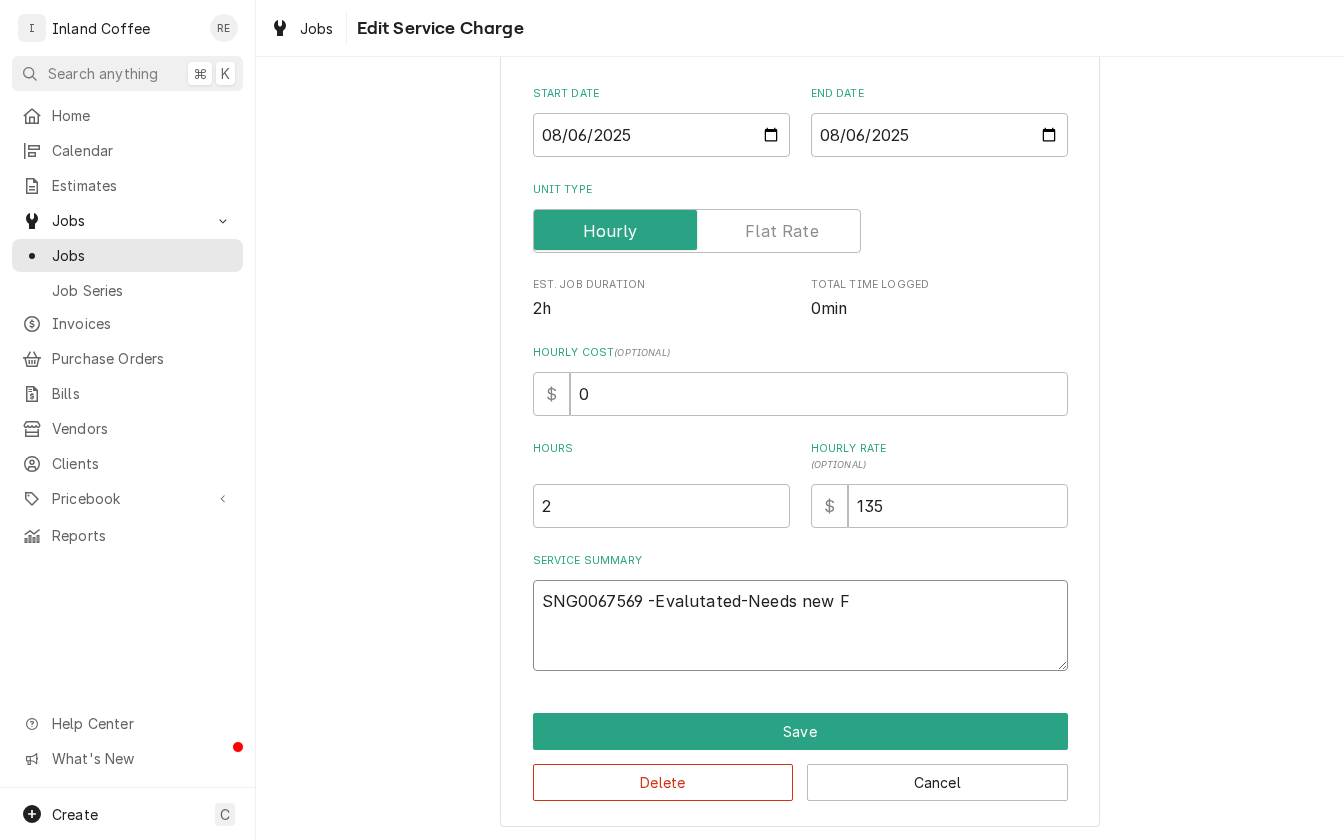 type on "x" 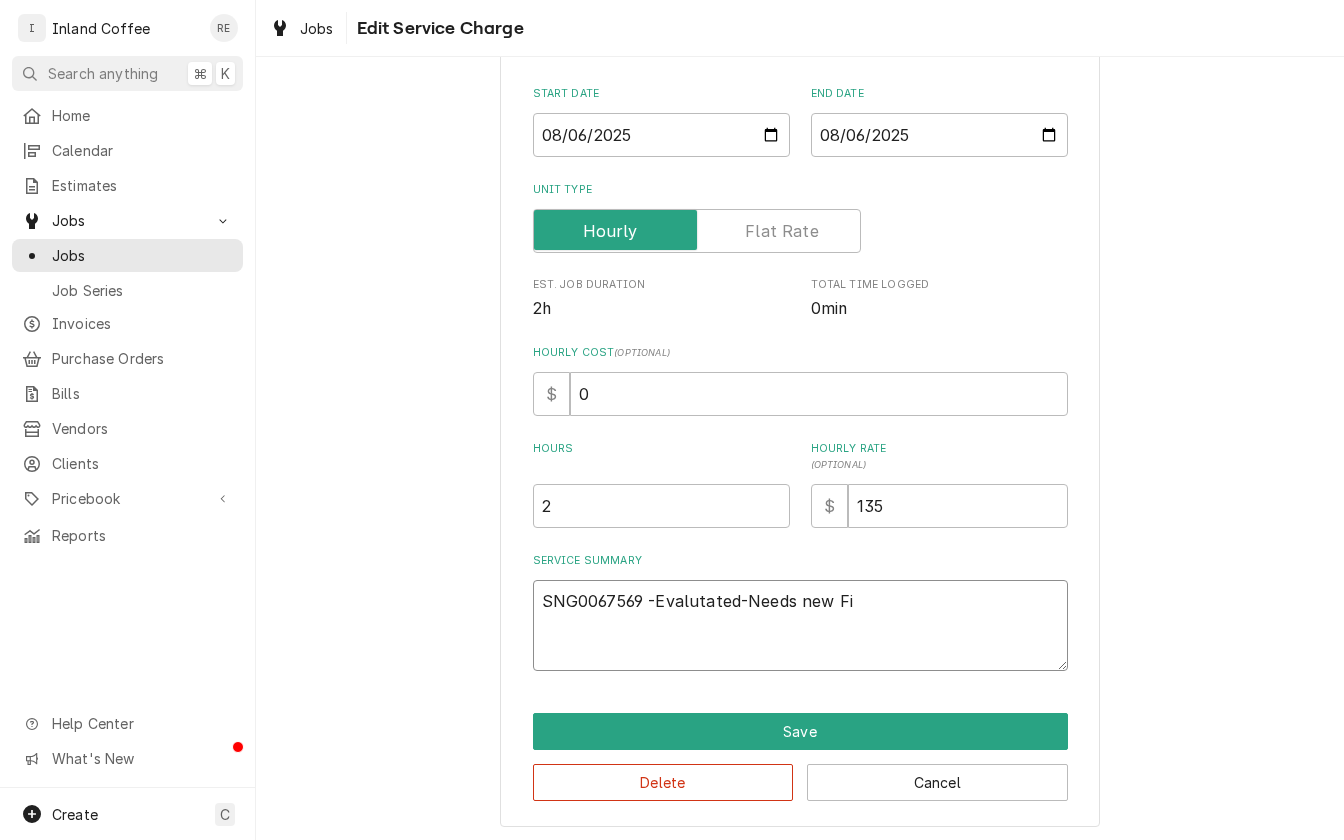 type on "x" 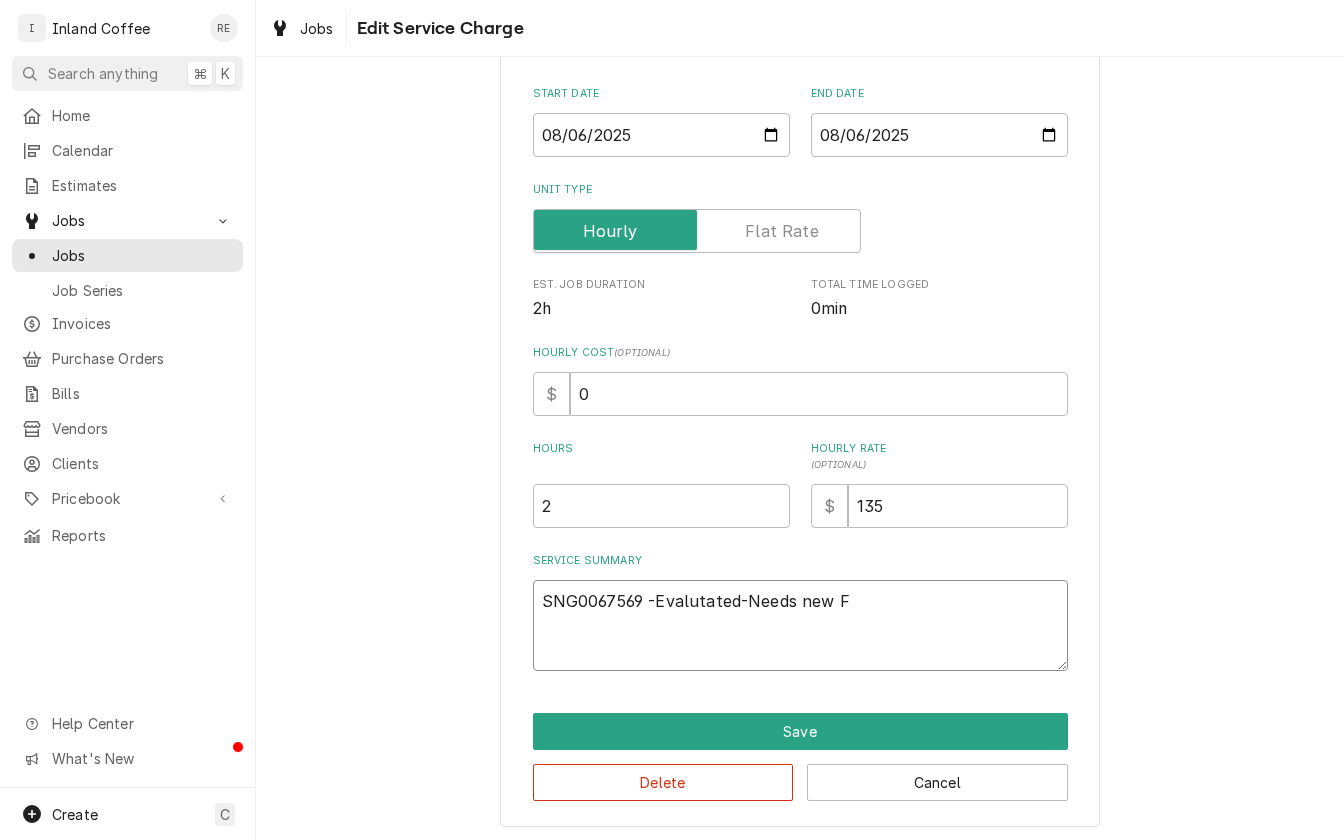 type on "x" 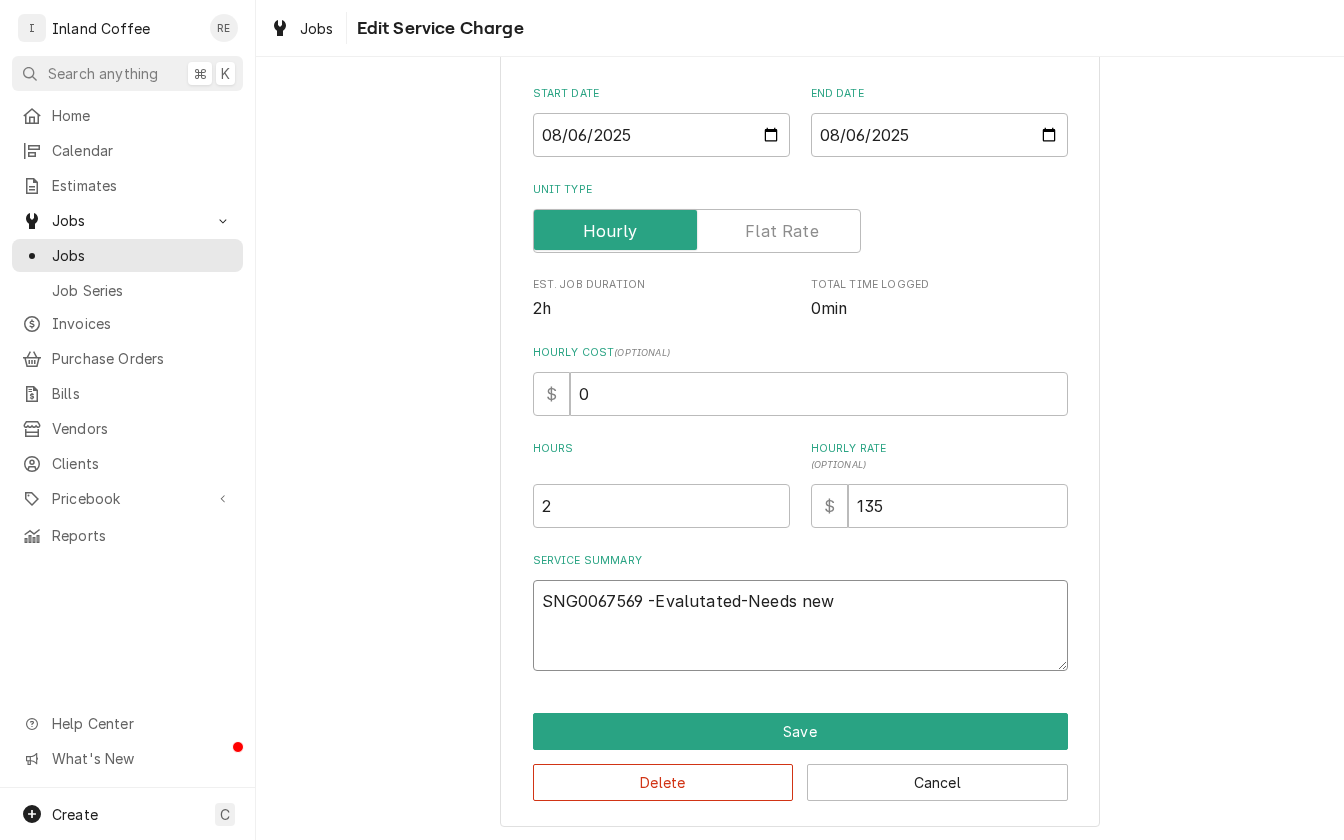 type on "x" 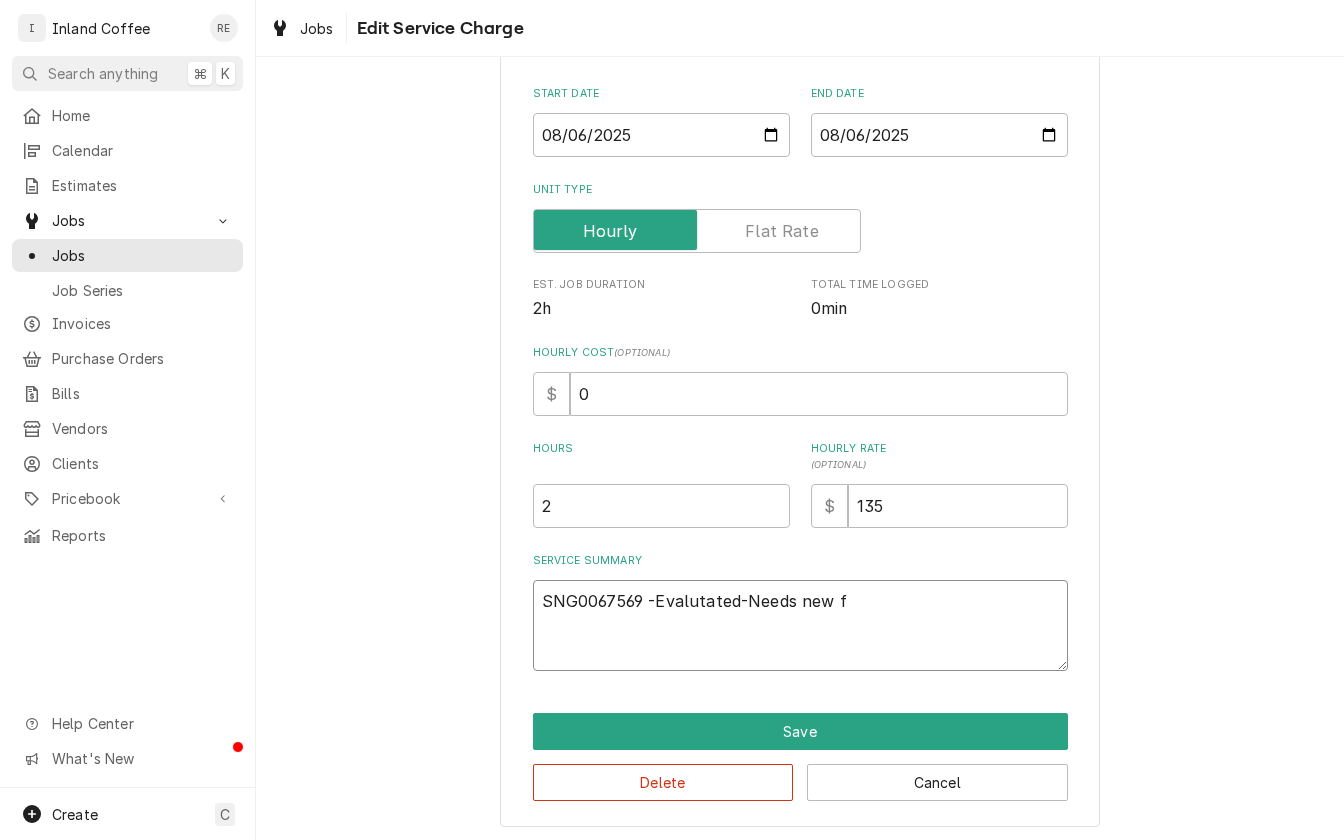 type on "x" 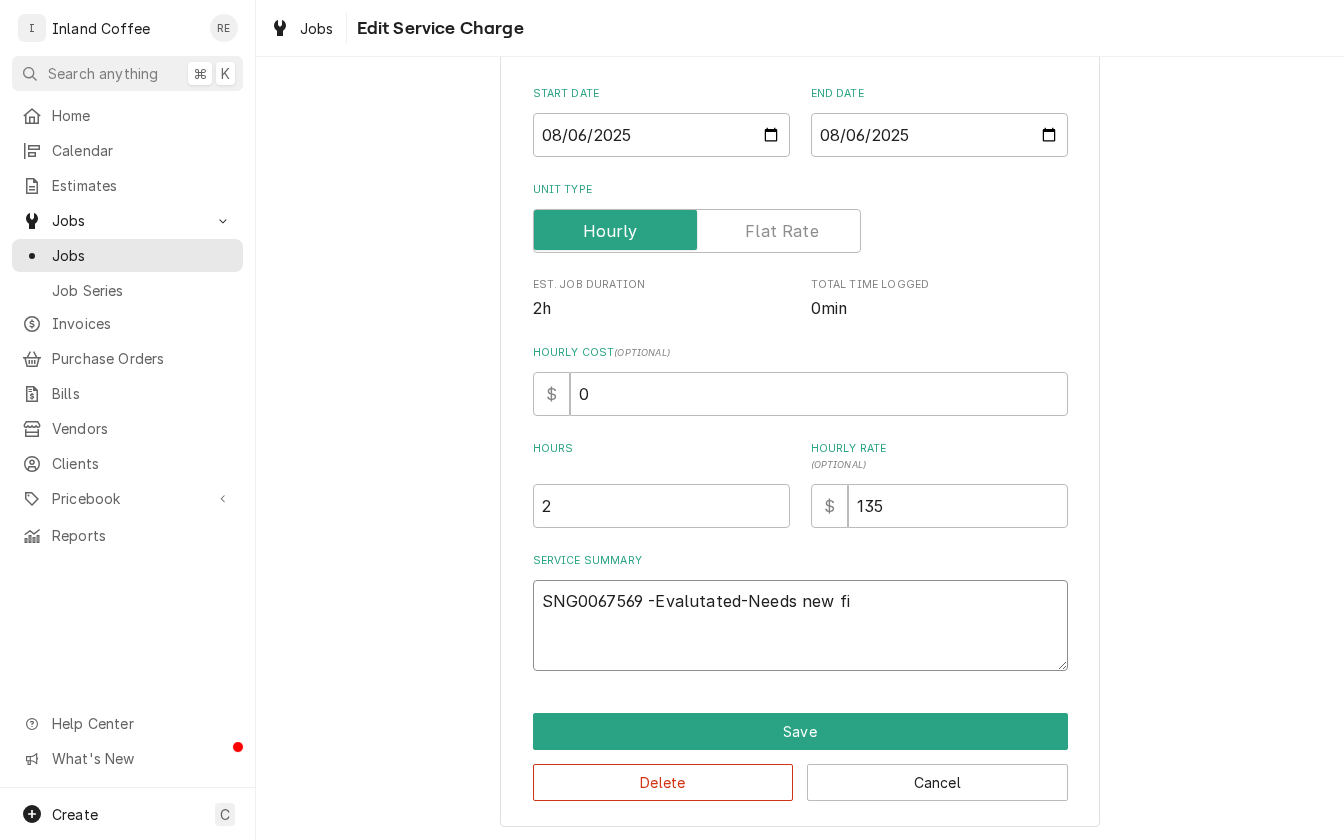 type on "x" 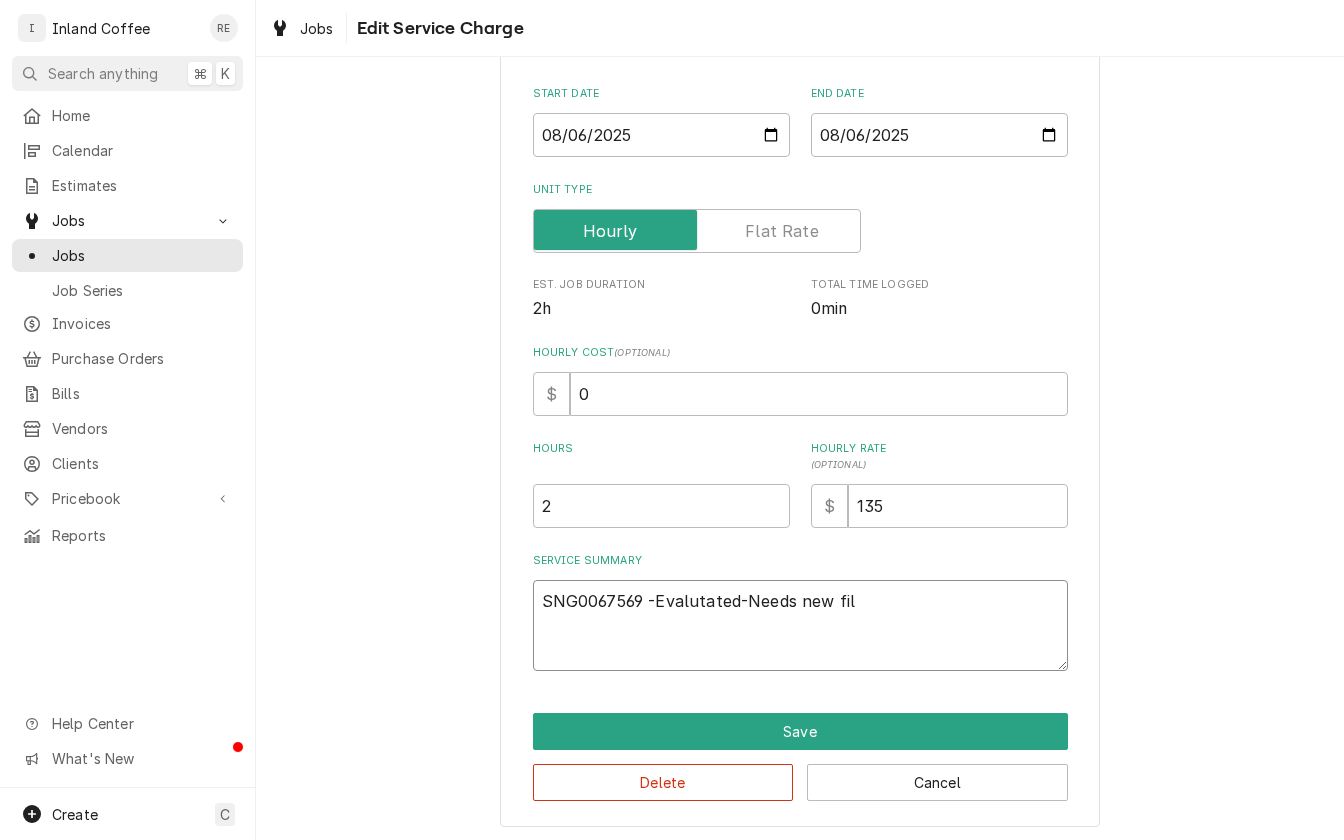 type on "x" 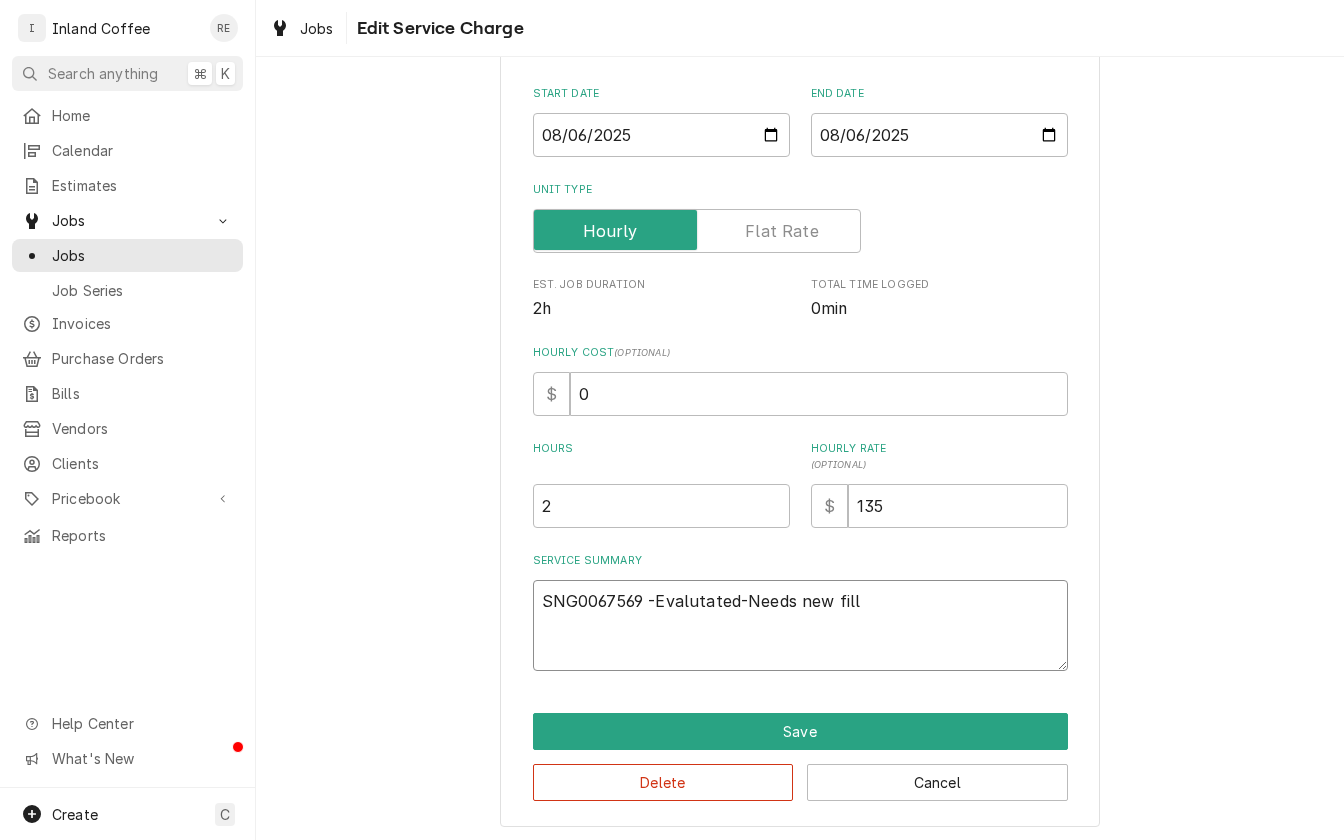 type on "x" 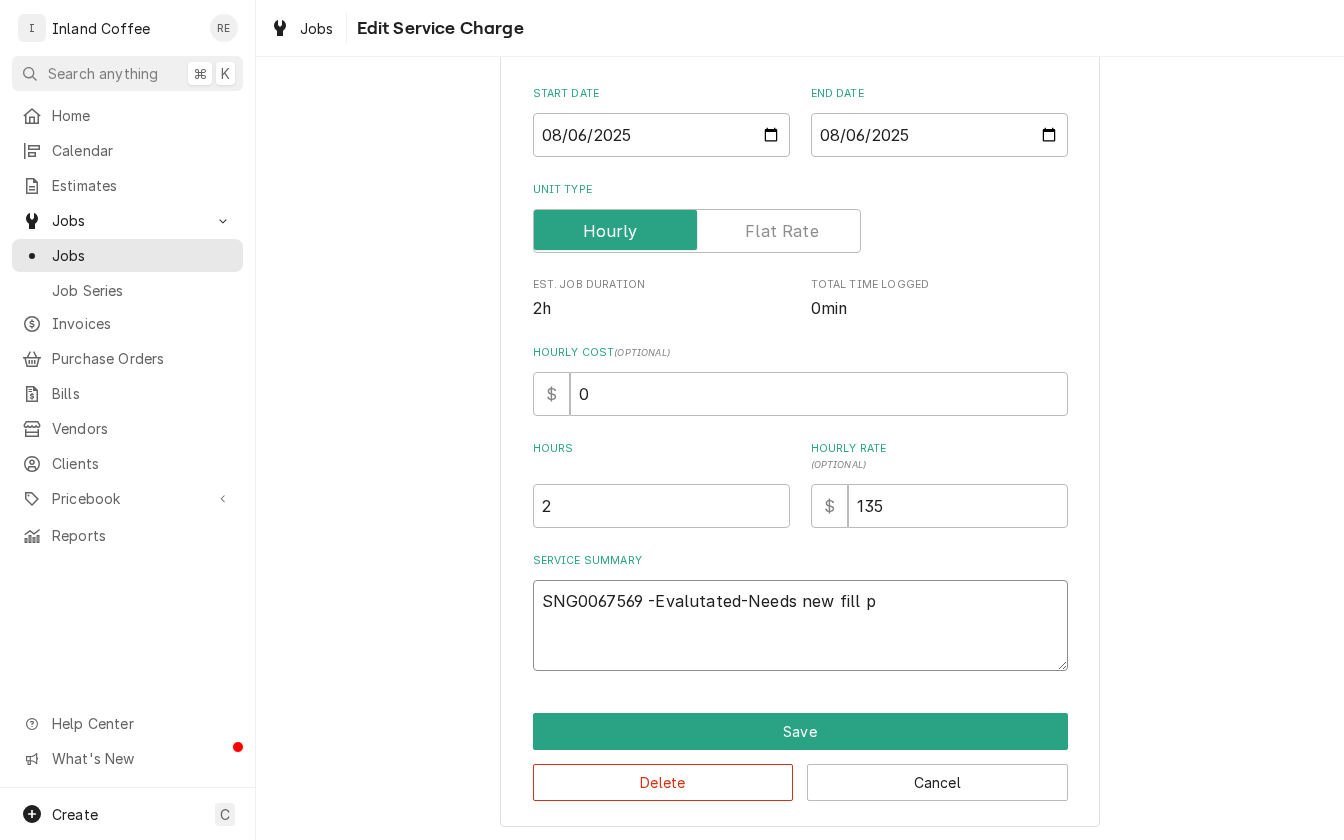 type on "x" 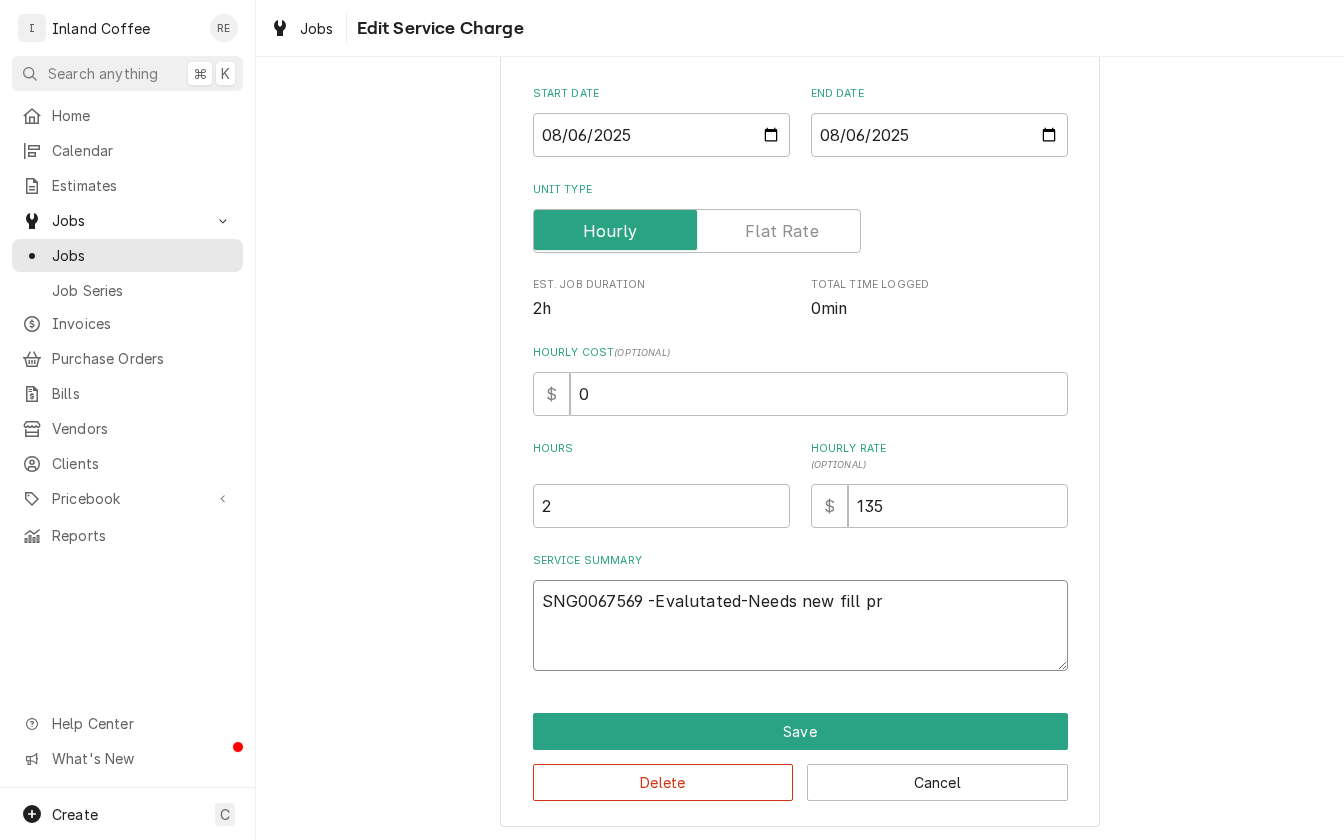 type on "x" 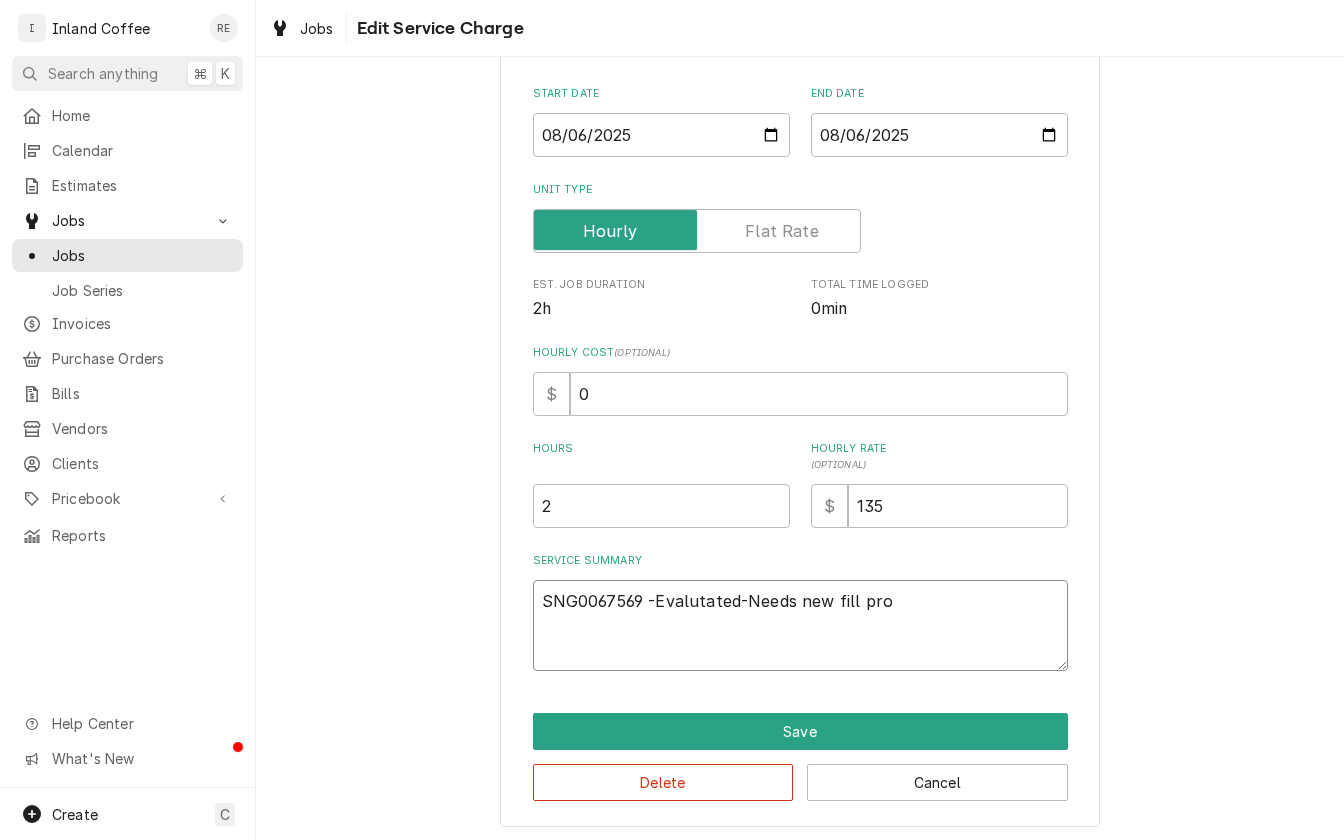 type on "x" 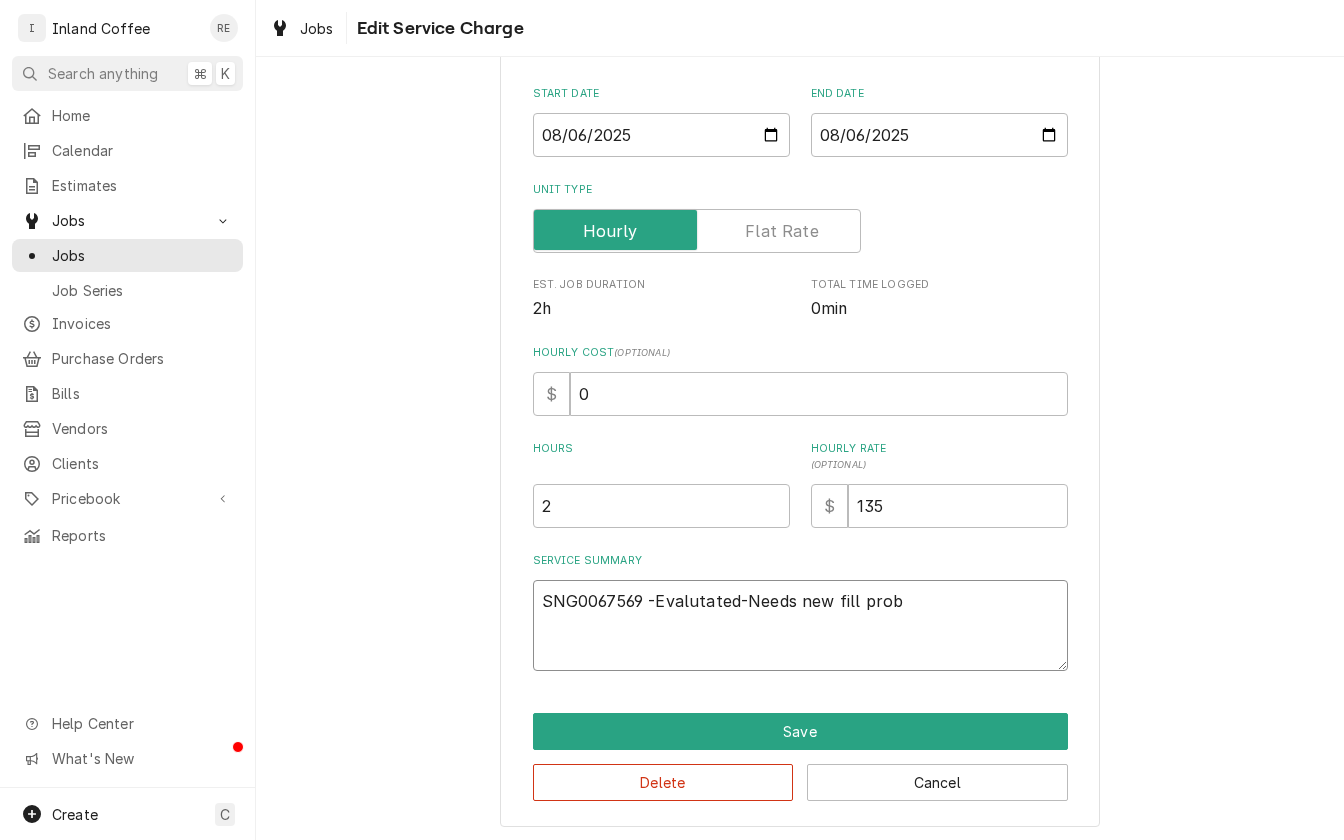 type on "x" 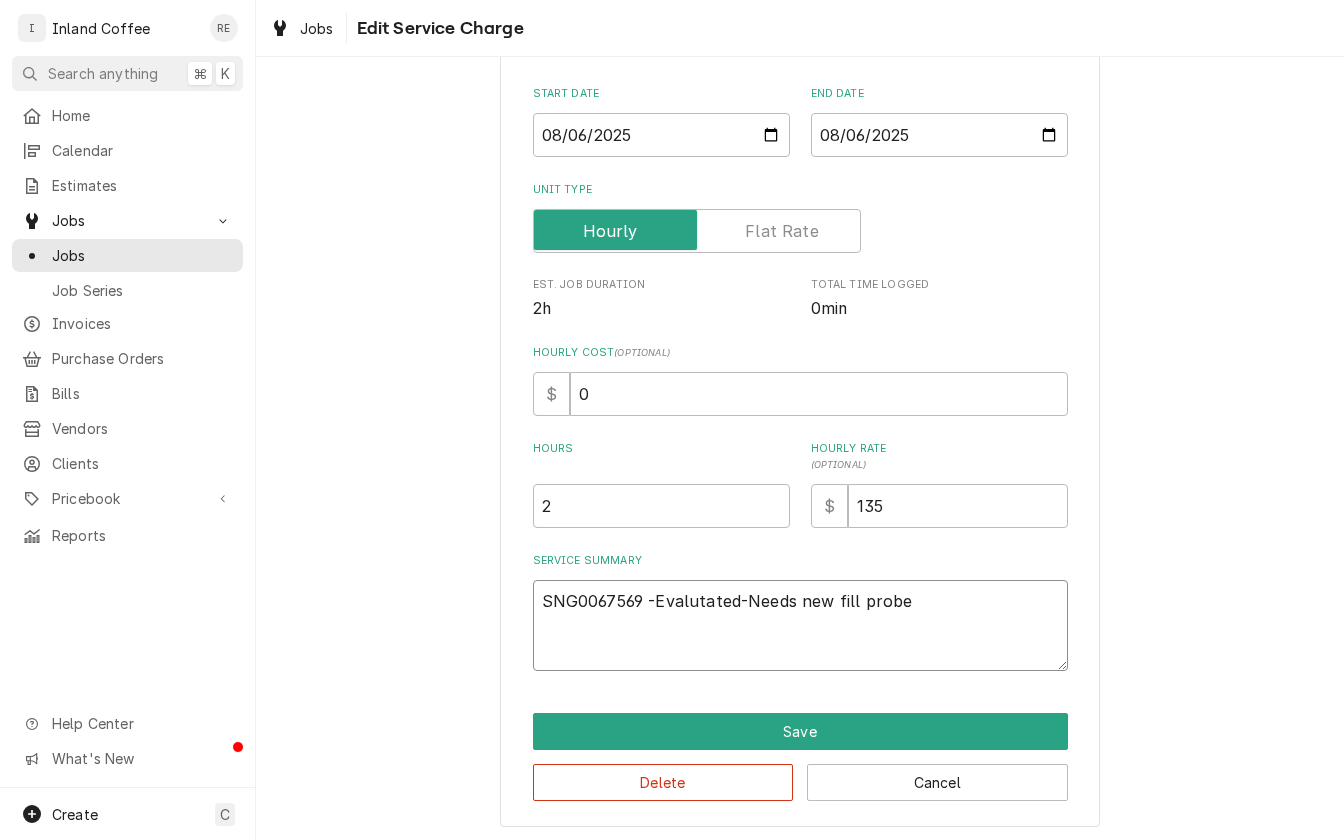 type on "x" 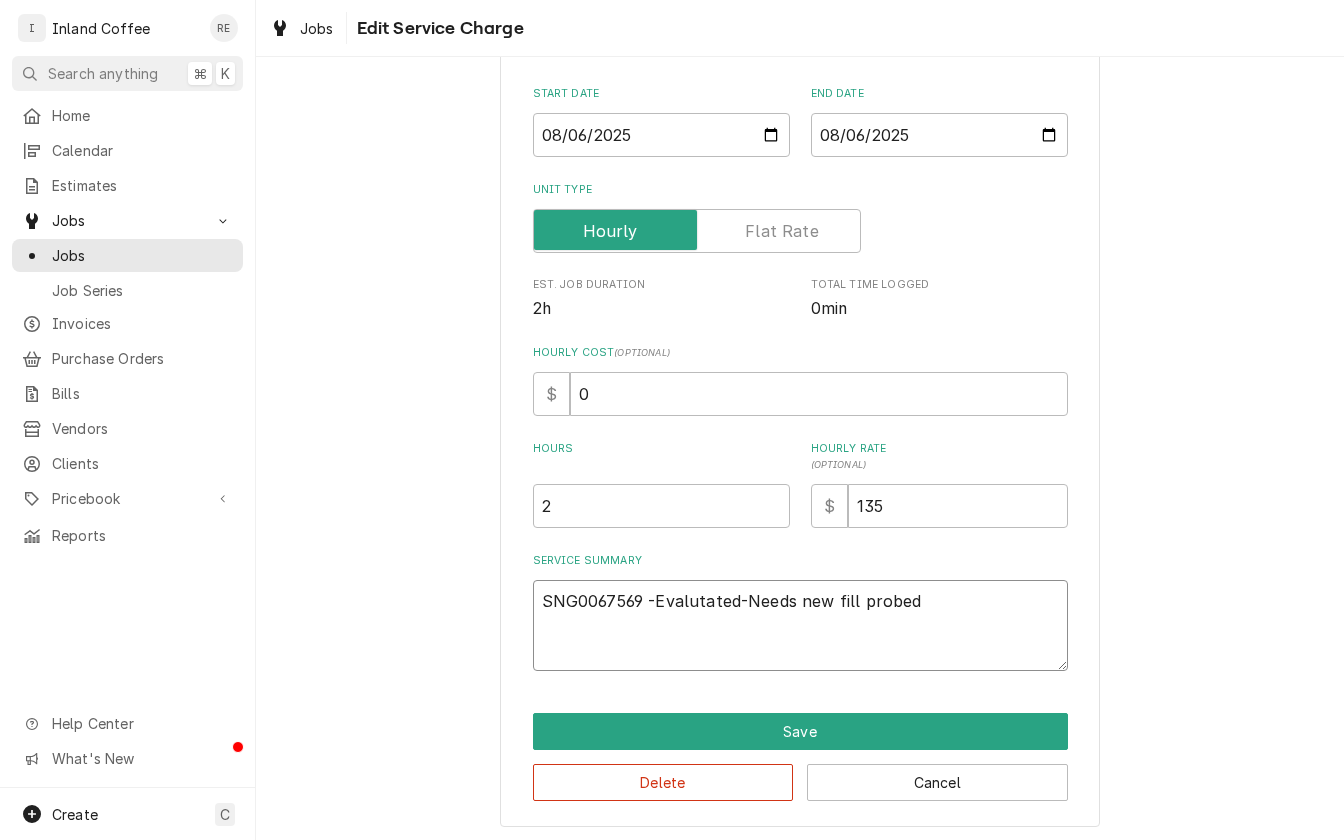 type on "x" 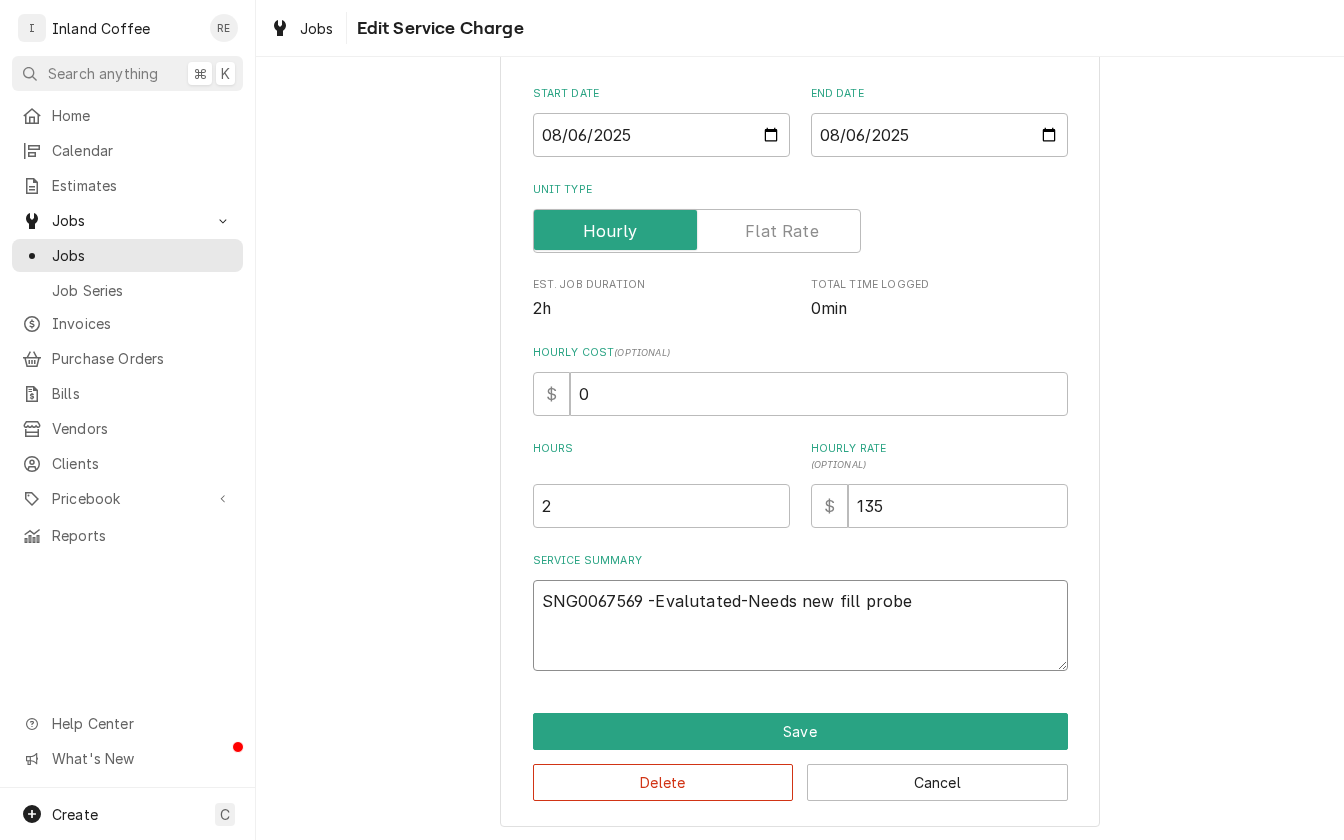 type on "x" 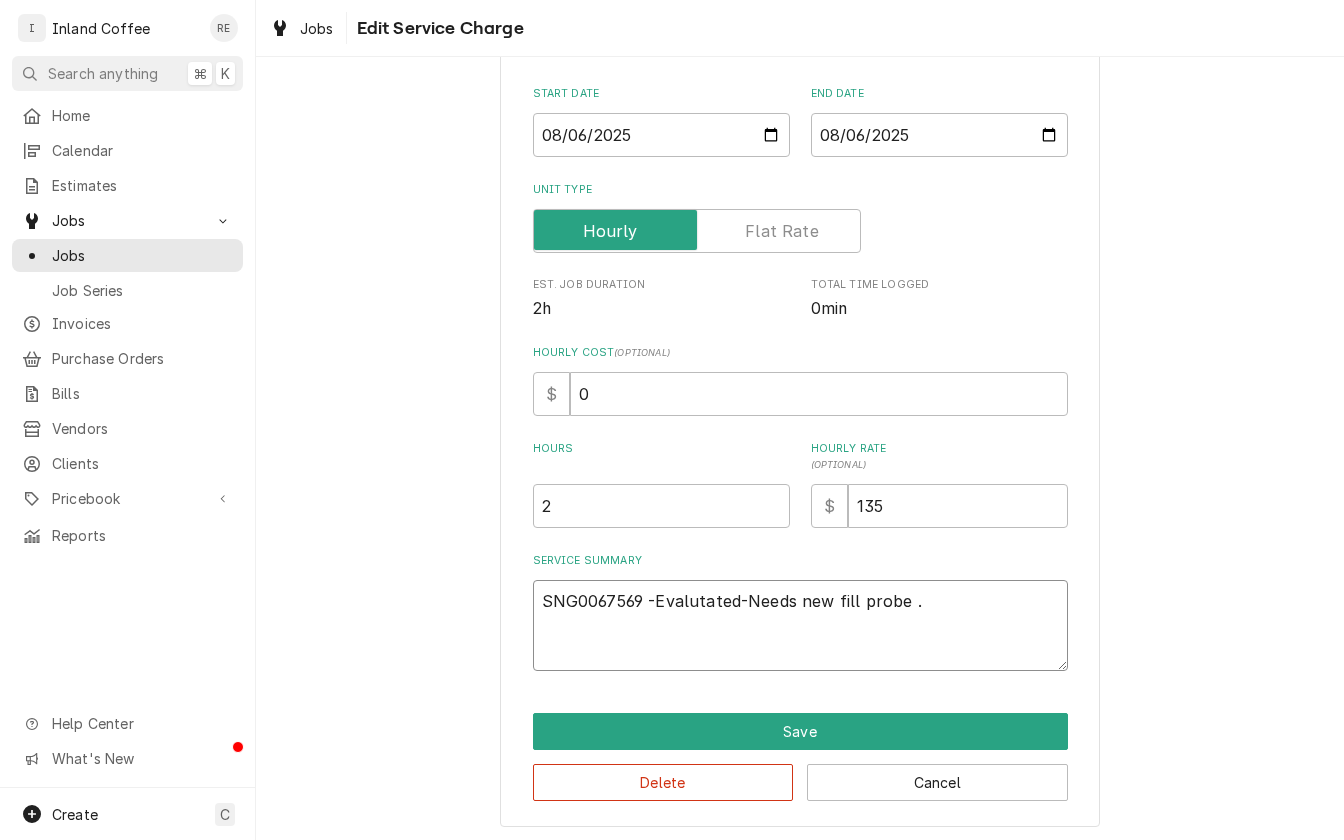 type on "x" 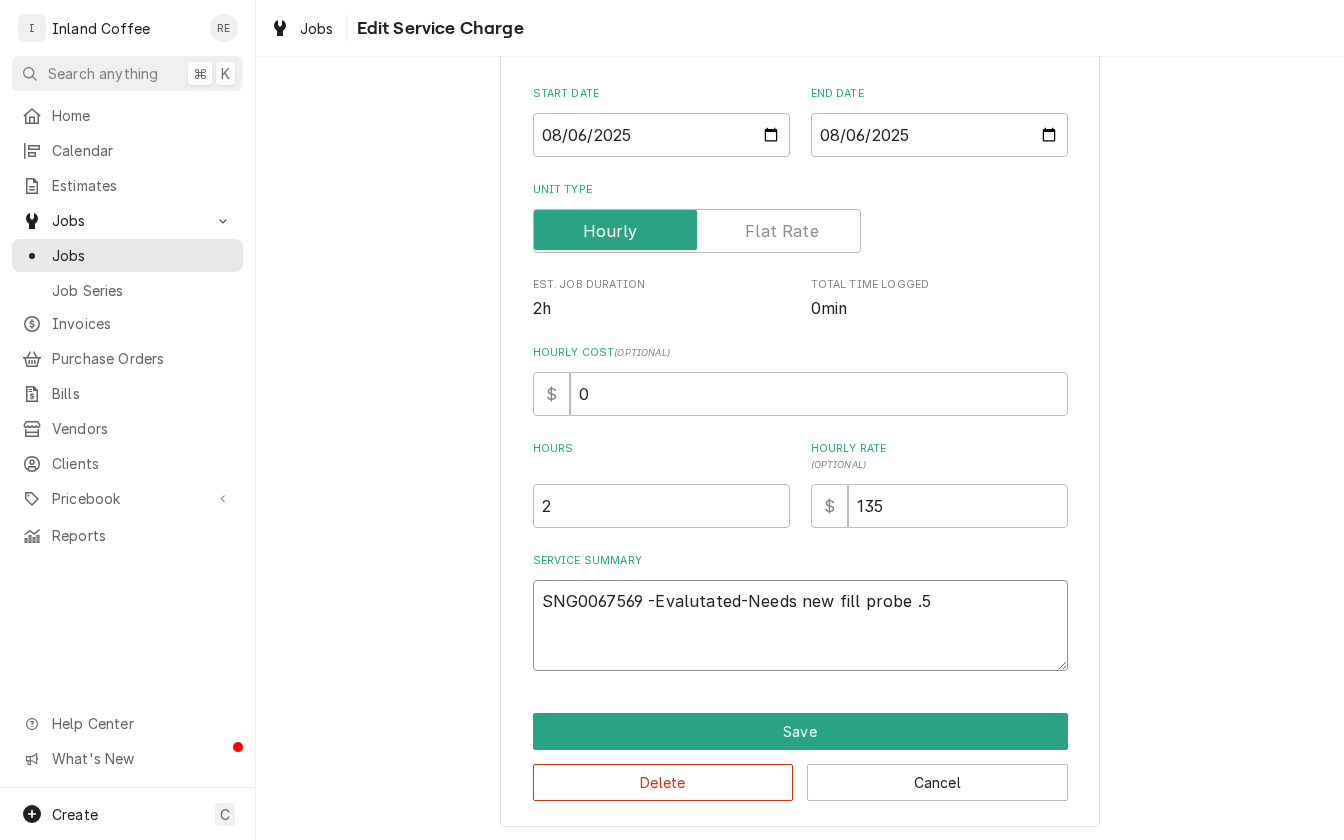 click on "SNG0067569 -Evalutated-Needs new fill probe .5" at bounding box center [800, 625] 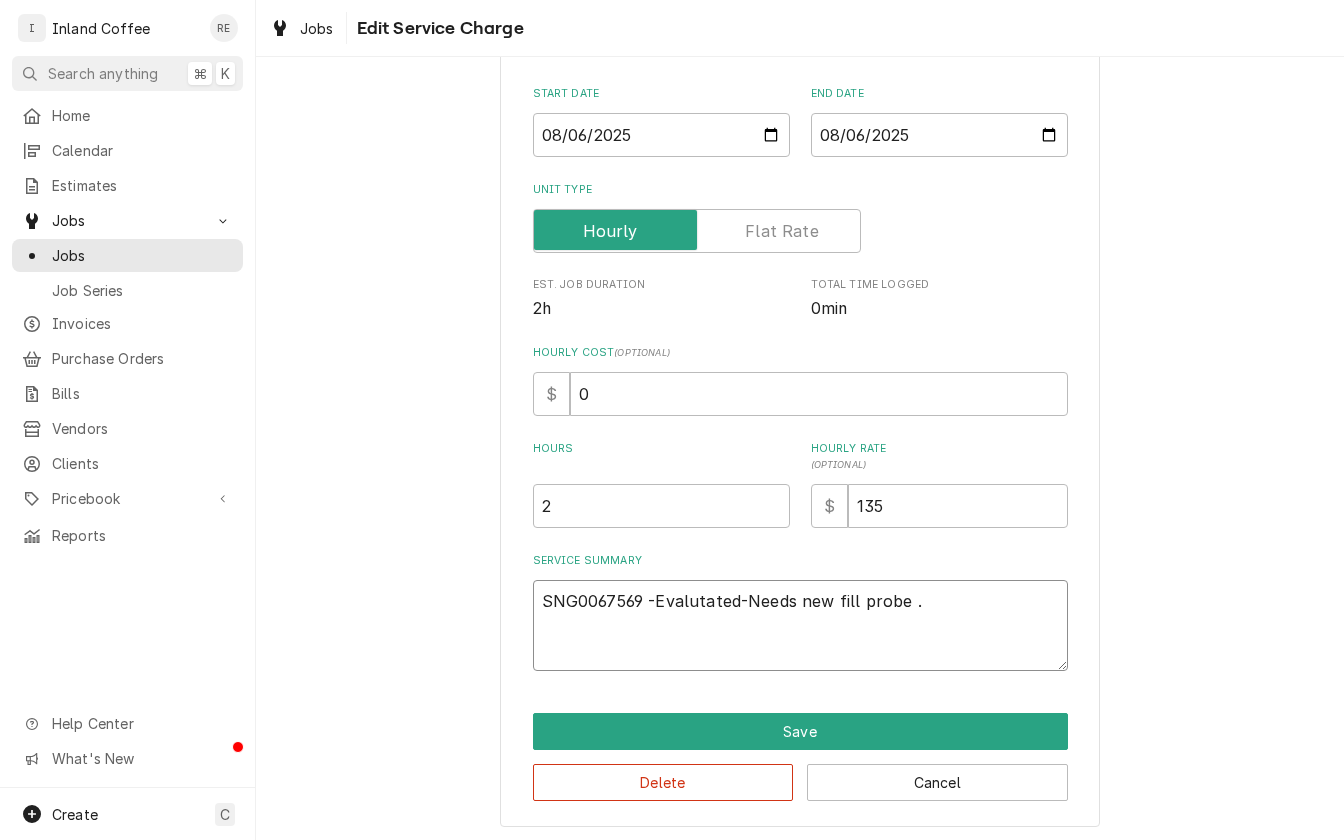 type on "x" 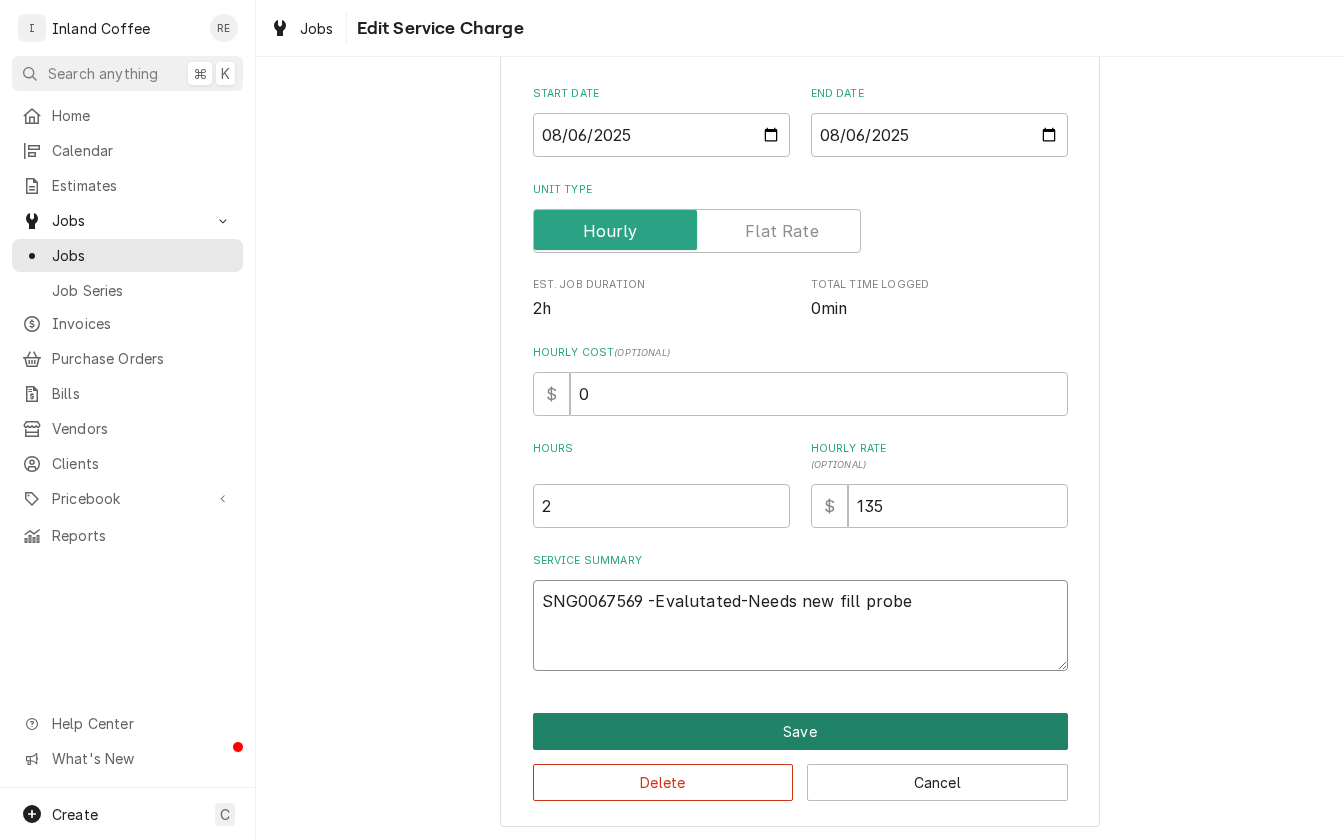 type on "x" 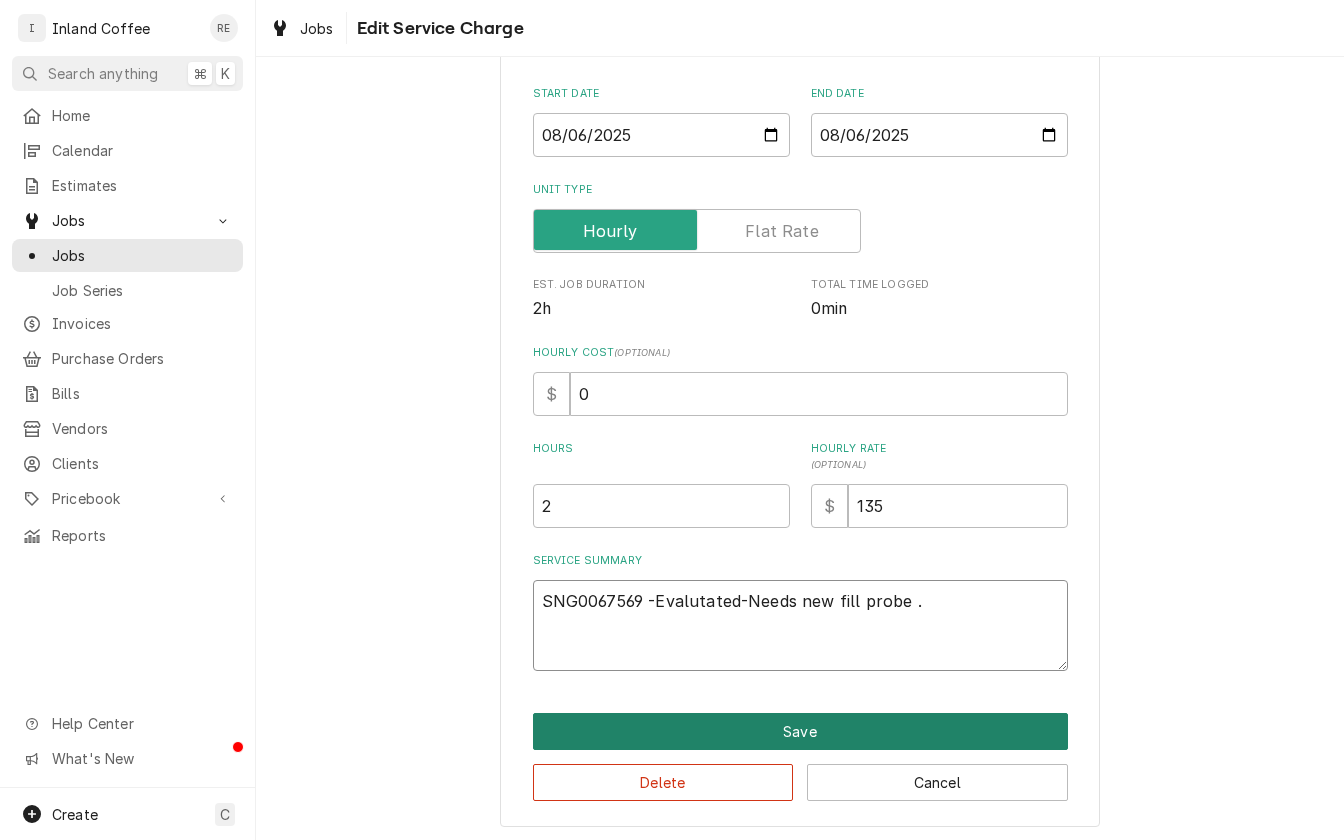type on "x" 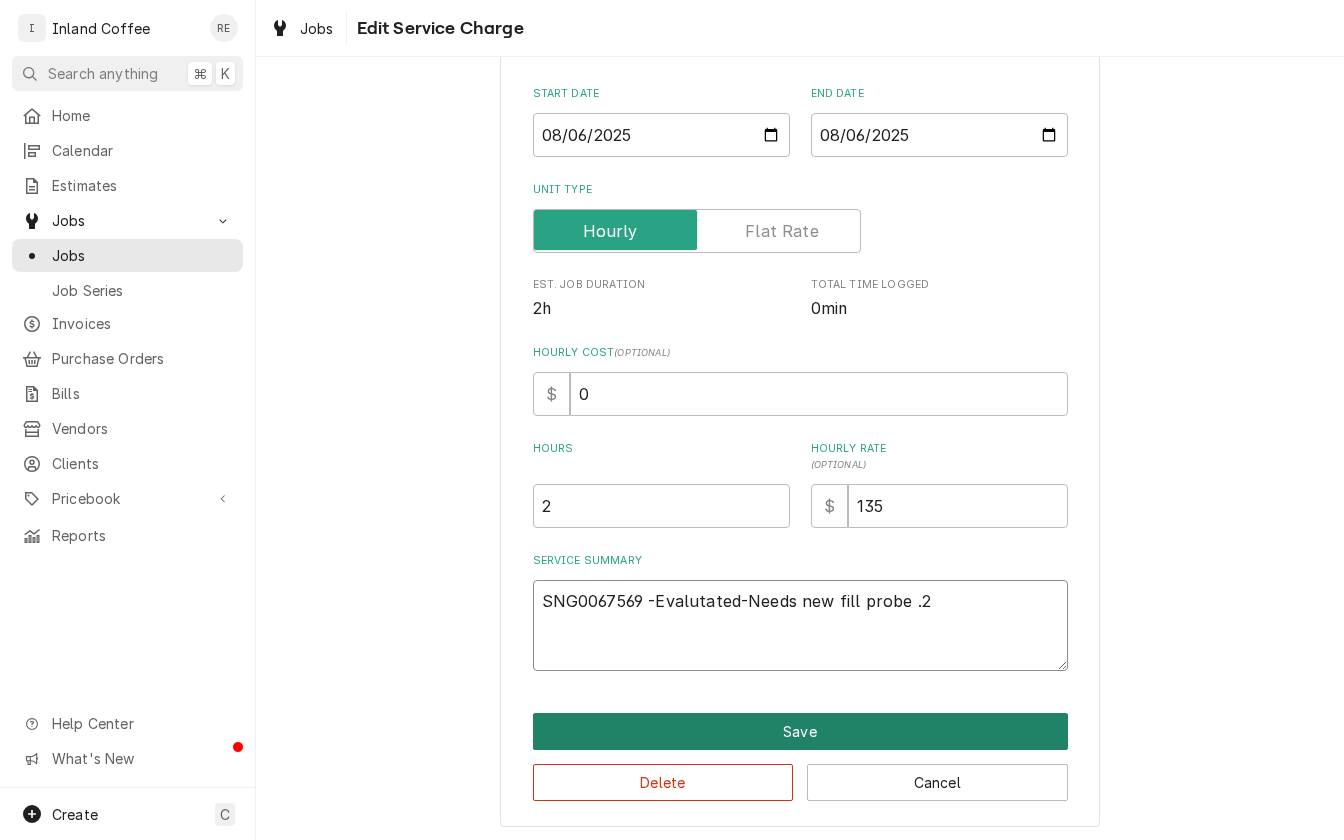 type on "x" 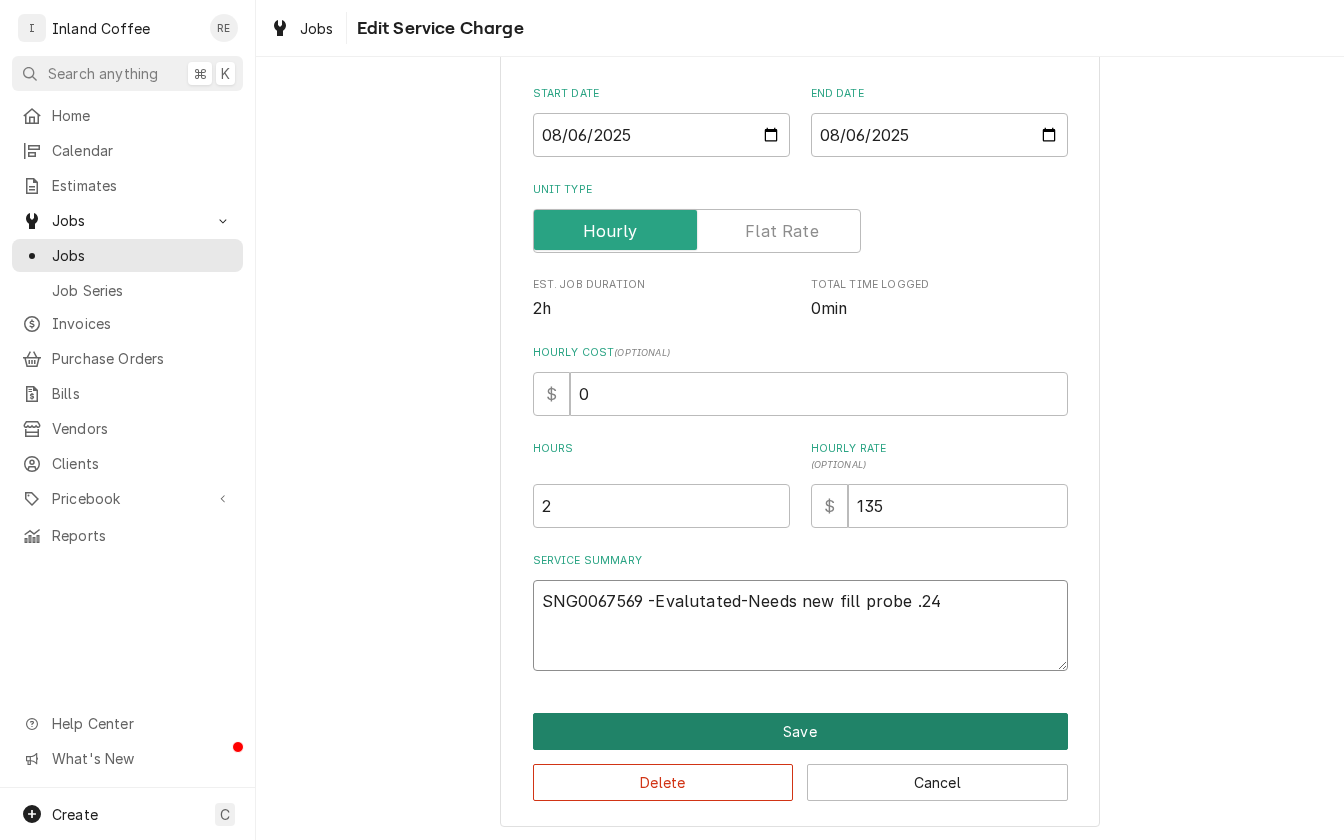 type on "x" 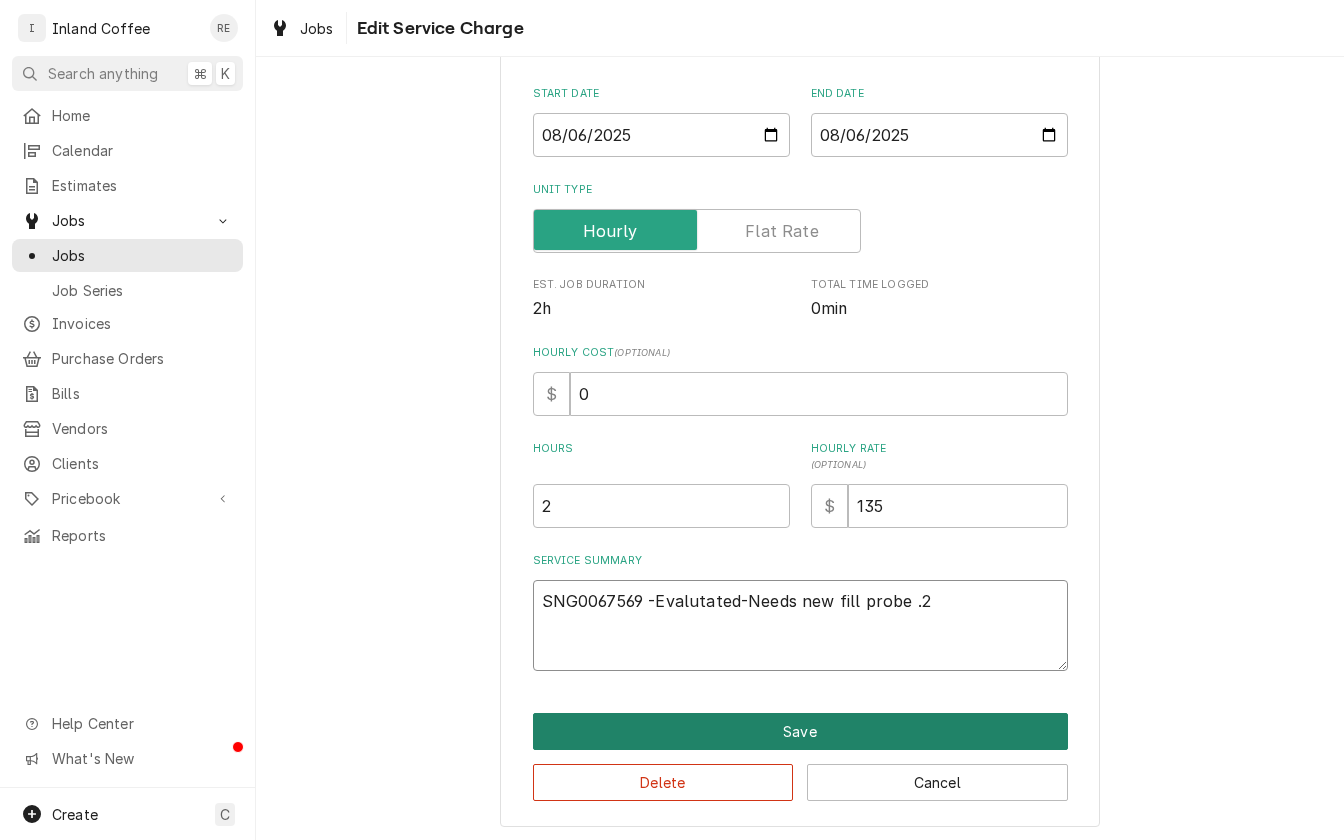 type on "x" 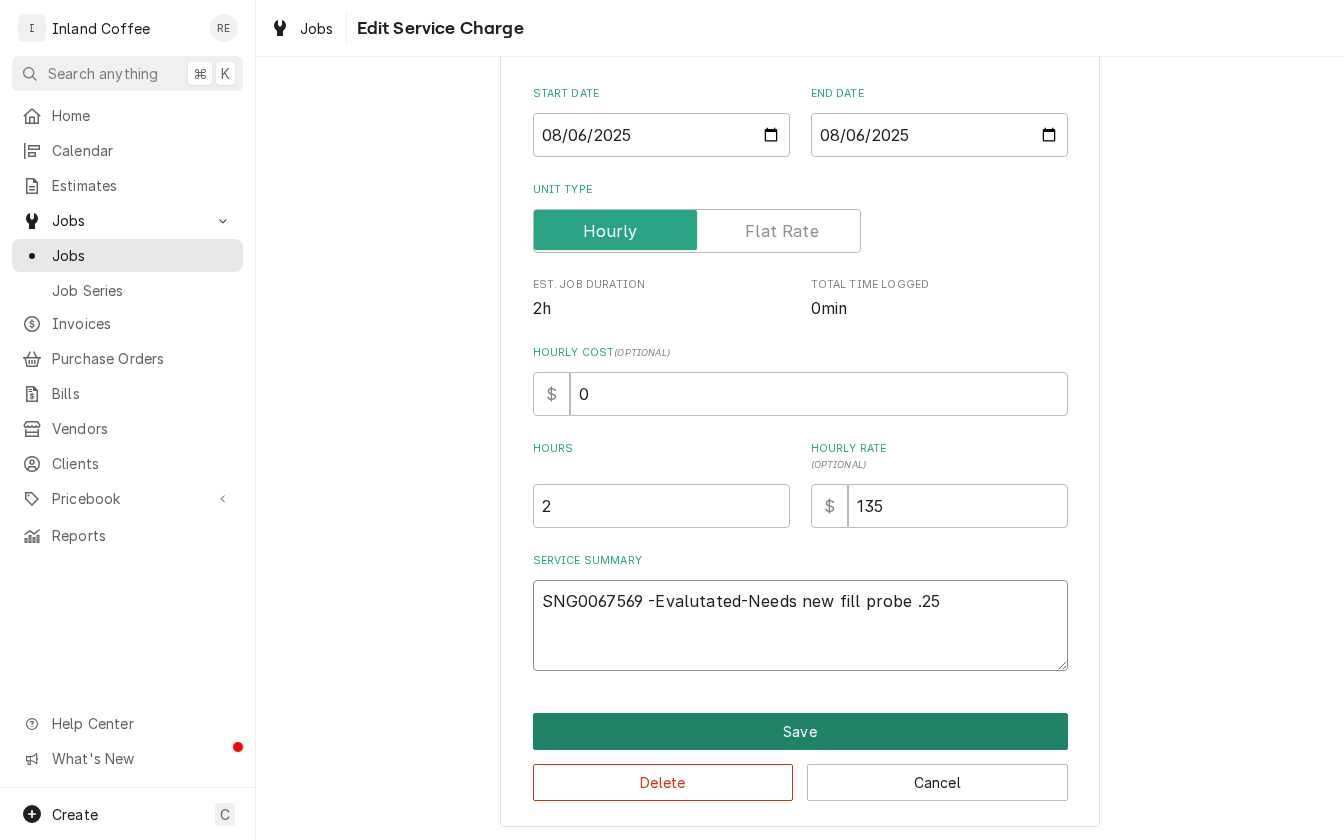 type on "SNG0067569 -Evalutated-Needs new fill probe .25" 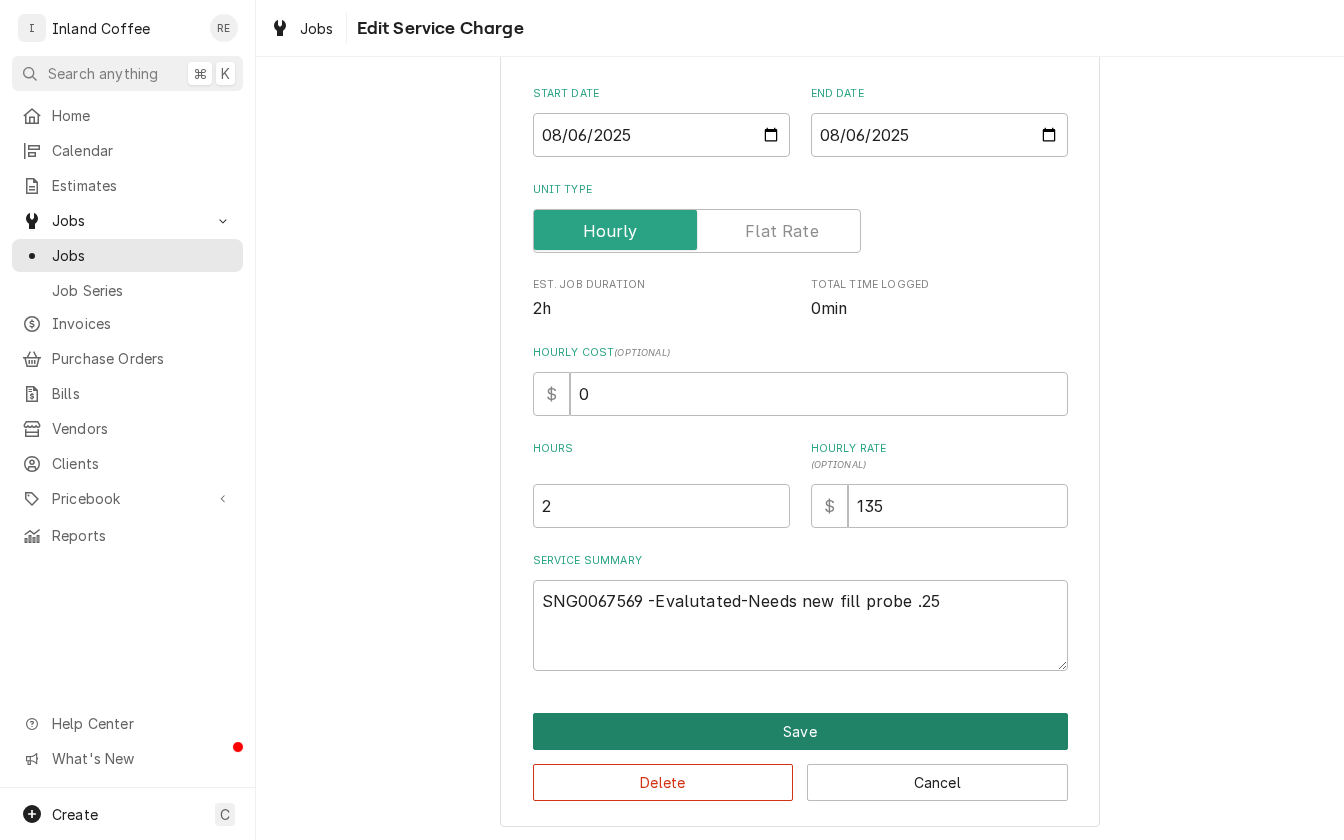 click on "Save" at bounding box center (800, 731) 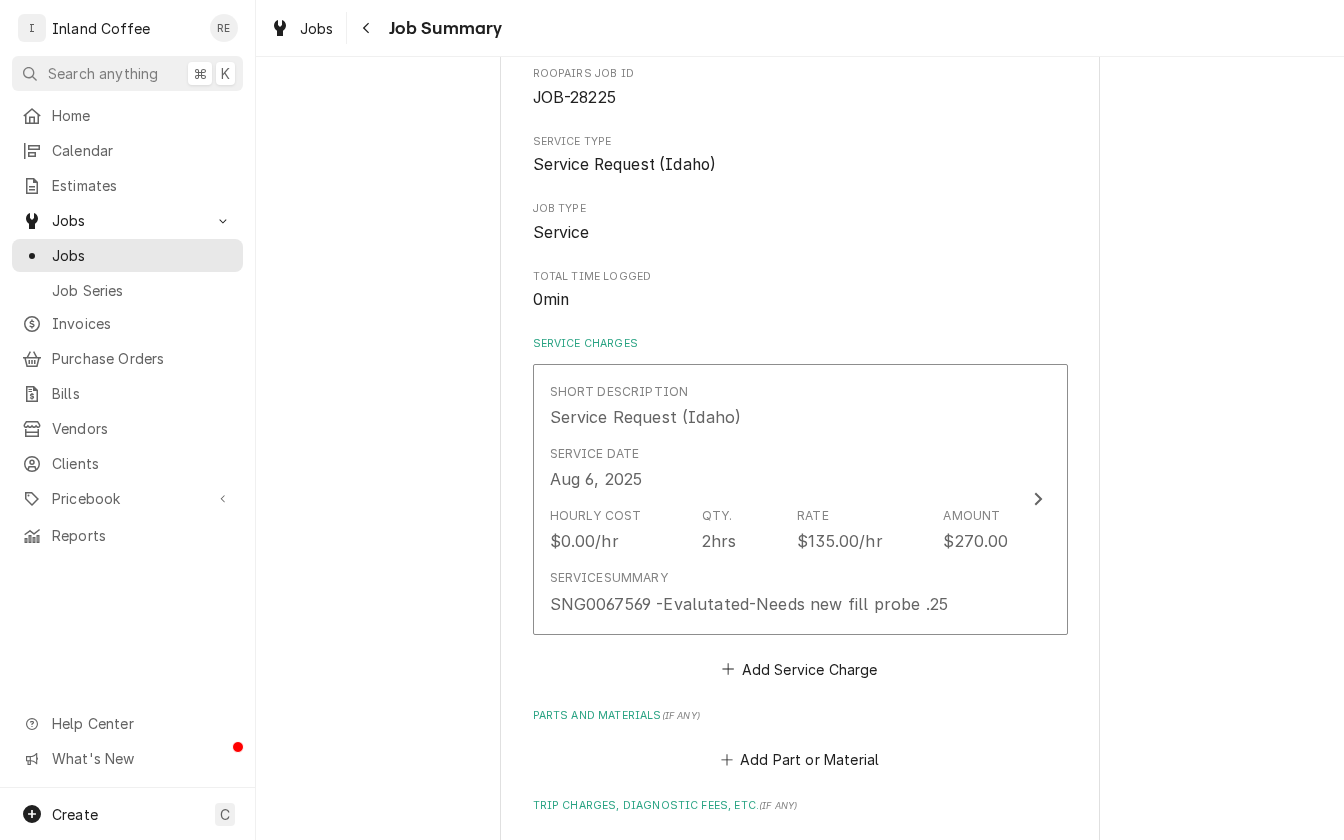 scroll, scrollTop: 442, scrollLeft: 0, axis: vertical 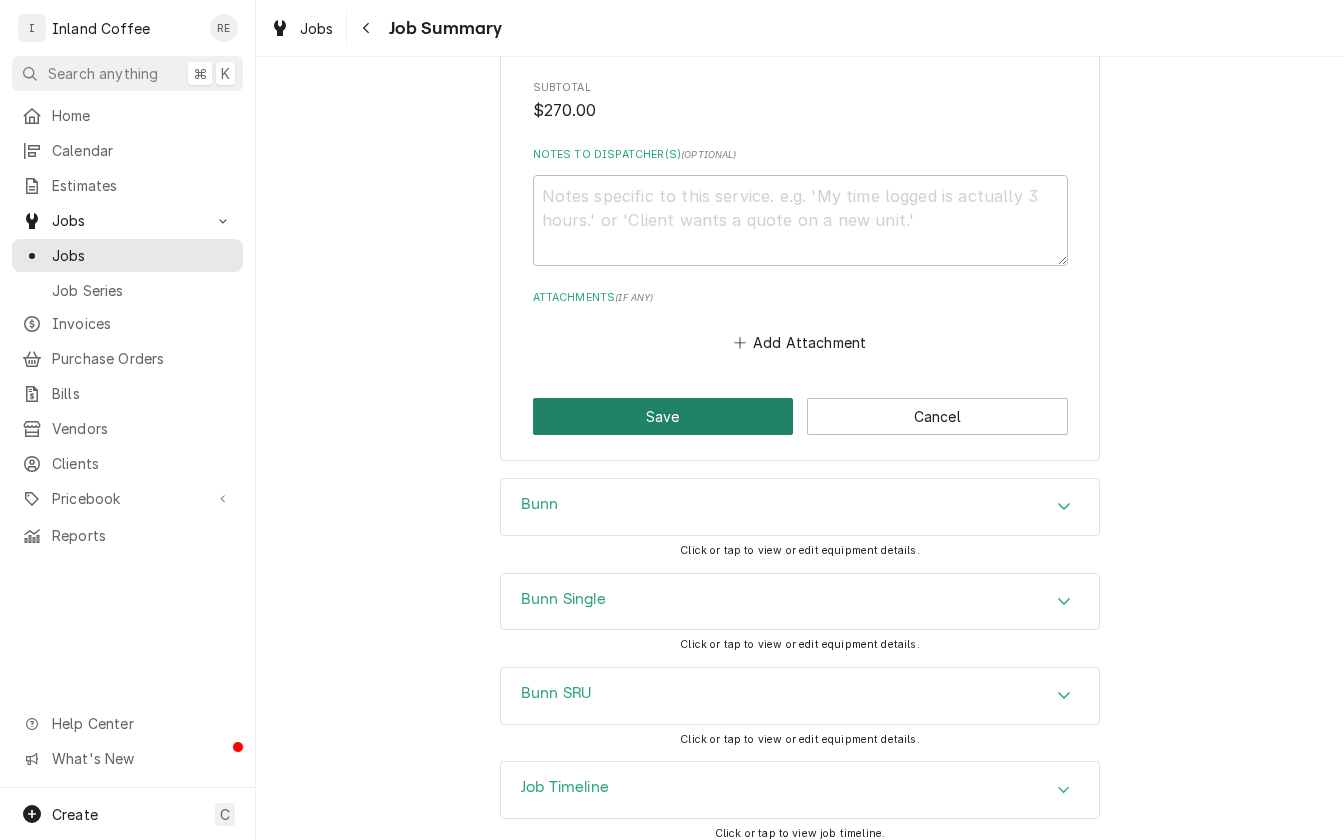 click on "Save" at bounding box center (663, 416) 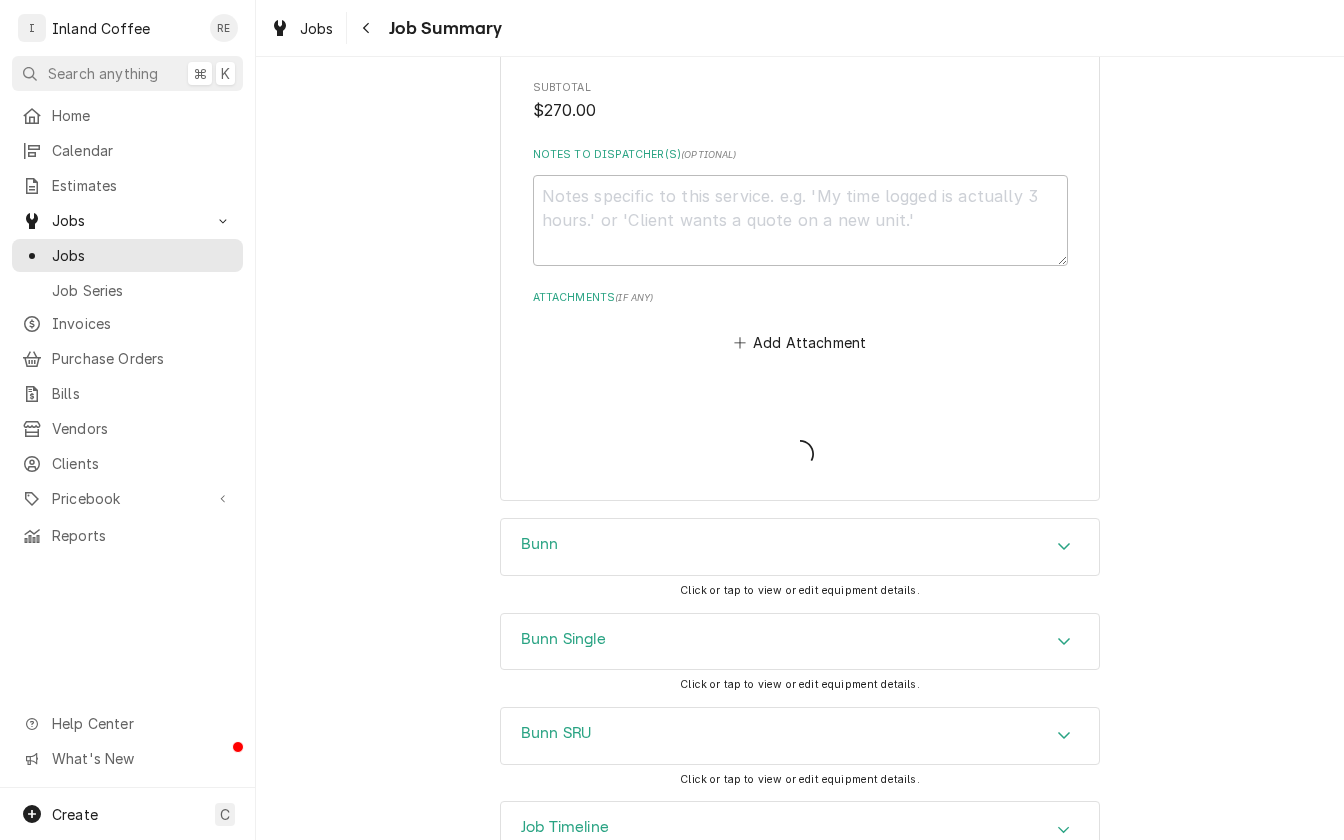type on "x" 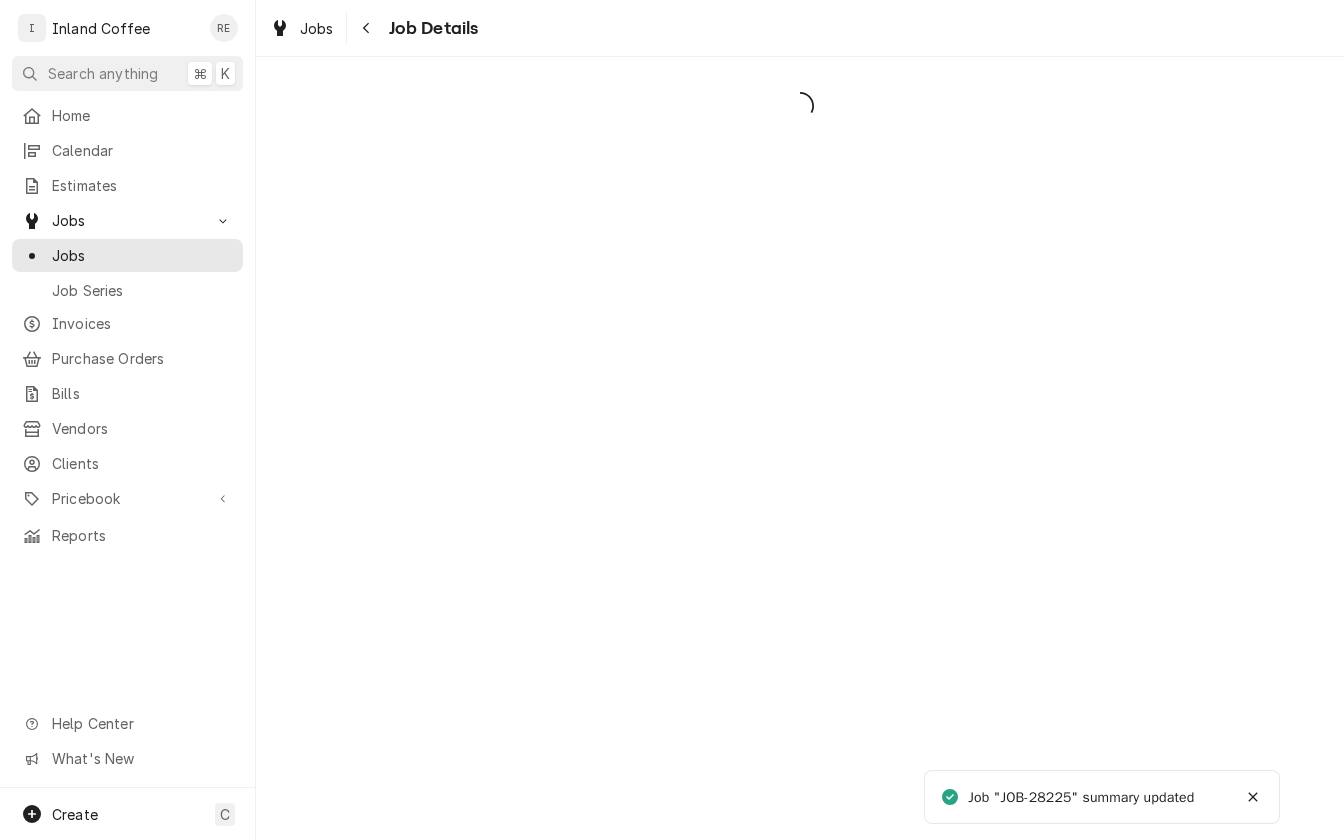 scroll, scrollTop: 0, scrollLeft: 0, axis: both 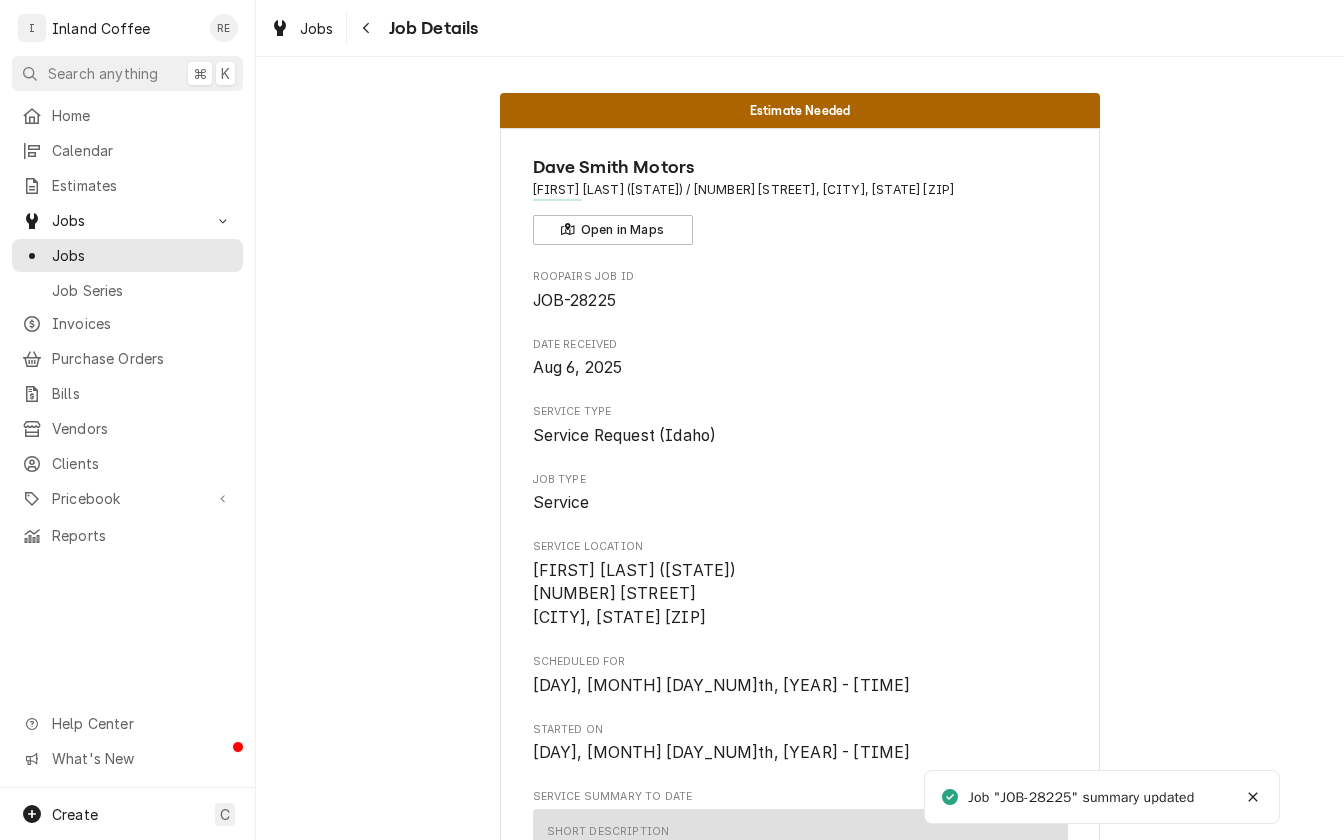 click on "Jobs Job Series" at bounding box center [127, 272] 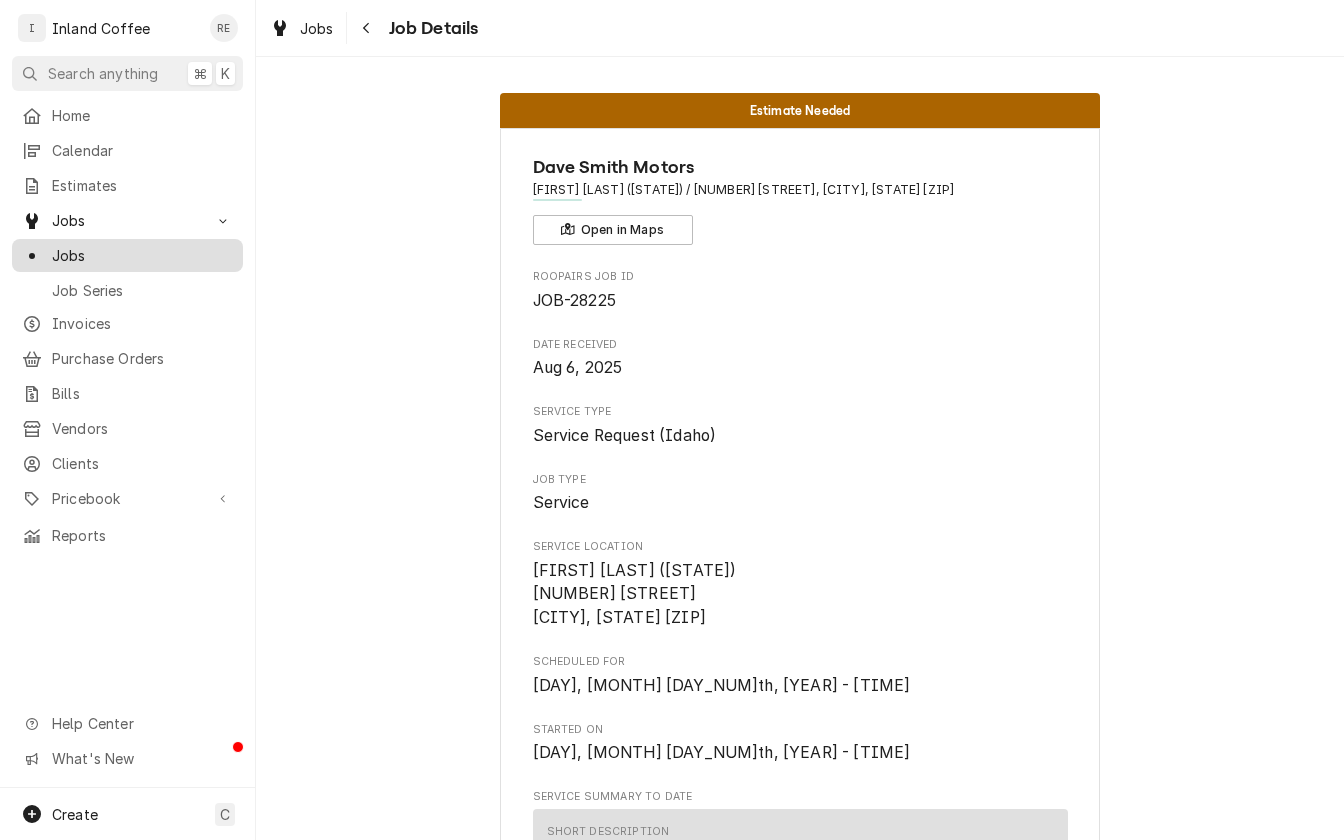 click on "Jobs" at bounding box center [142, 255] 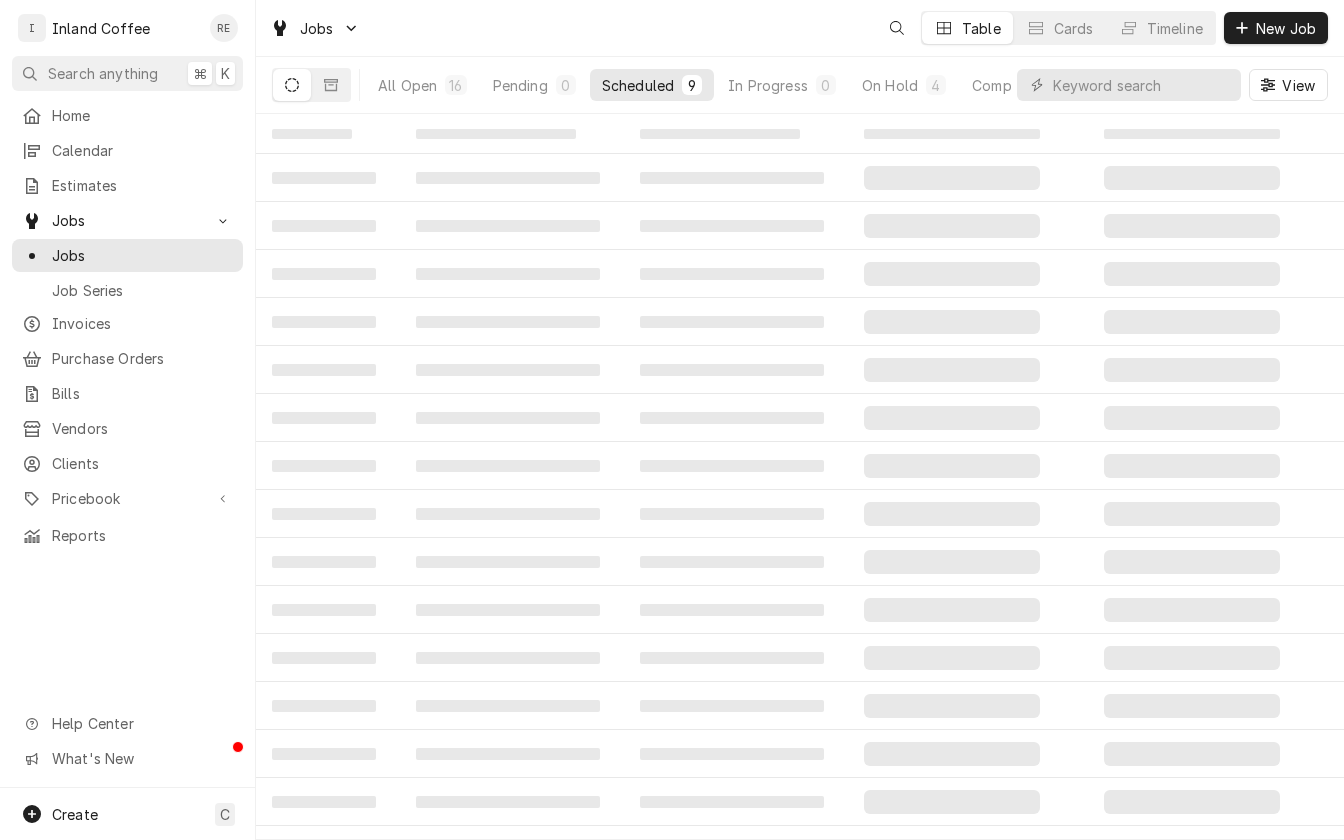 scroll, scrollTop: 0, scrollLeft: 0, axis: both 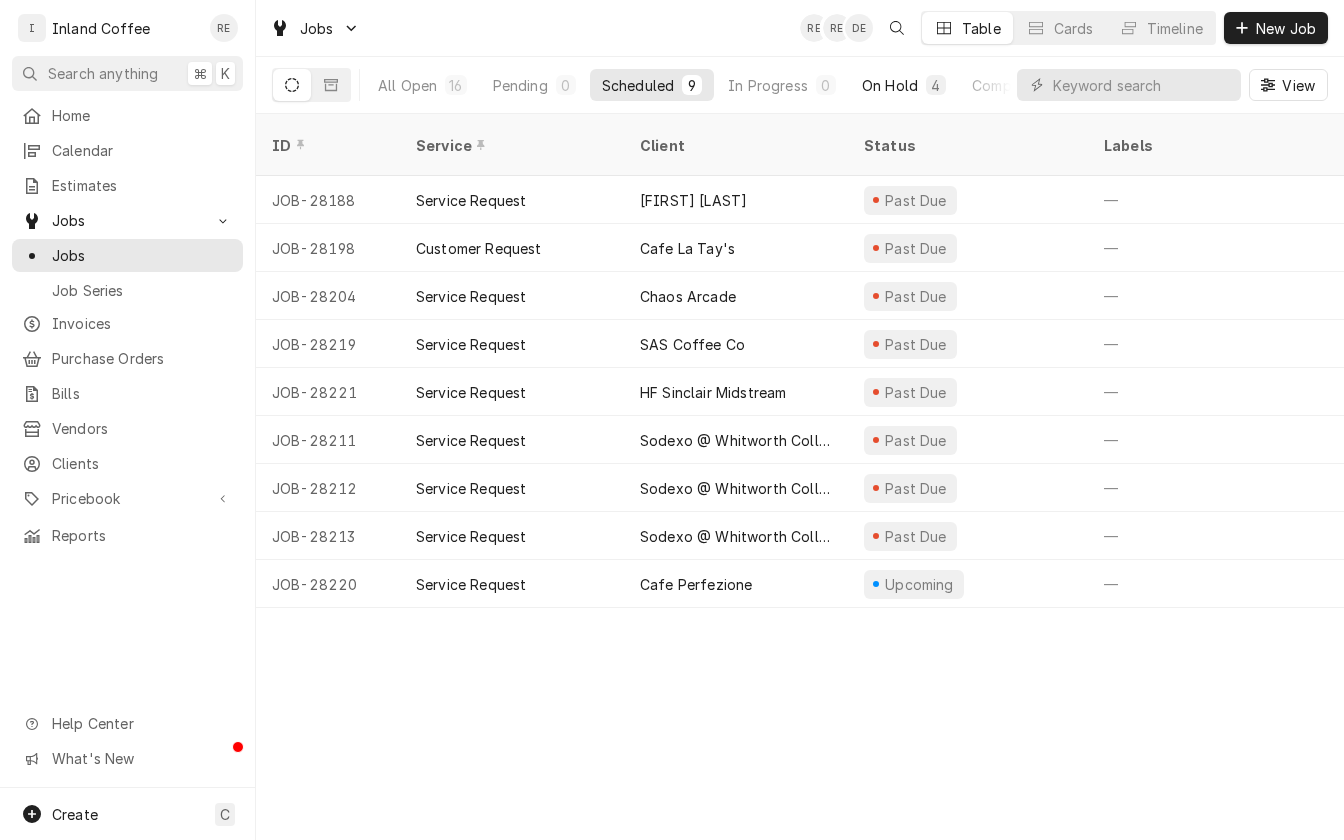 click on "On Hold" at bounding box center [890, 85] 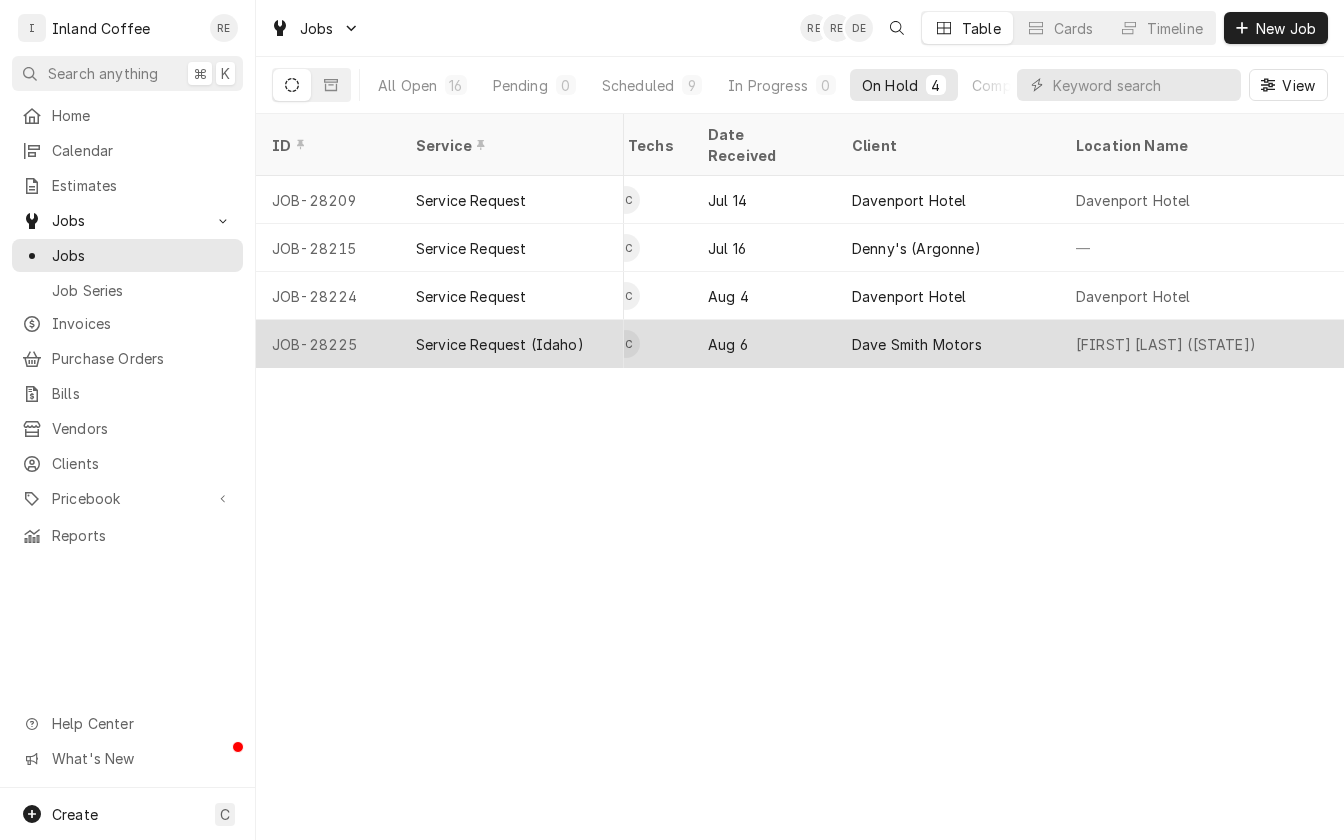 scroll, scrollTop: 0, scrollLeft: 766, axis: horizontal 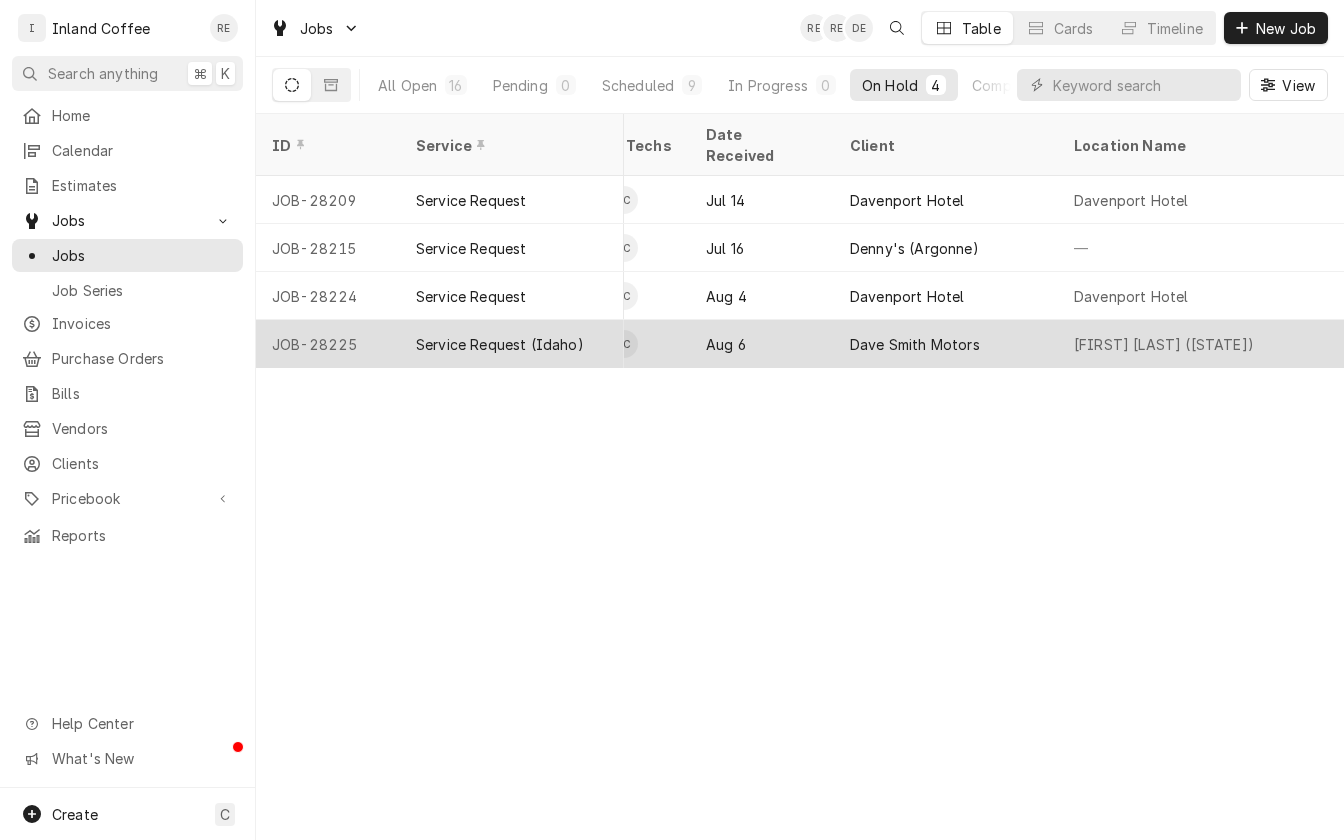 click on "Aug 6" at bounding box center (762, 344) 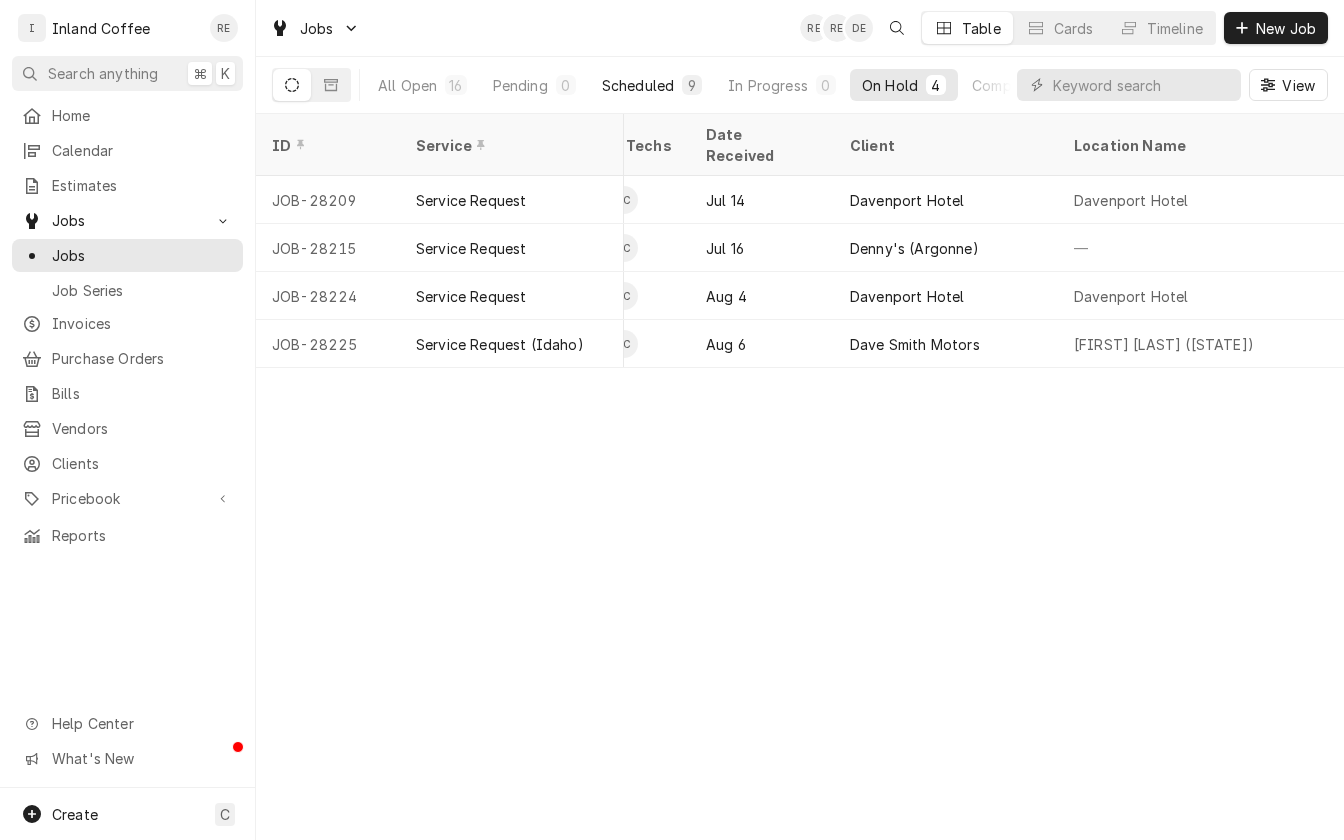 click on "Scheduled" at bounding box center [638, 85] 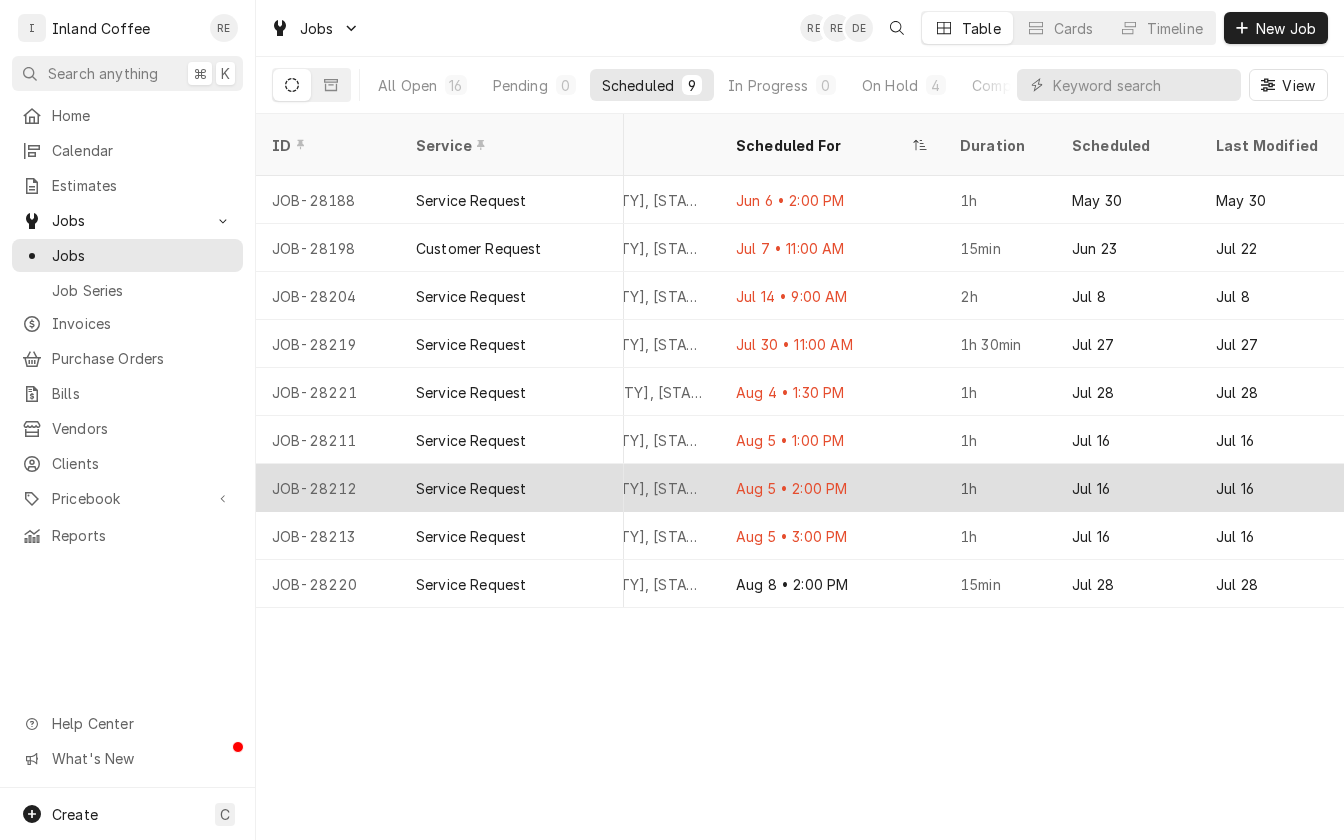 scroll, scrollTop: 0, scrollLeft: 1680, axis: horizontal 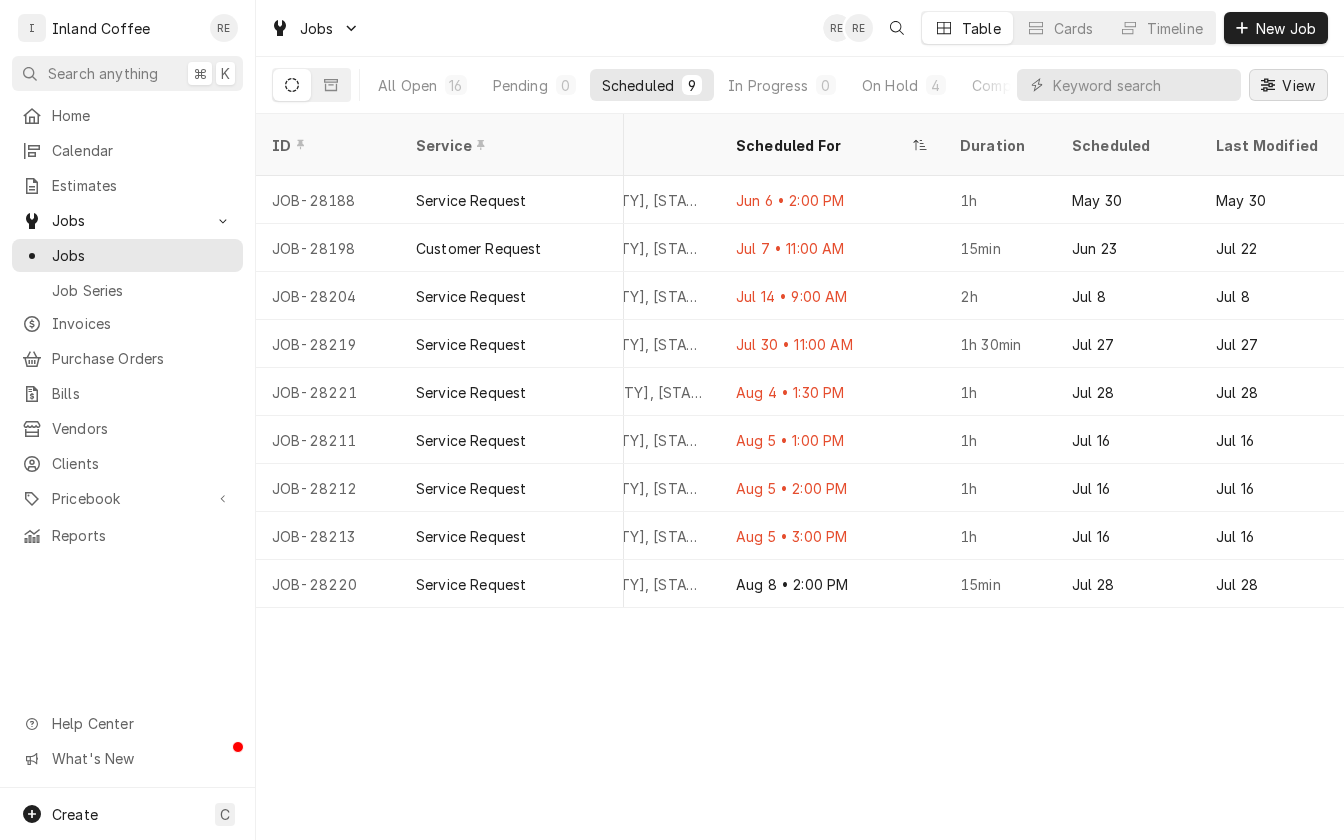 click on "View" at bounding box center (1298, 85) 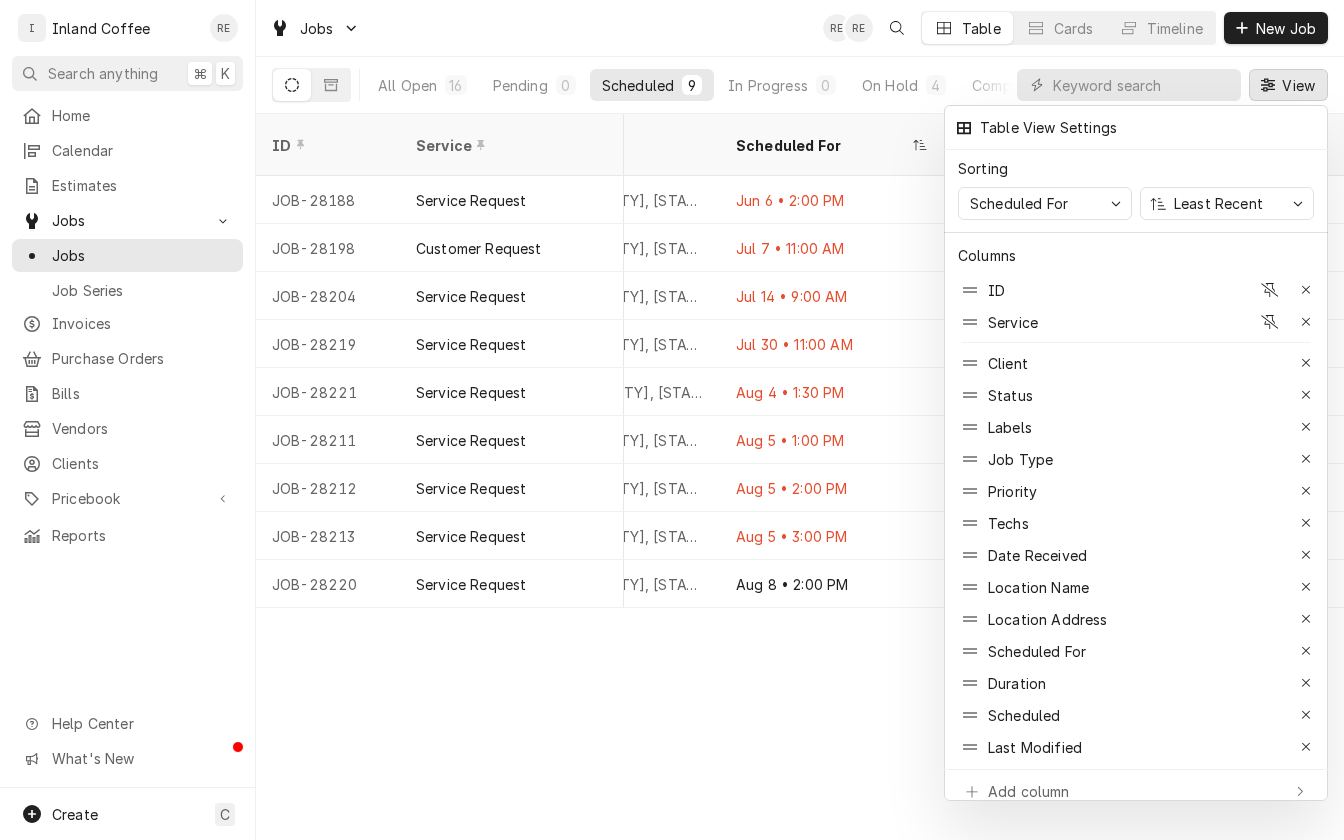 click at bounding box center (672, 420) 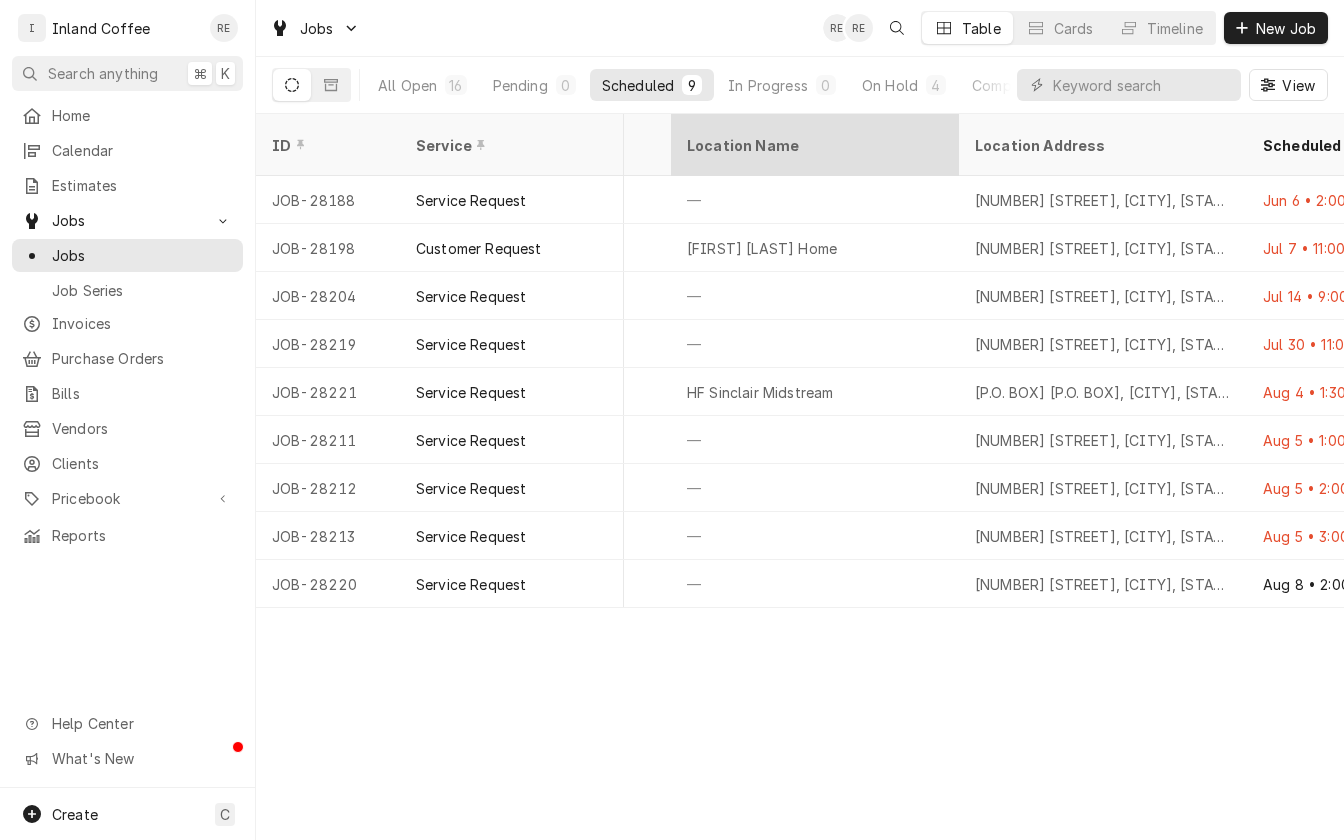 scroll, scrollTop: 0, scrollLeft: 1151, axis: horizontal 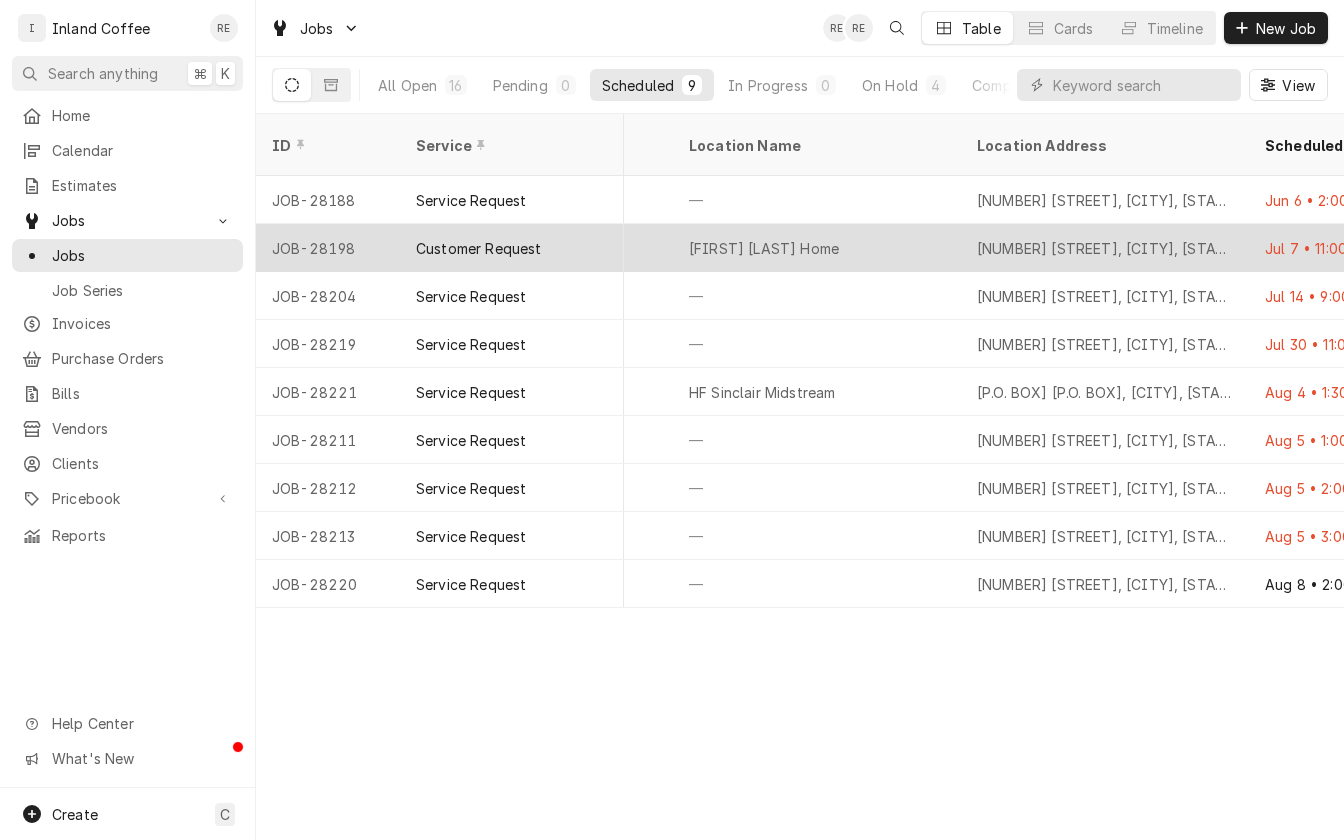 click on "[FIRST] [LAST] Home" at bounding box center (764, 248) 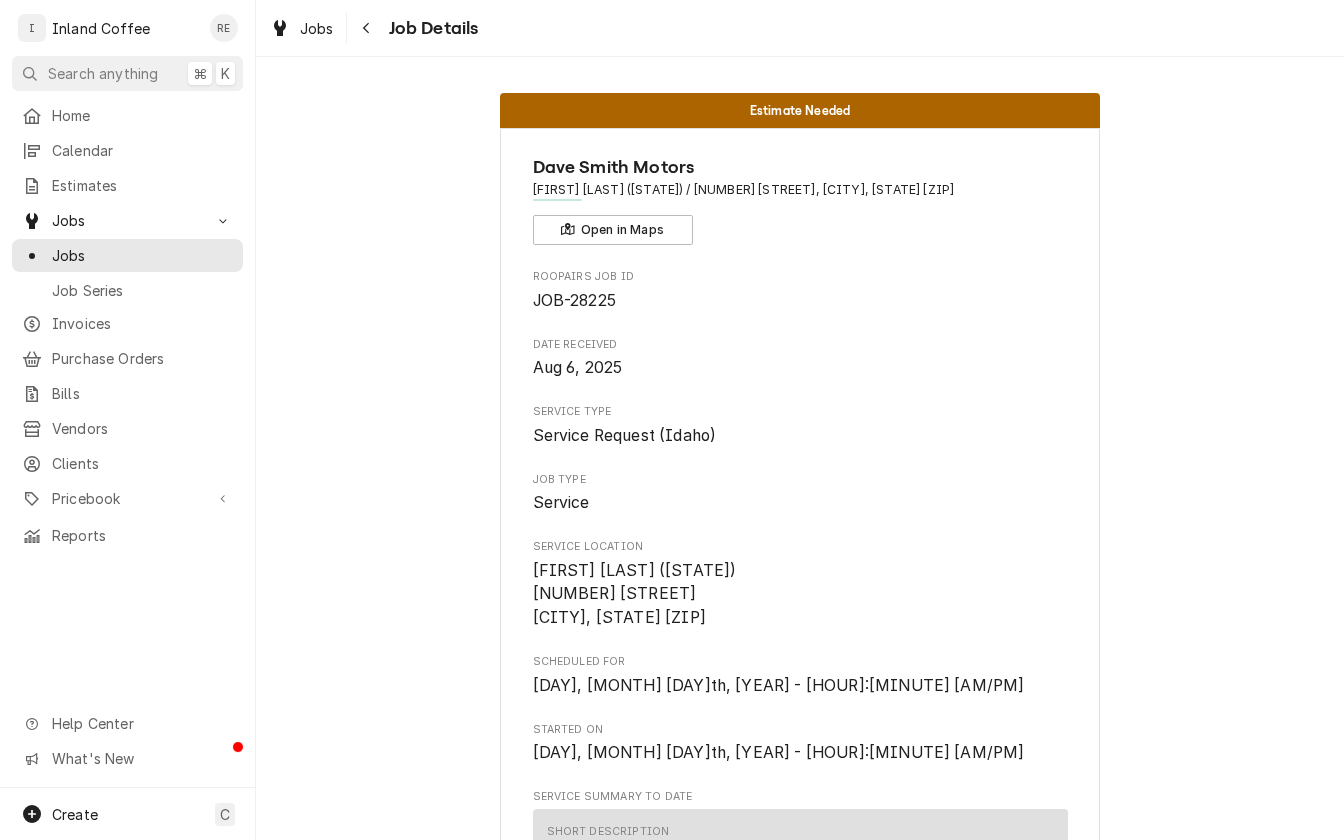 scroll, scrollTop: 0, scrollLeft: 0, axis: both 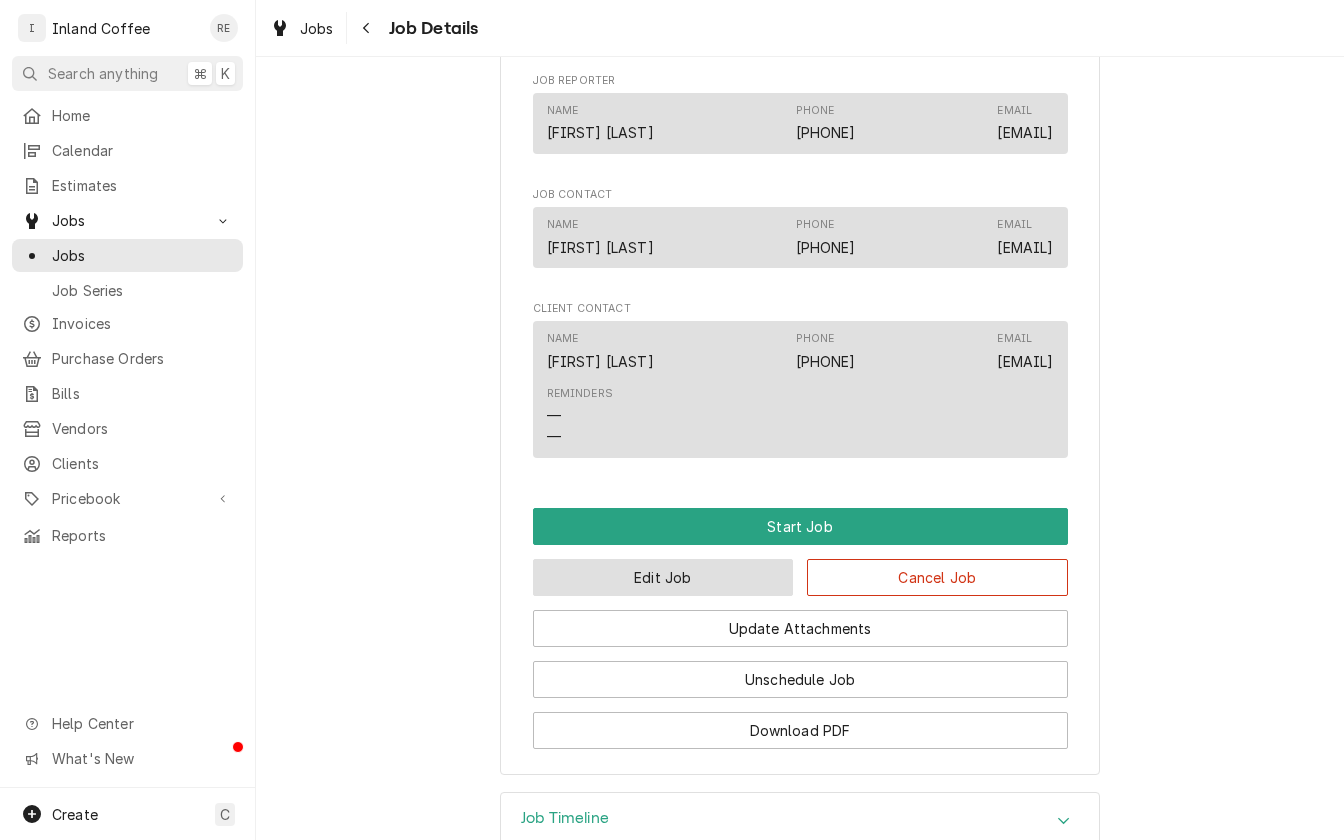 click on "Edit Job" at bounding box center (663, 577) 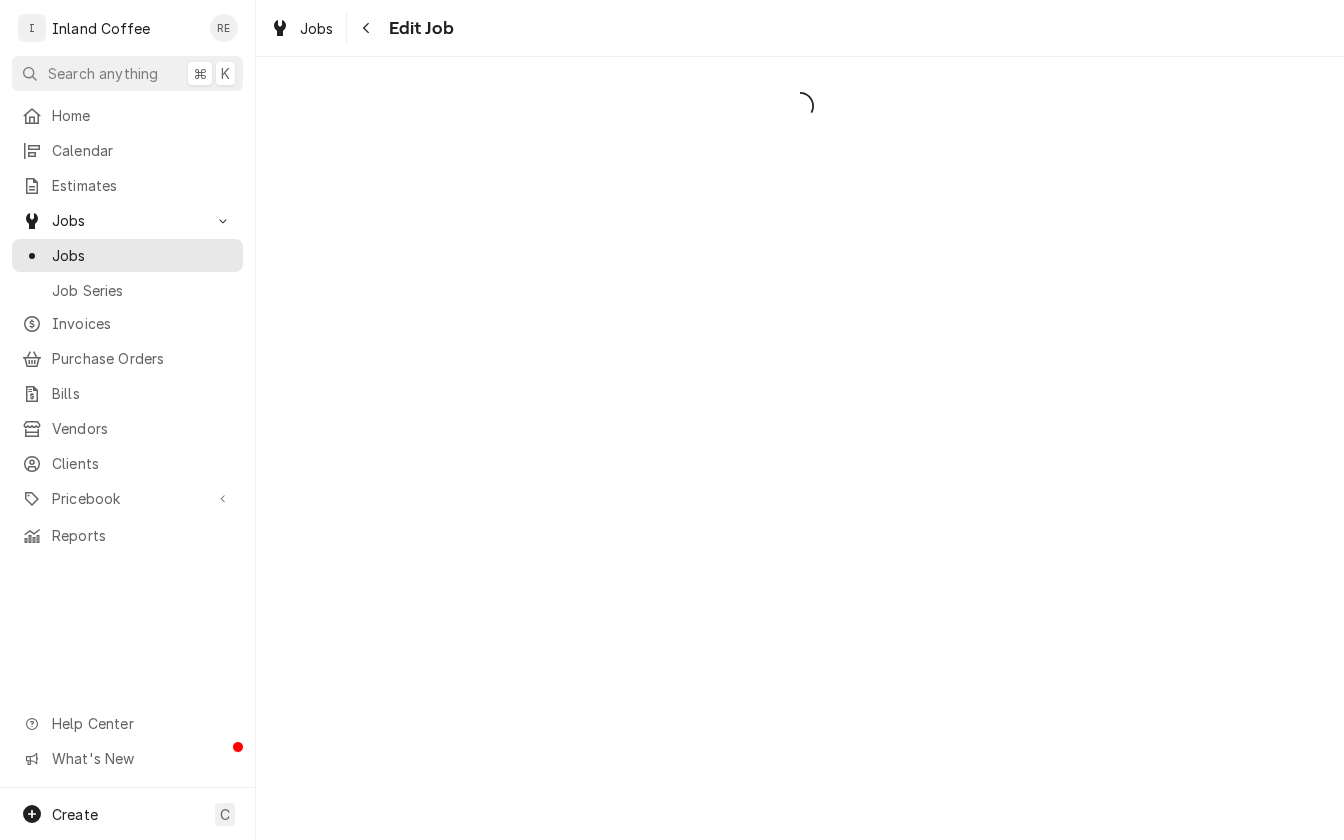 scroll, scrollTop: 0, scrollLeft: 0, axis: both 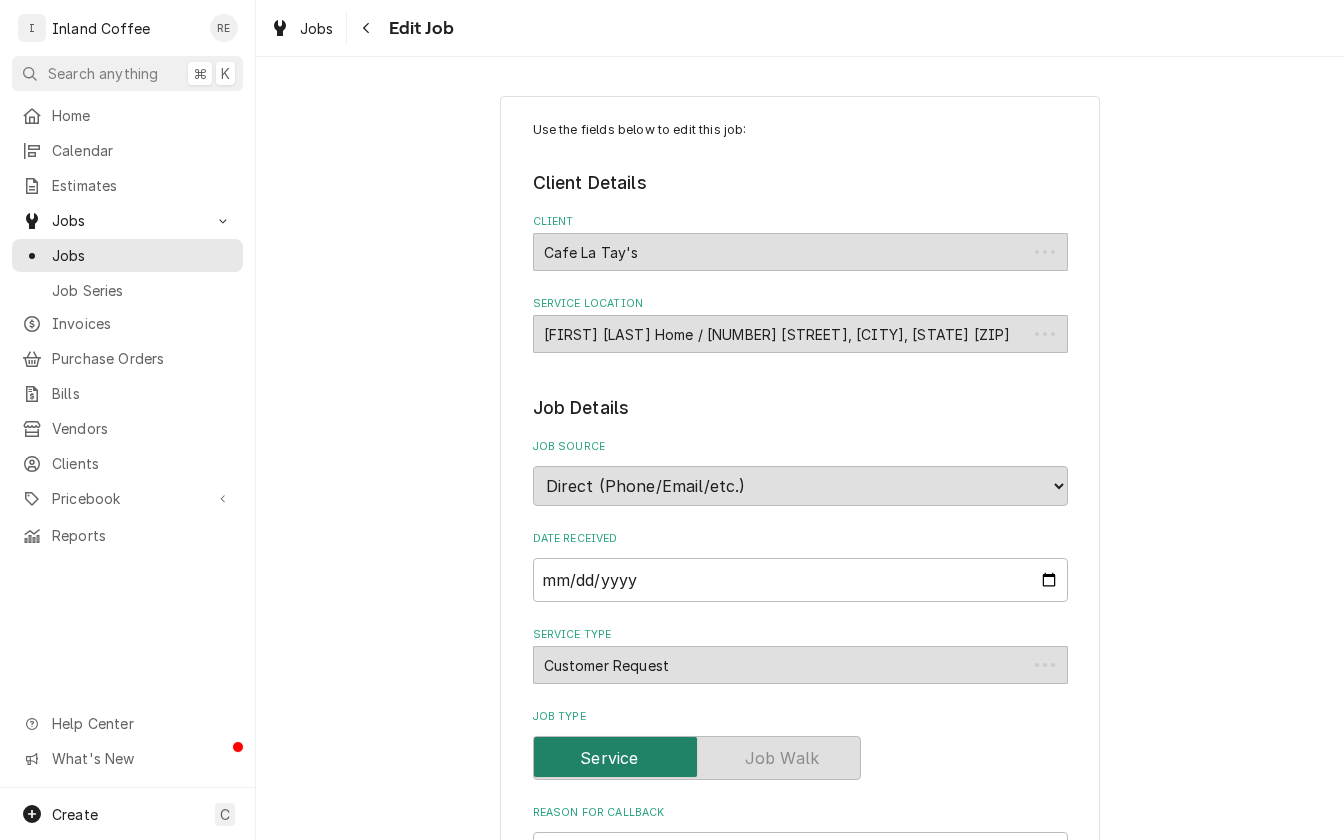 type on "x" 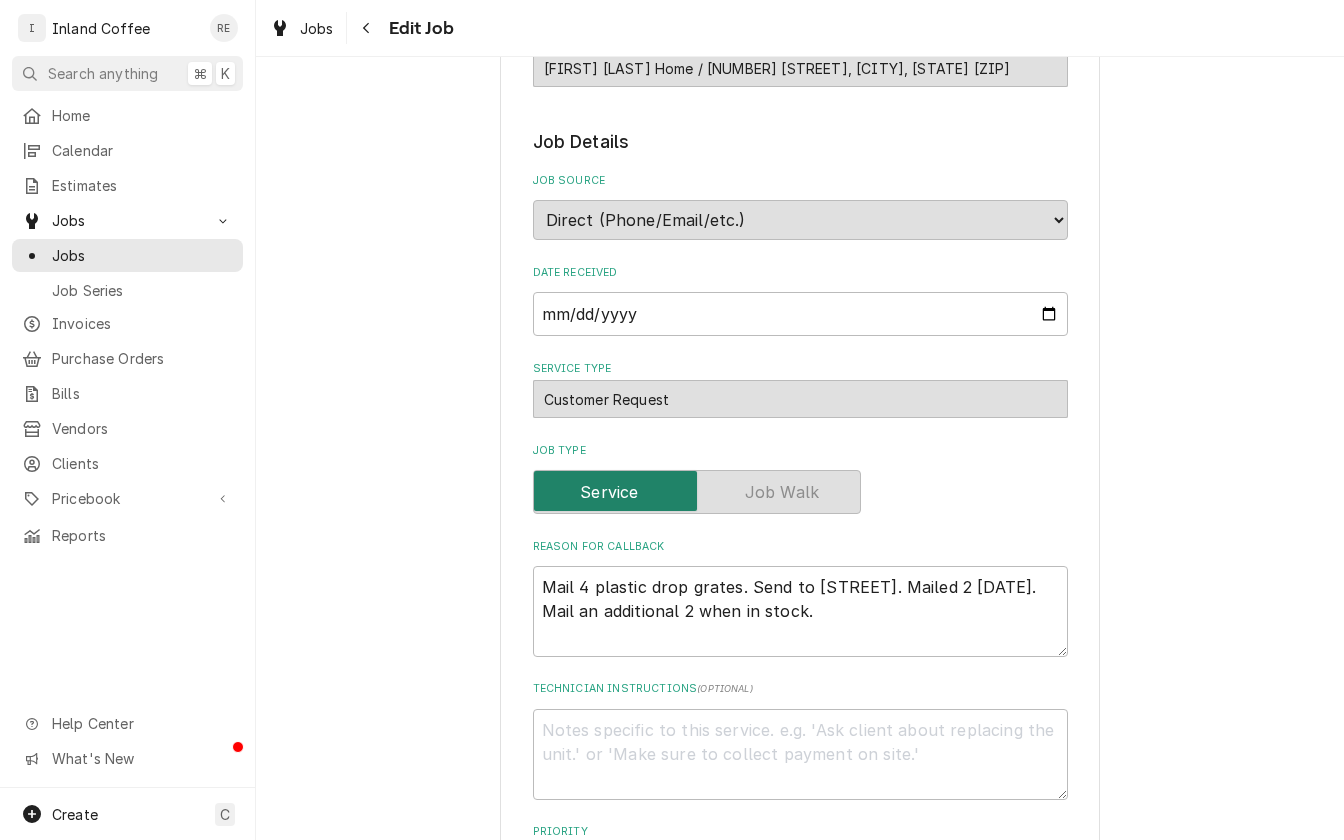 scroll, scrollTop: 268, scrollLeft: 0, axis: vertical 